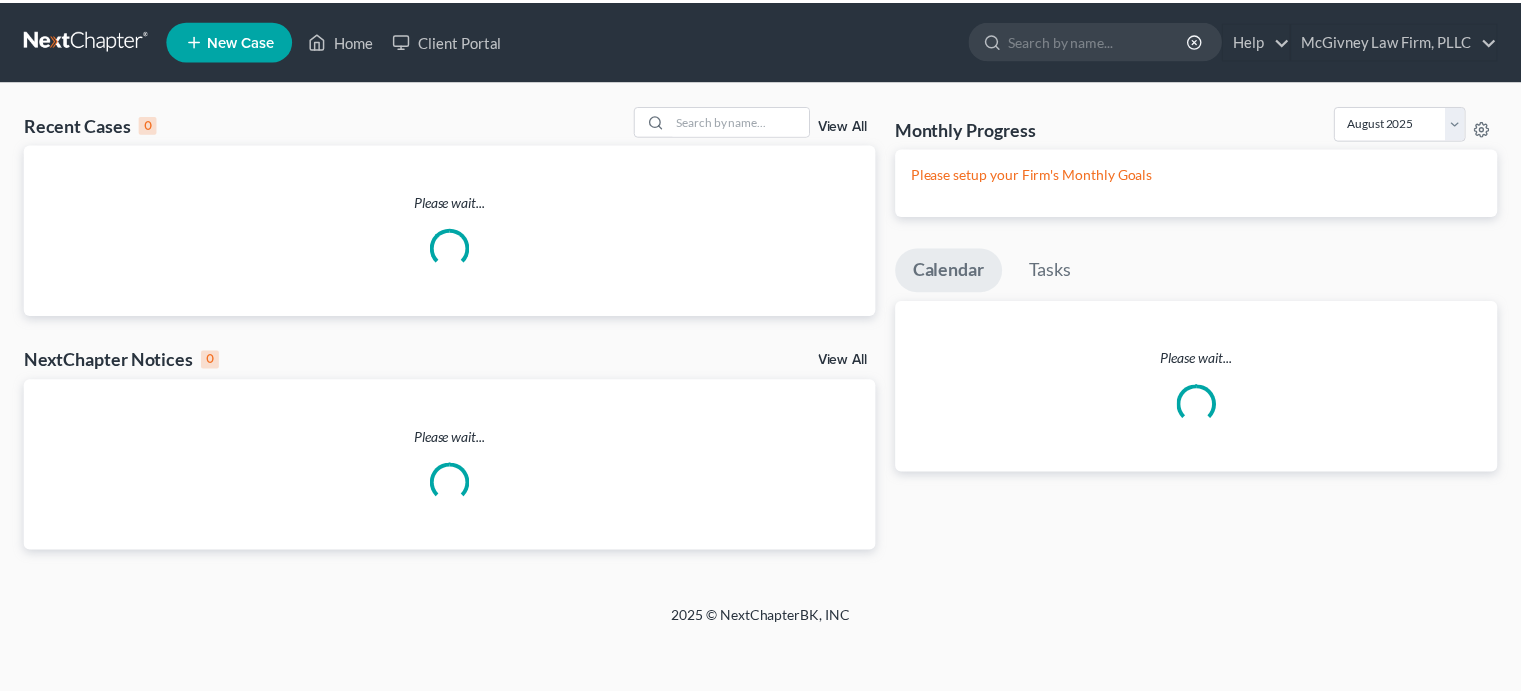 scroll, scrollTop: 0, scrollLeft: 0, axis: both 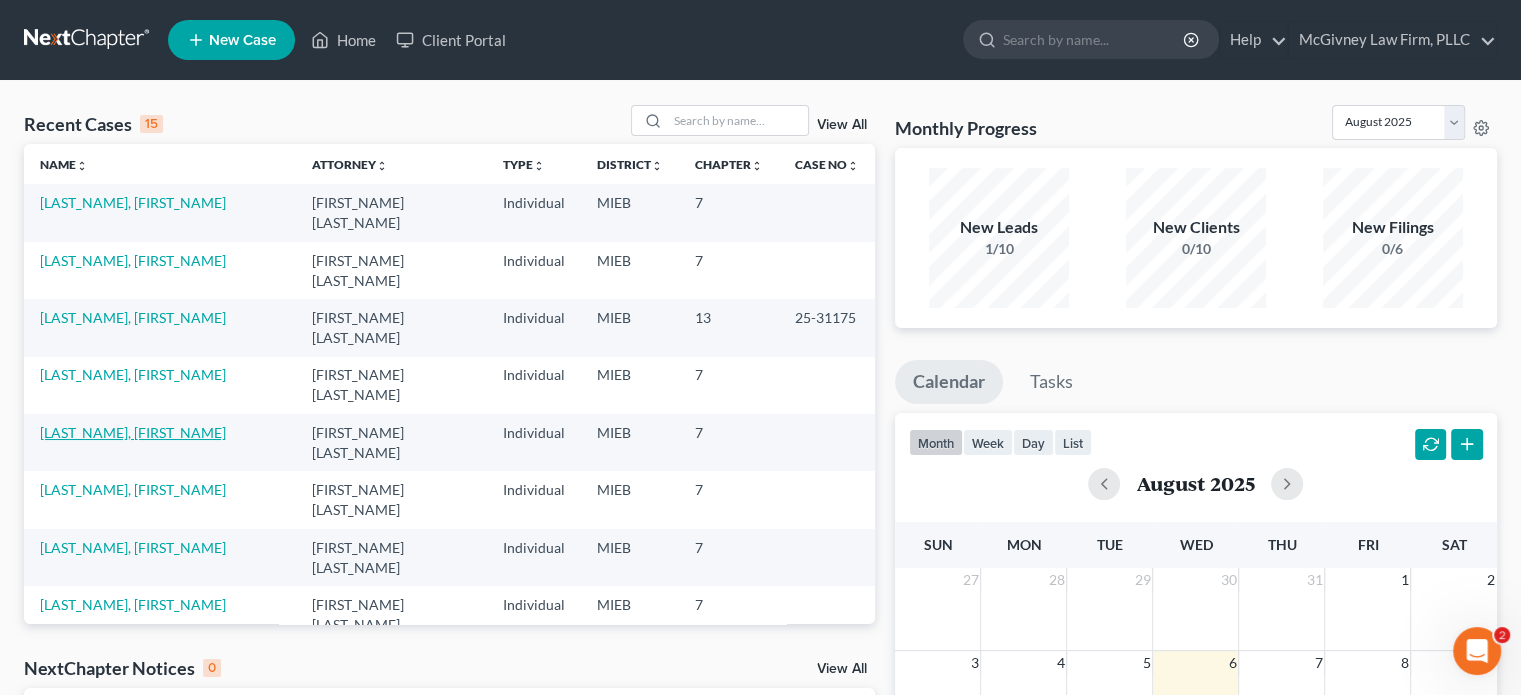 click on "[LAST_NAME], [FIRST_NAME]" at bounding box center (133, 432) 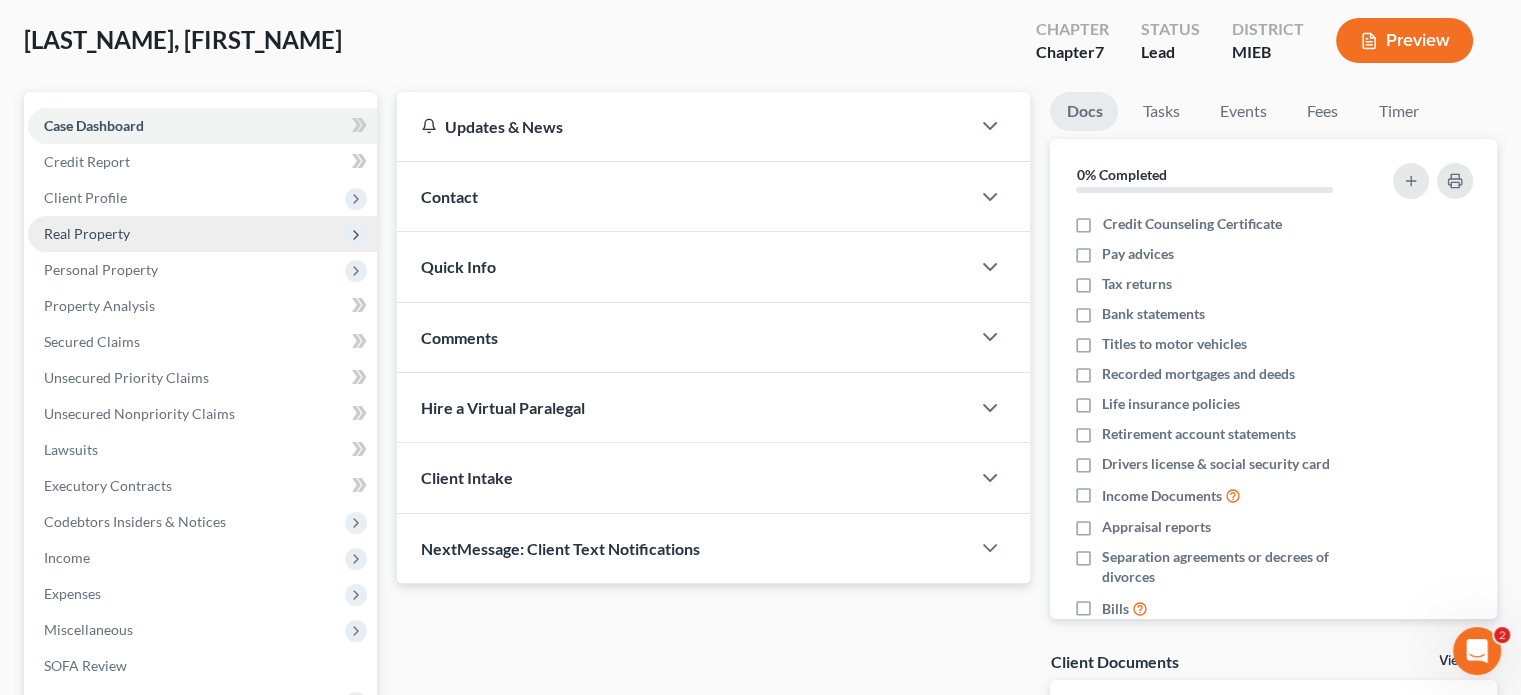 scroll, scrollTop: 0, scrollLeft: 0, axis: both 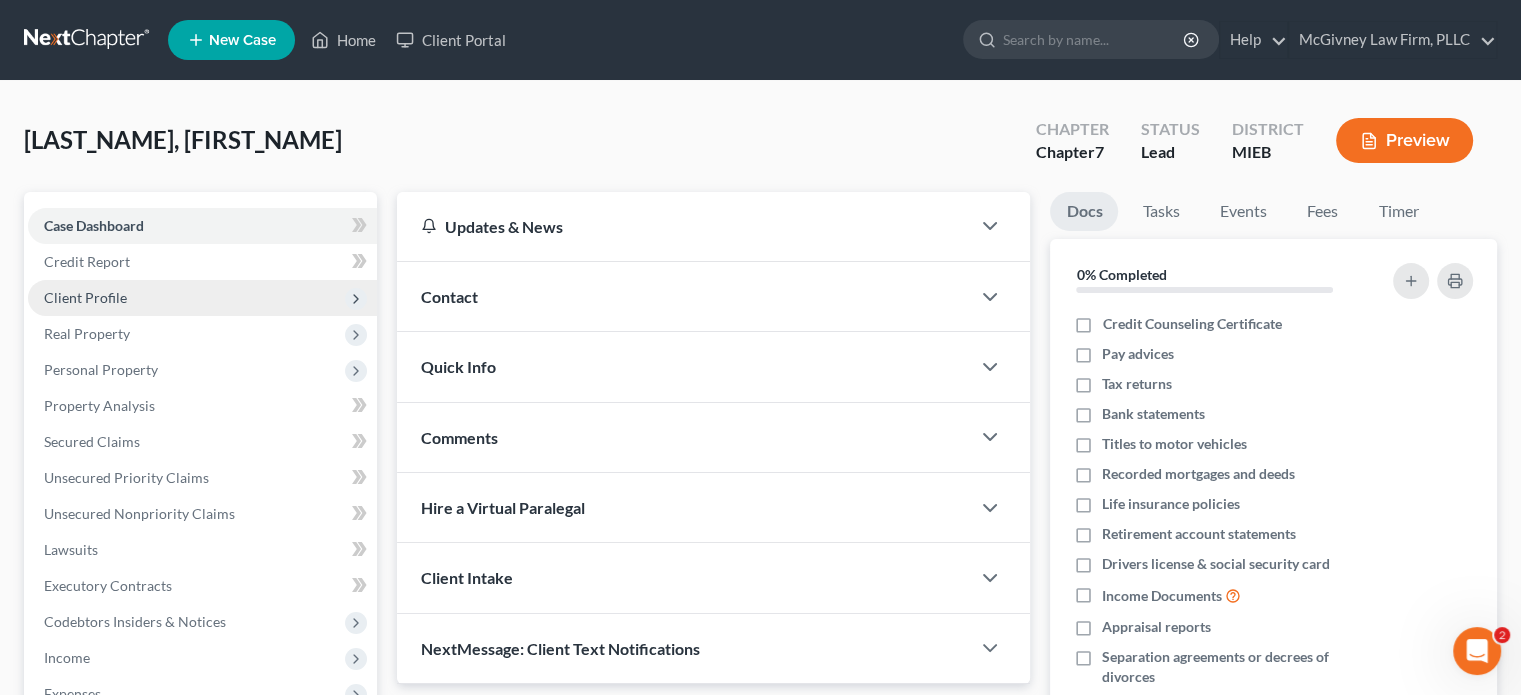 click on "Client Profile" at bounding box center [85, 297] 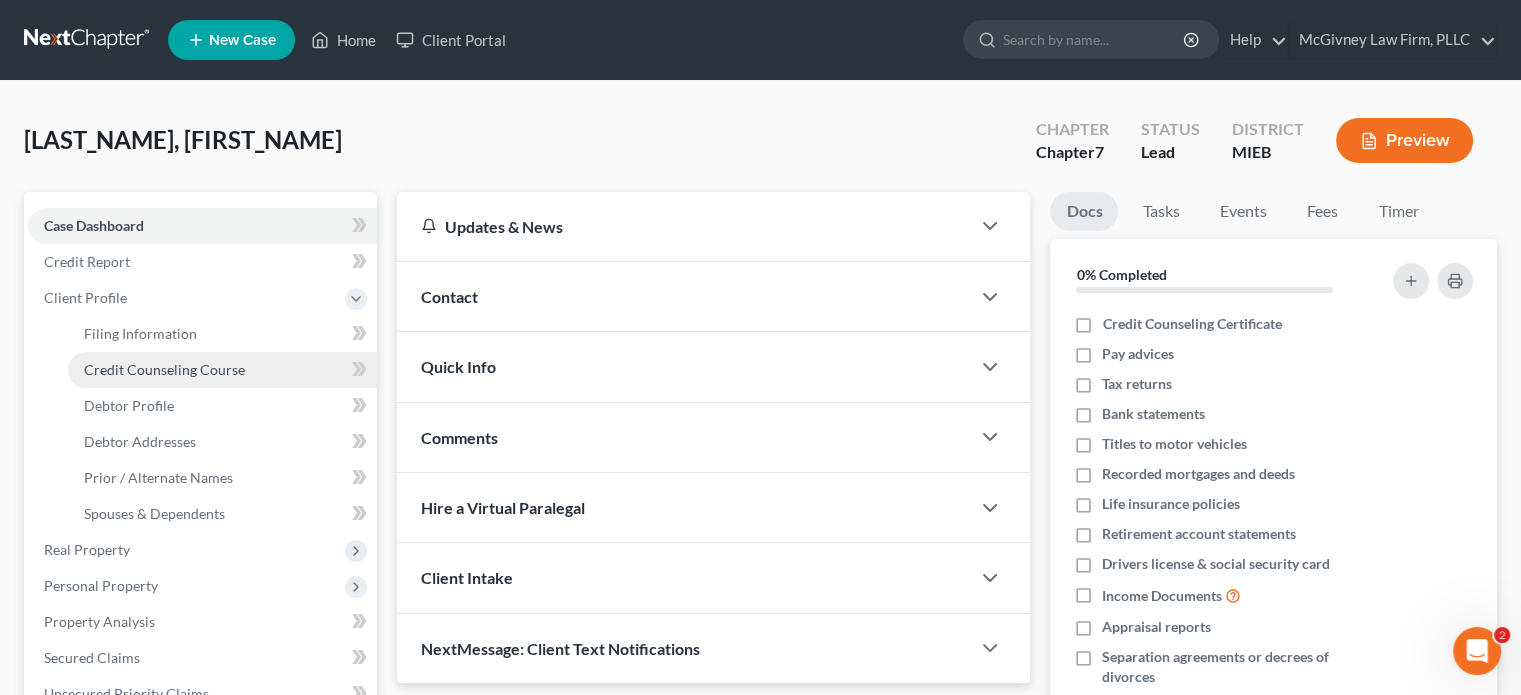 click on "Credit Counseling Course" at bounding box center (164, 369) 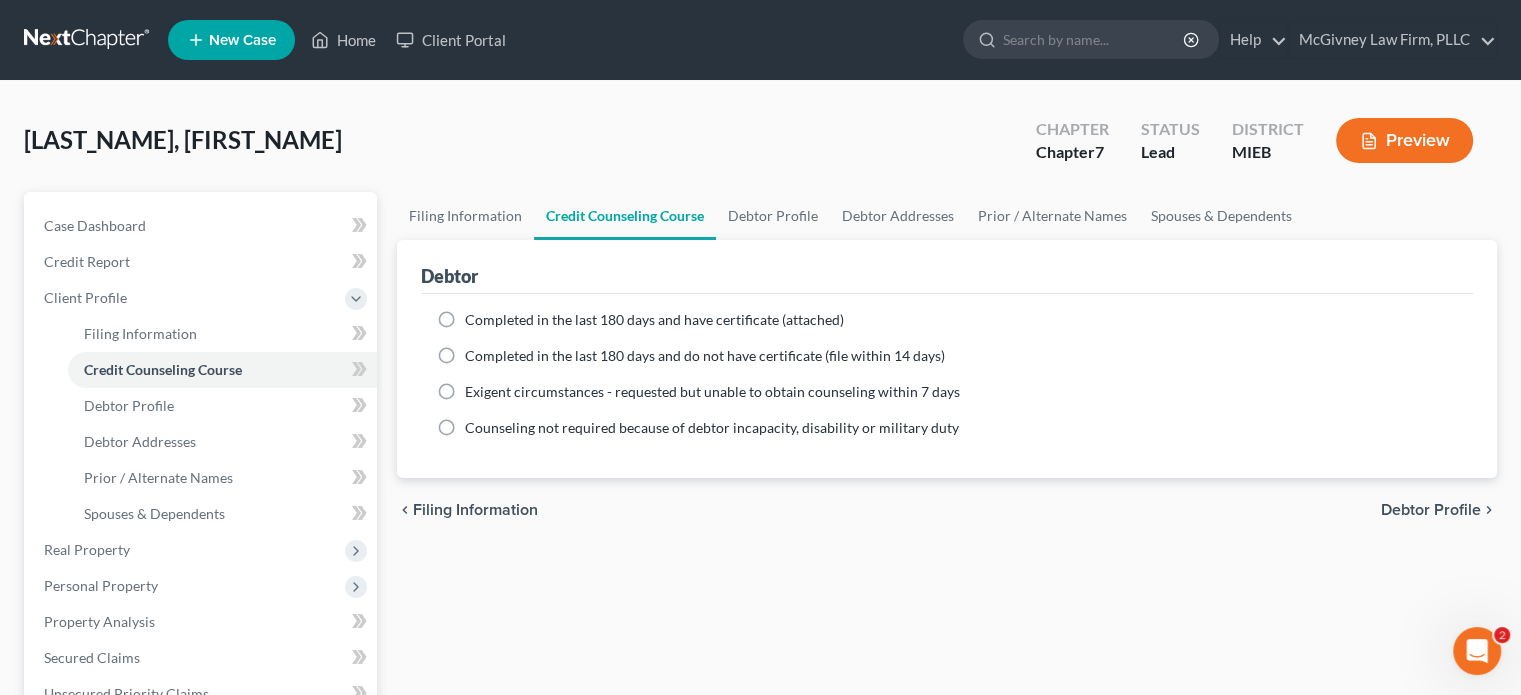 click on "Completed in the last 180 days and have certificate (attached)" at bounding box center (654, 320) 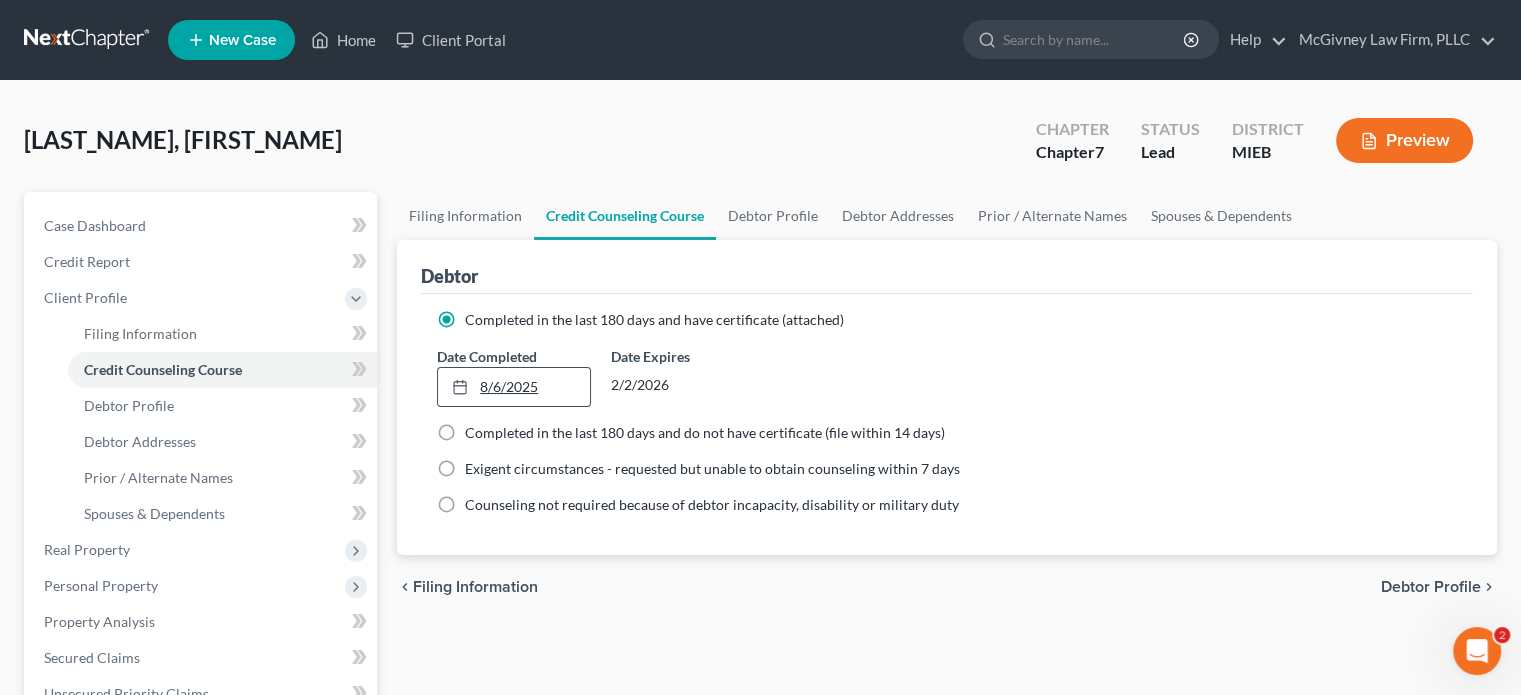 click on "8/6/2025" at bounding box center (513, 387) 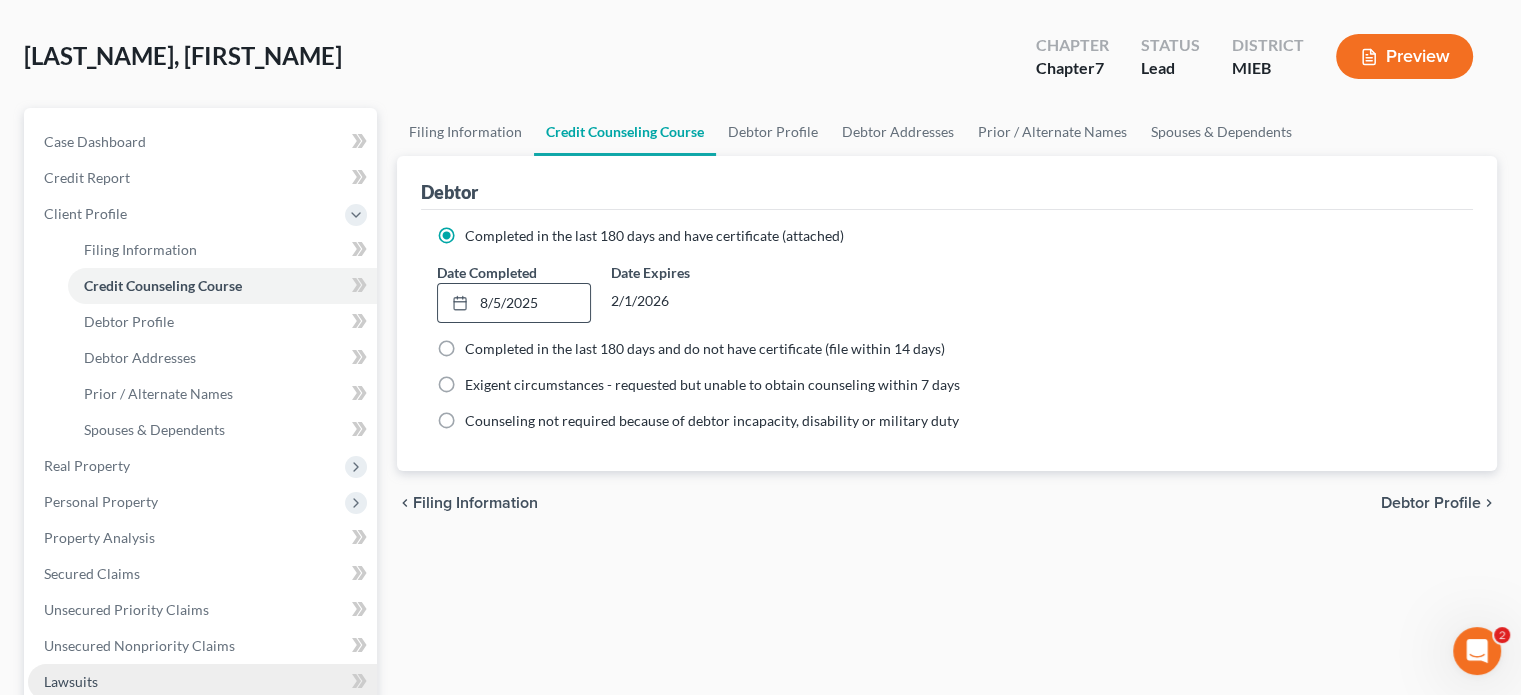 scroll, scrollTop: 200, scrollLeft: 0, axis: vertical 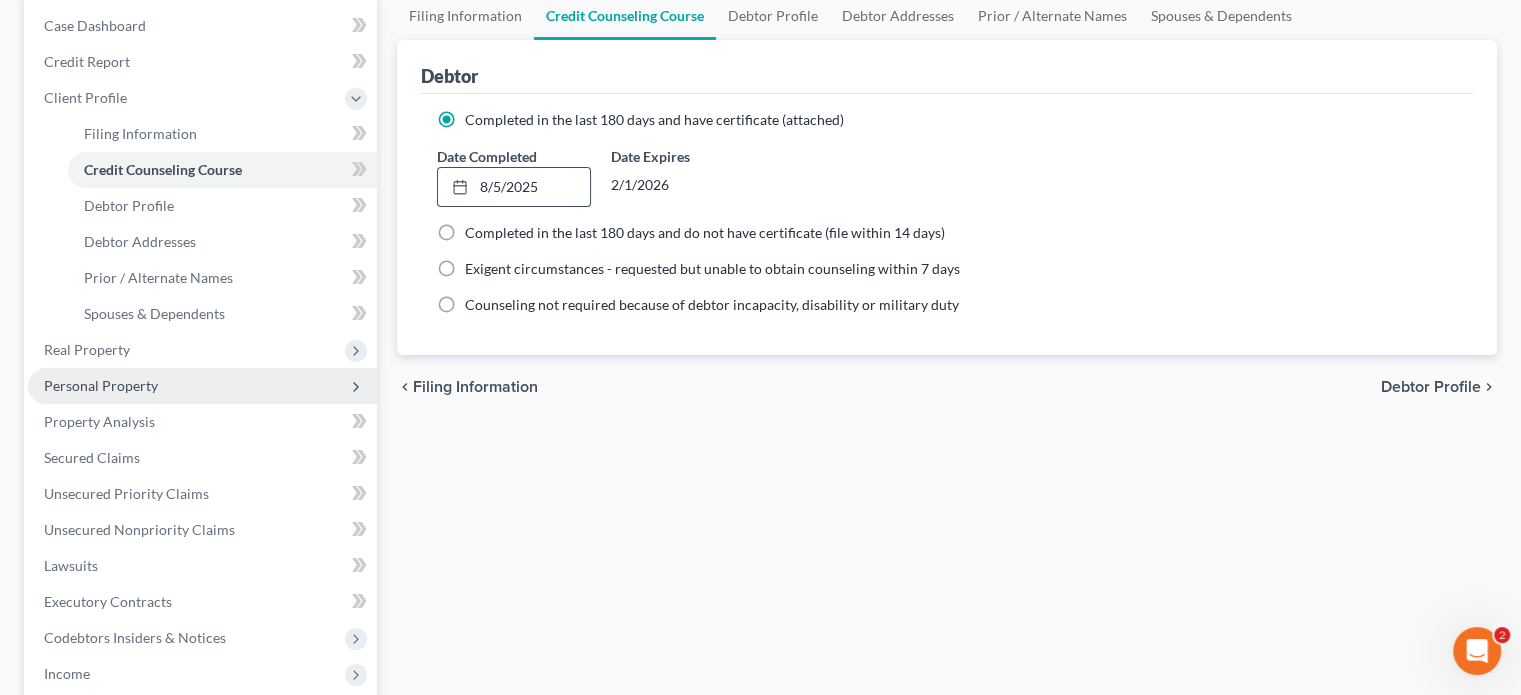 click on "Personal Property" at bounding box center (101, 385) 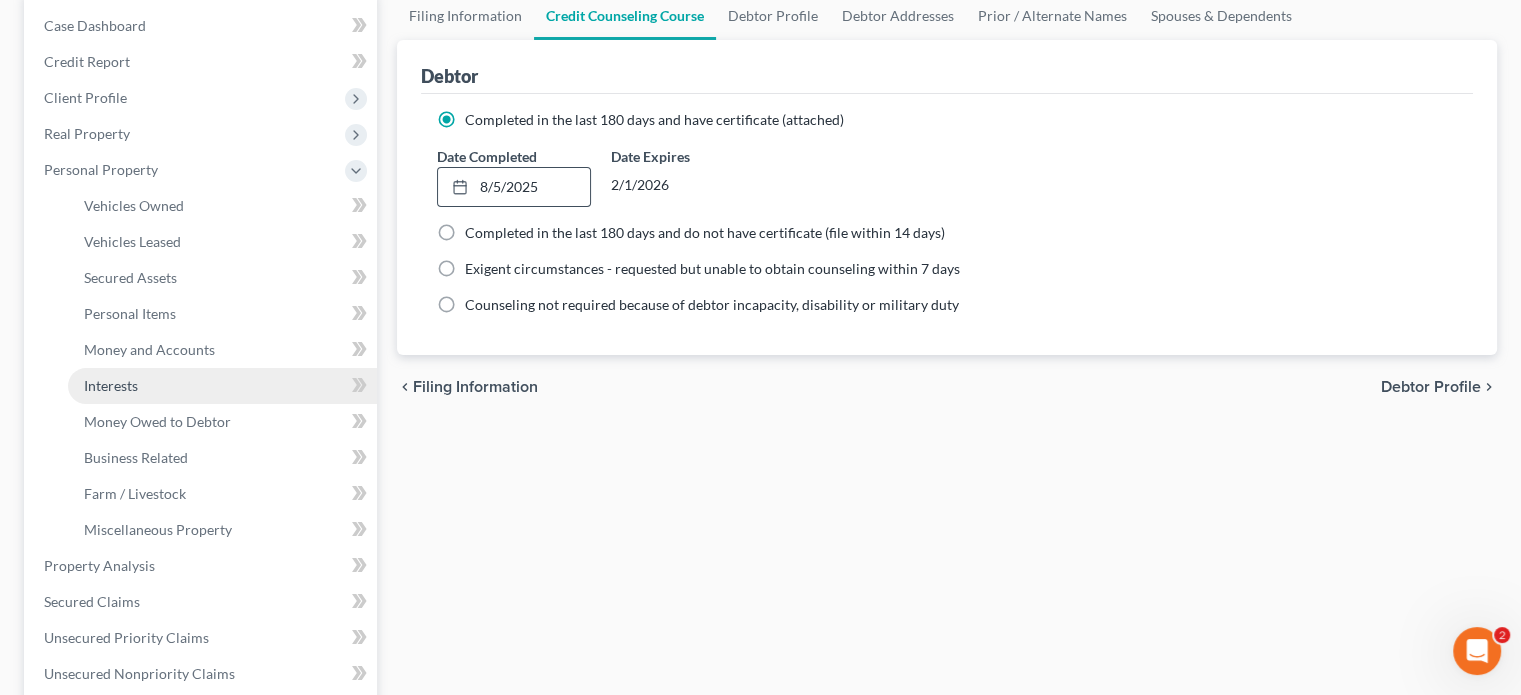 click on "Interests" at bounding box center [222, 386] 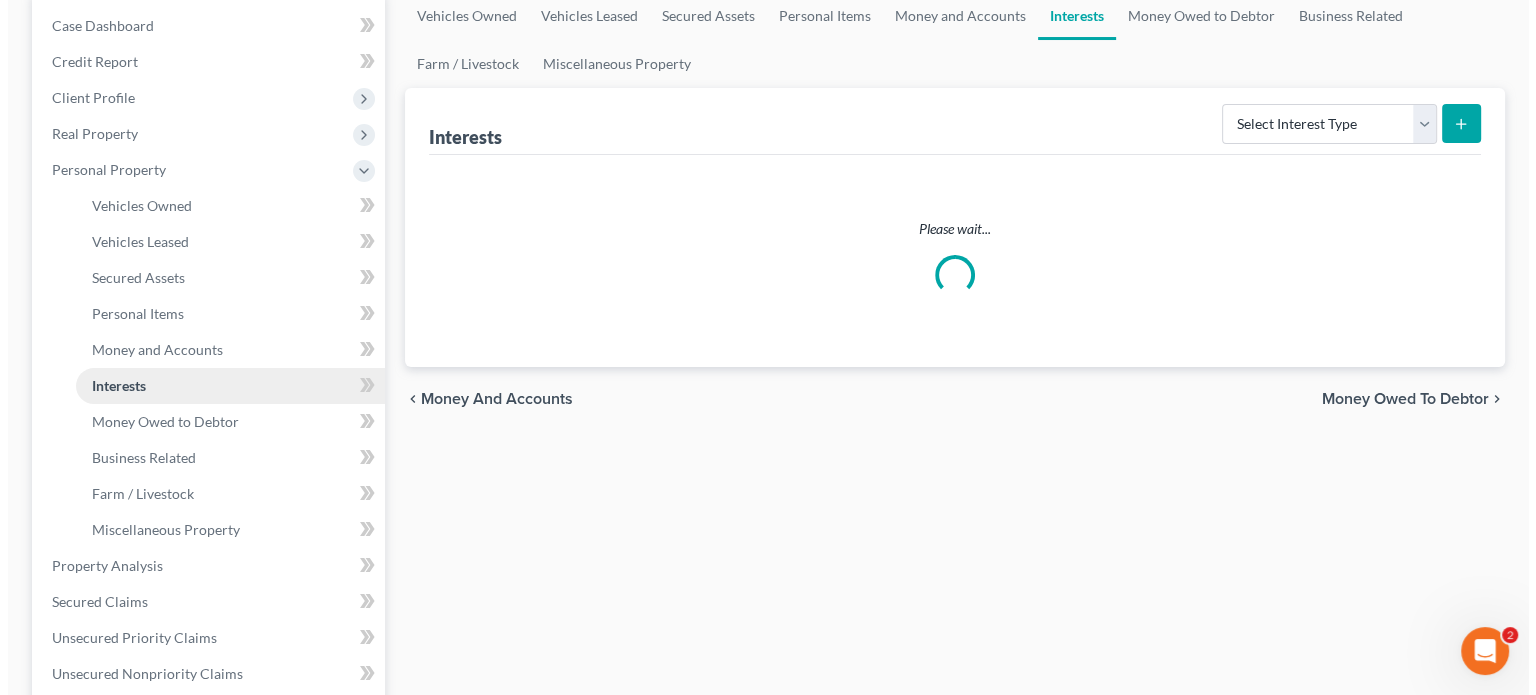 scroll, scrollTop: 0, scrollLeft: 0, axis: both 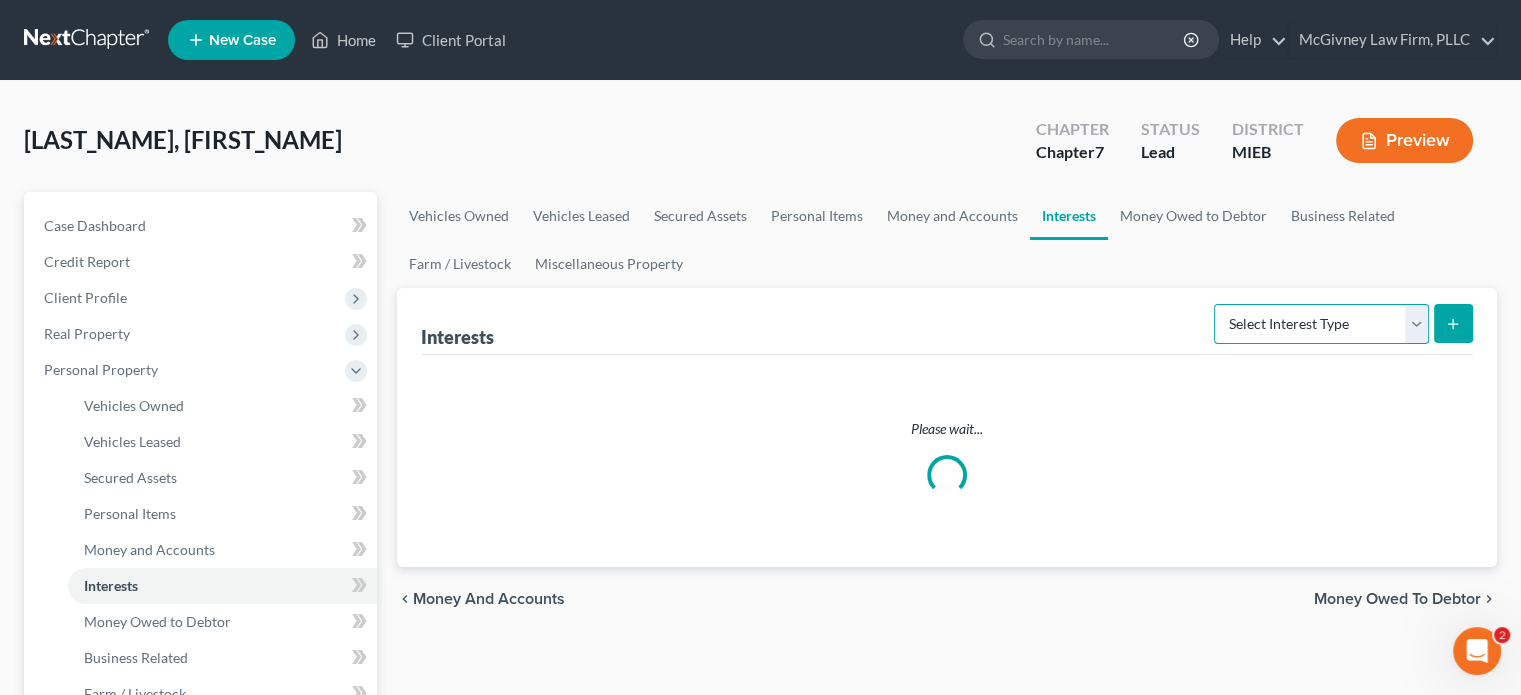 click on "Select Interest Type 401K Annuity Bond Education IRA Government Bond Government Pension Plan Incorporated Business IRA Joint Venture (Active) Joint Venture (Inactive) Keogh Mutual Fund Other Retirement Plan Partnership (Active) Partnership (Inactive) Pension Plan Stock Term Life Insurance Unincorporated Business Whole Life Insurance" at bounding box center (1321, 324) 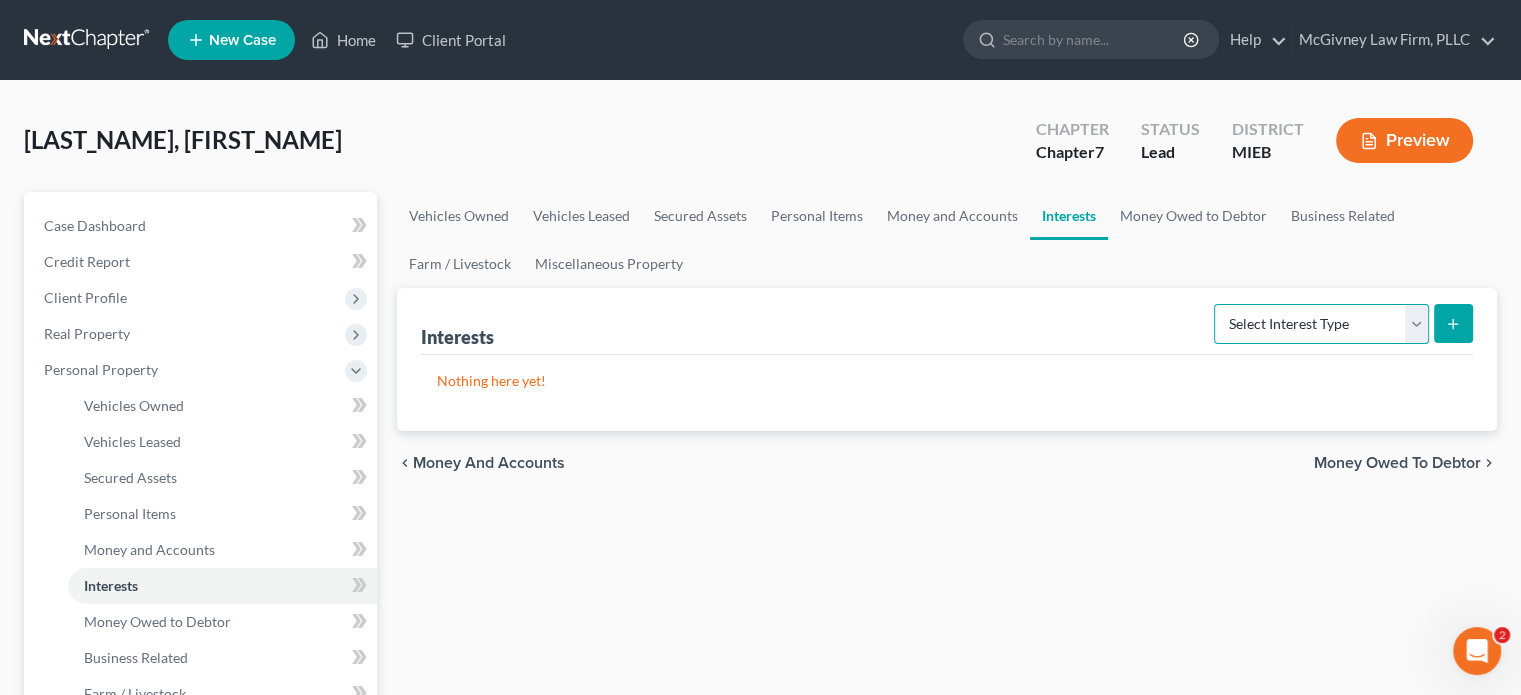 select on "stock" 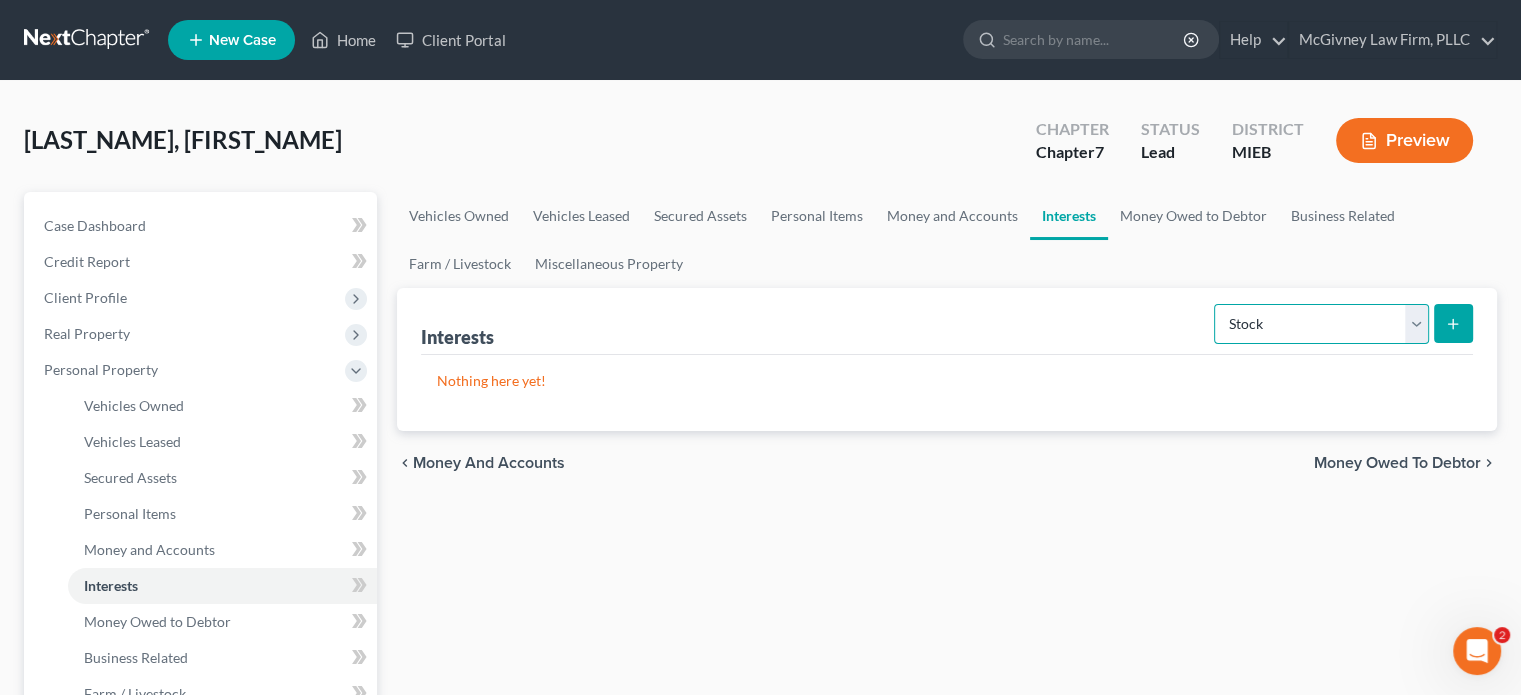 click on "Select Interest Type 401K Annuity Bond Education IRA Government Bond Government Pension Plan Incorporated Business IRA Joint Venture (Active) Joint Venture (Inactive) Keogh Mutual Fund Other Retirement Plan Partnership (Active) Partnership (Inactive) Pension Plan Stock Term Life Insurance Unincorporated Business Whole Life Insurance" at bounding box center (1321, 324) 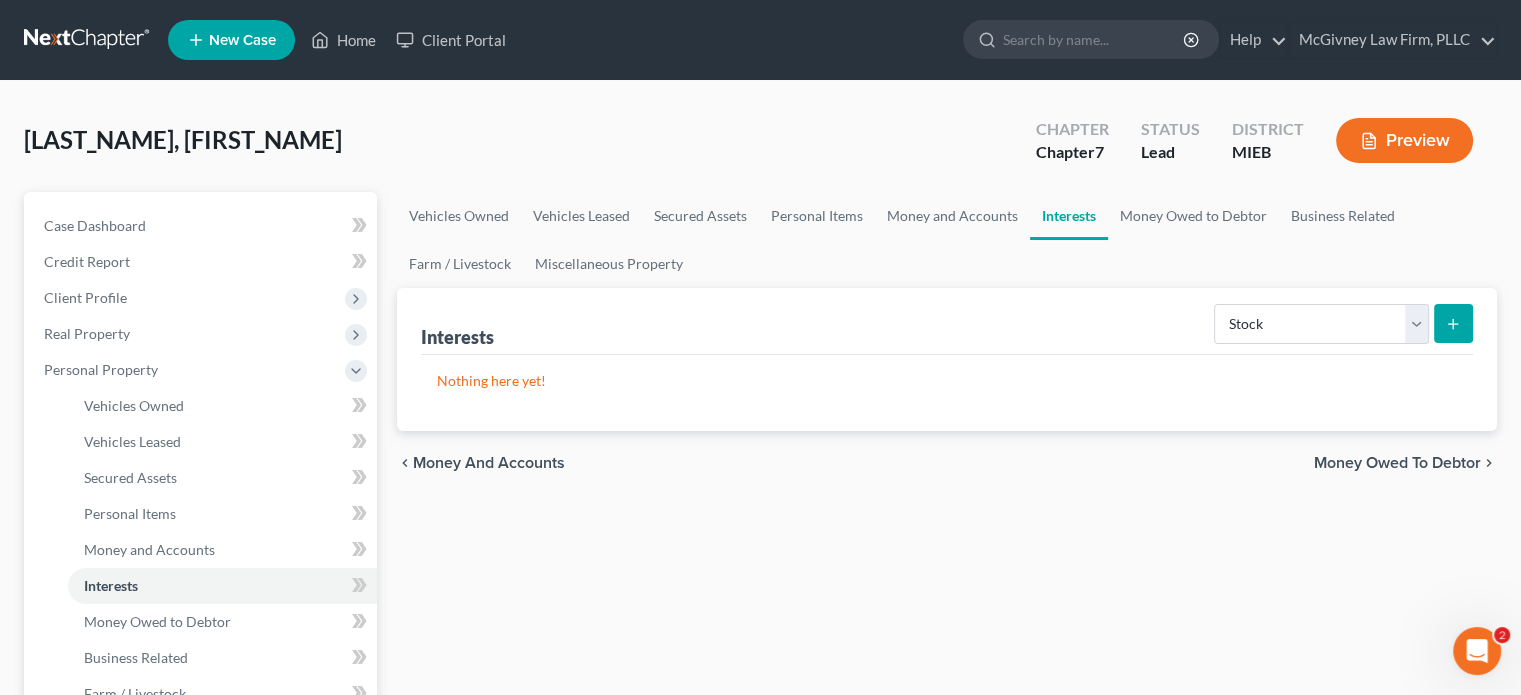 click 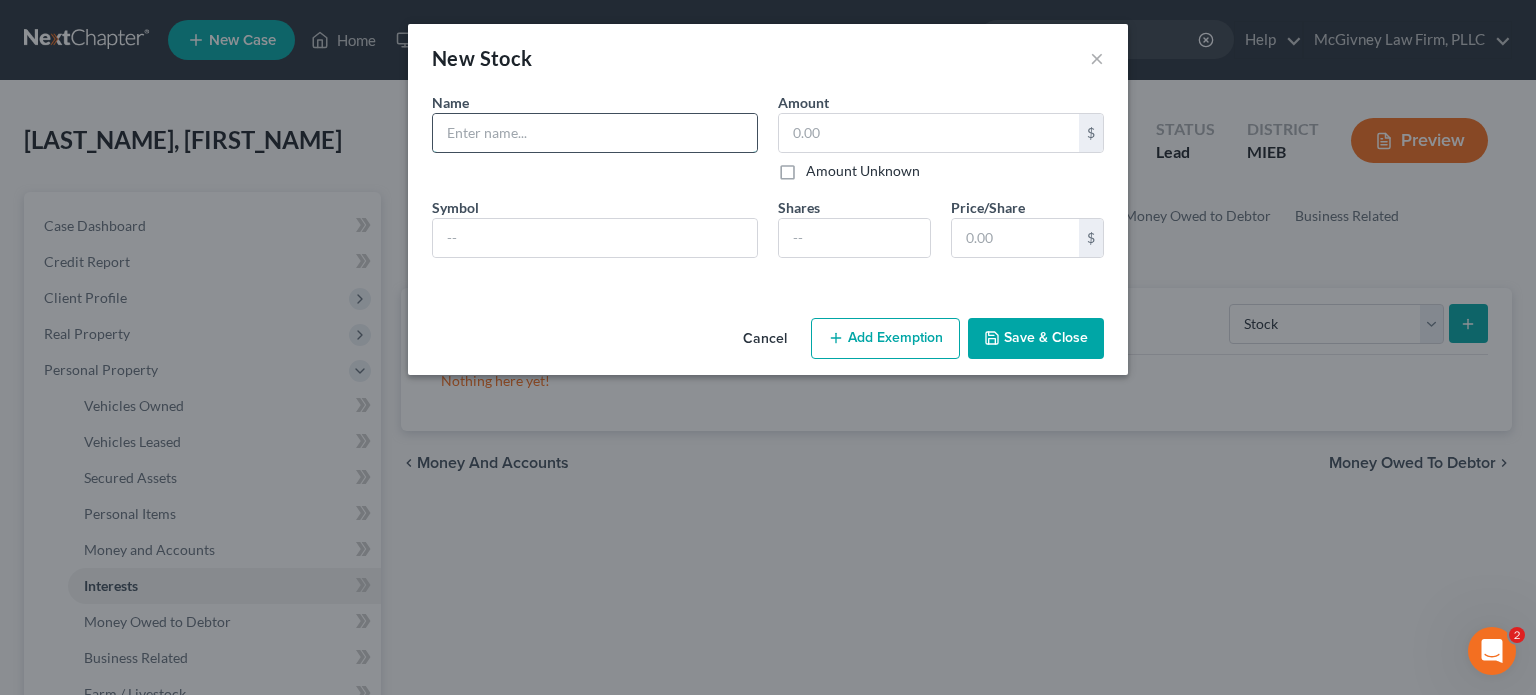 click at bounding box center [595, 133] 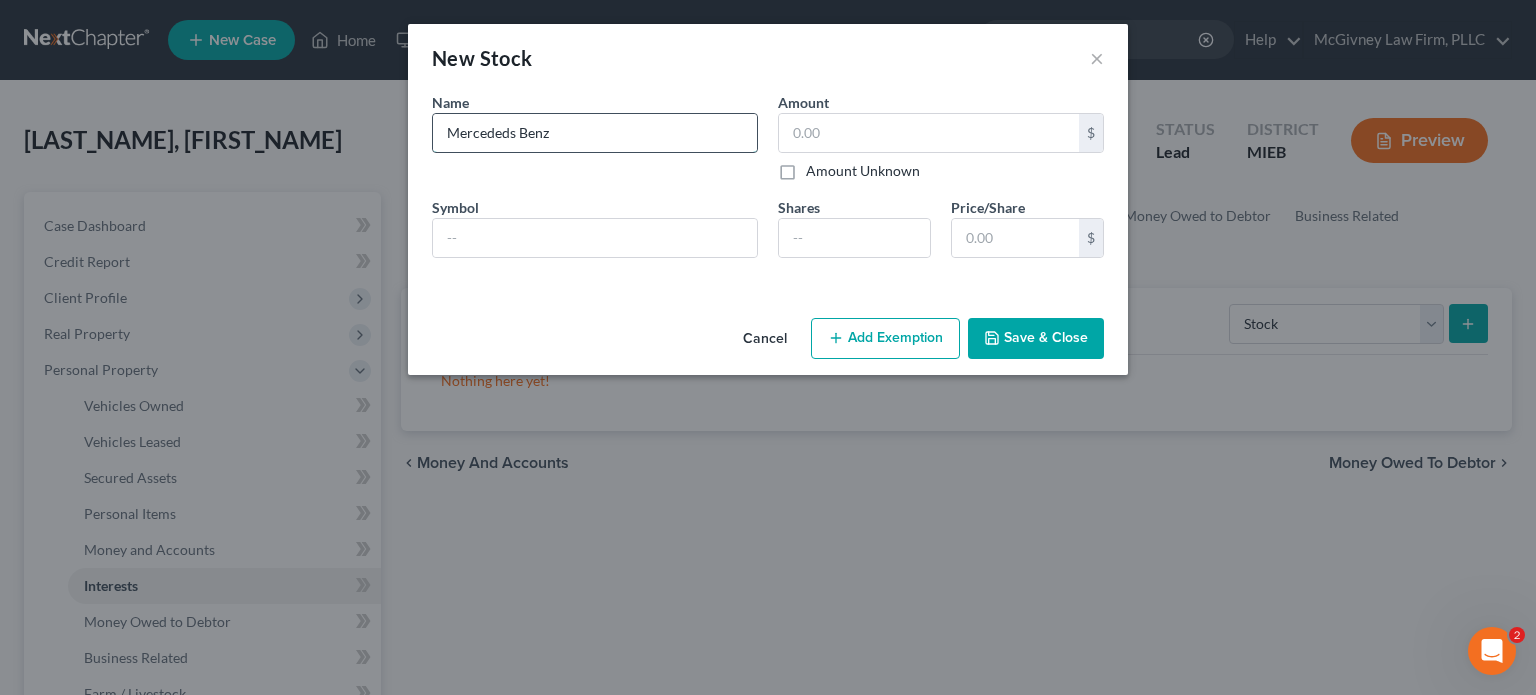 click on "Mercededs Benz" at bounding box center (595, 133) 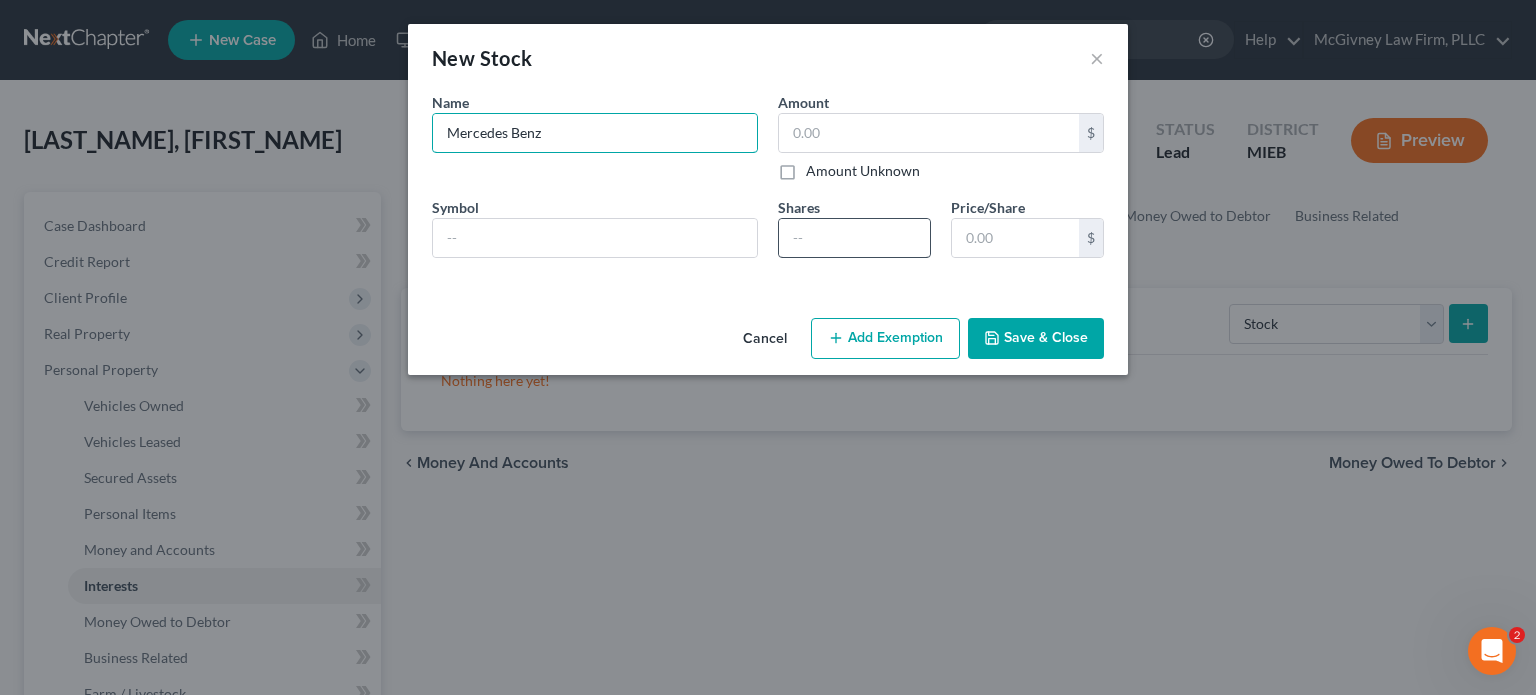 type on "Mercedes Benz" 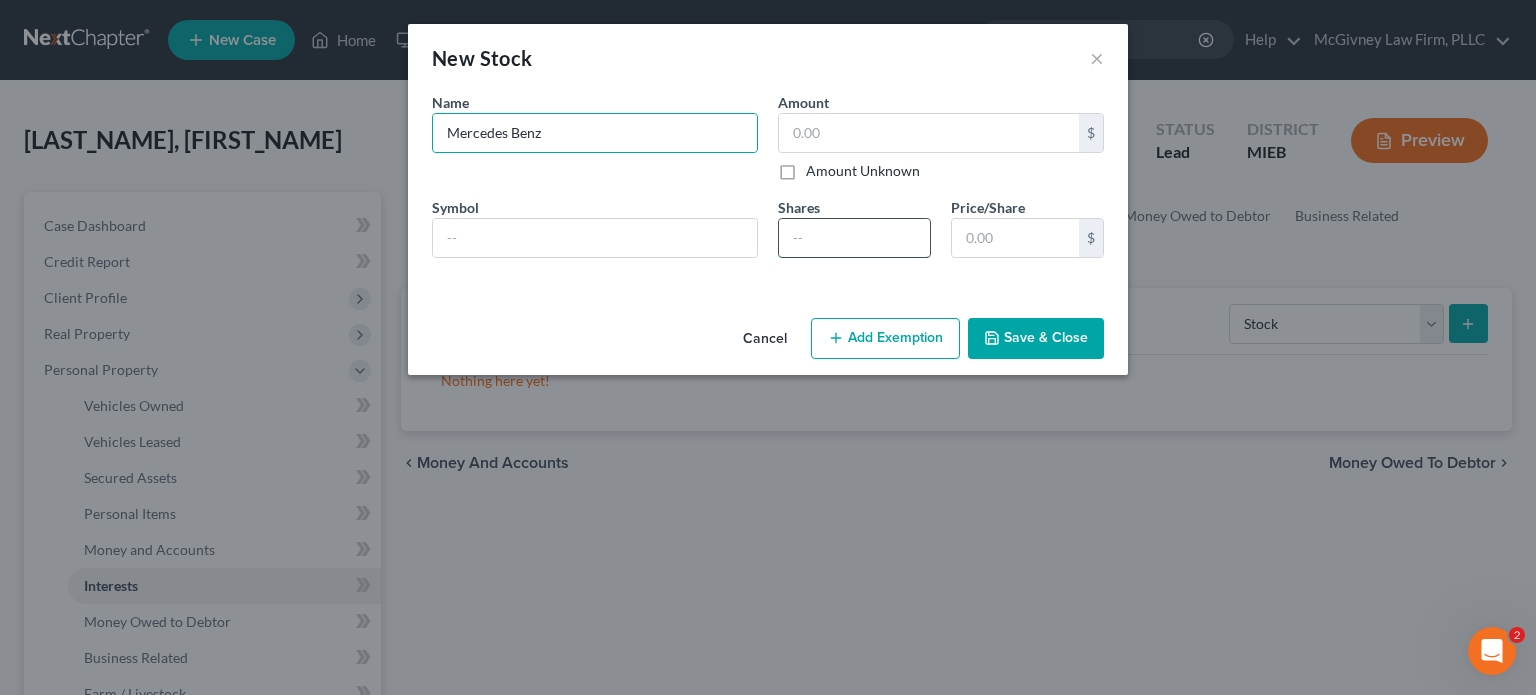 click at bounding box center (854, 238) 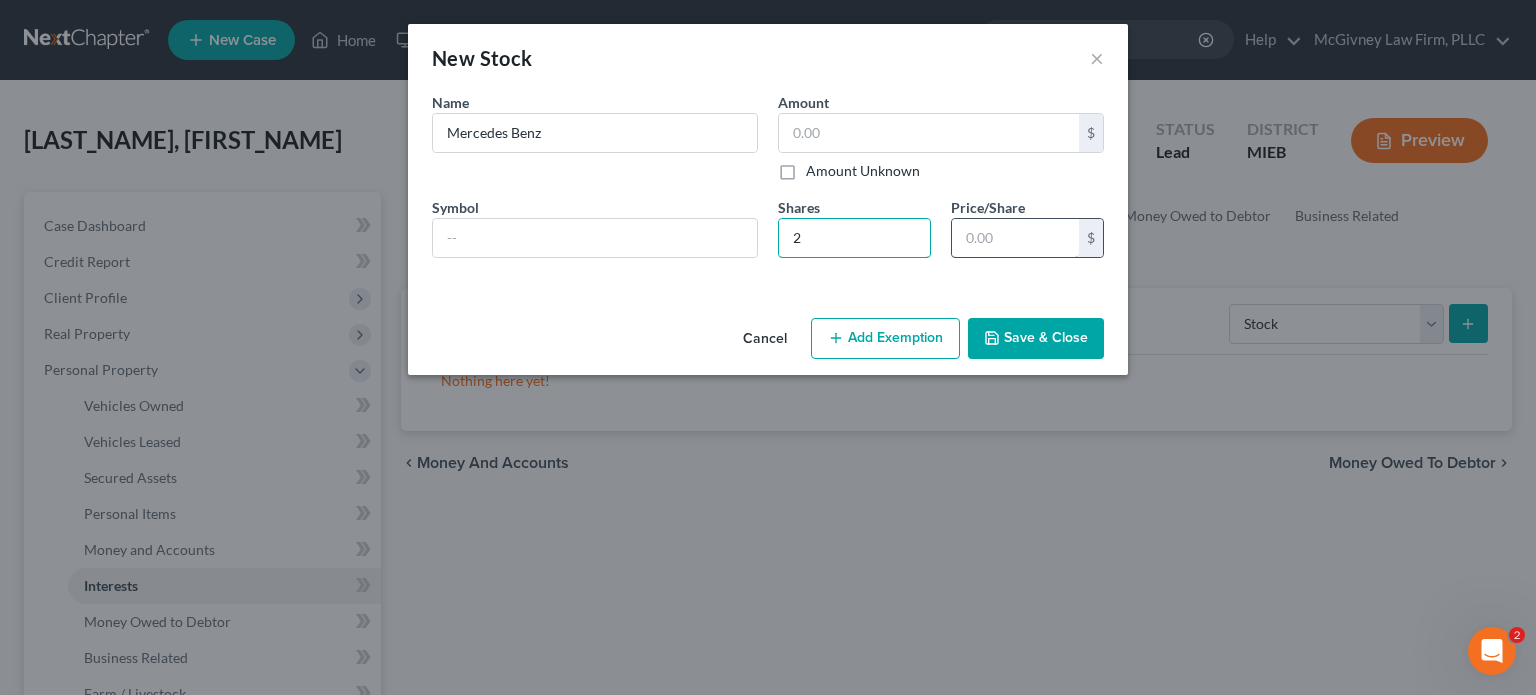 type on "2" 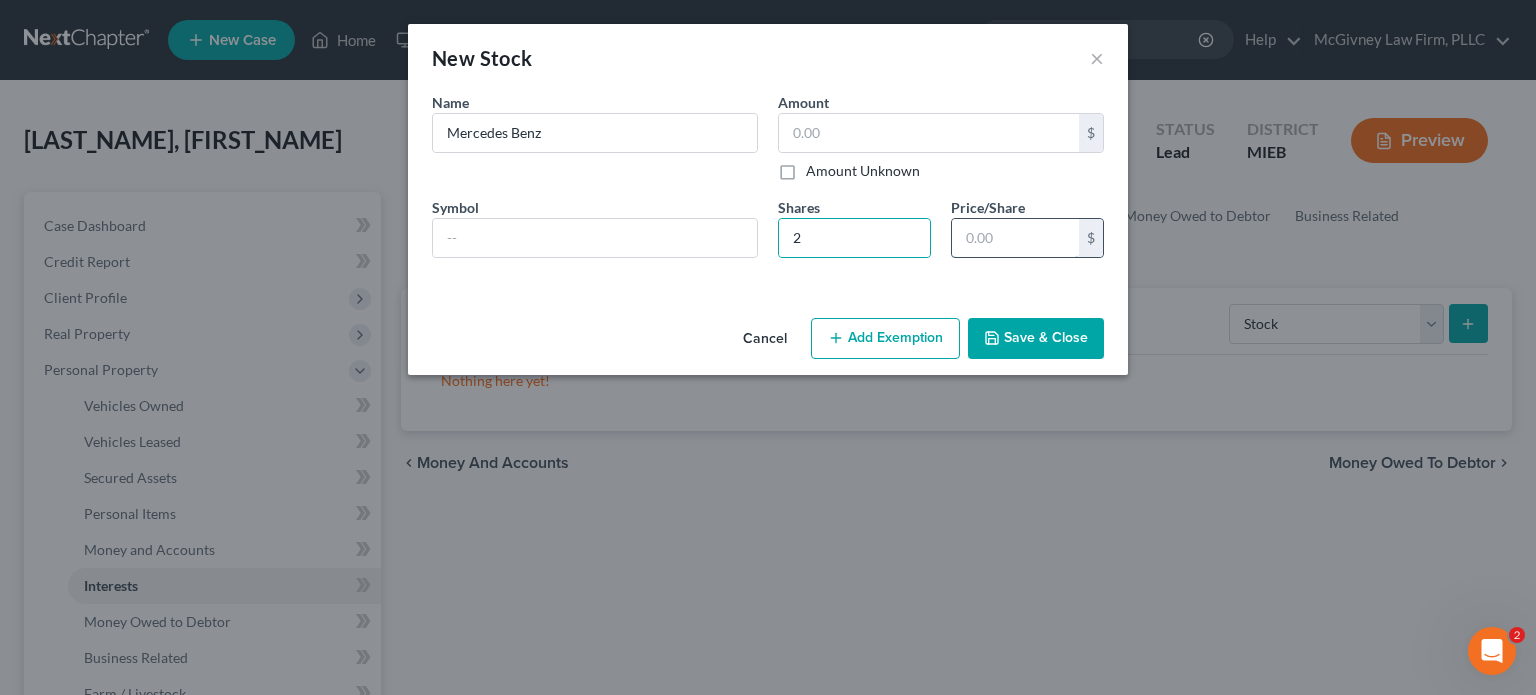 click at bounding box center (1015, 238) 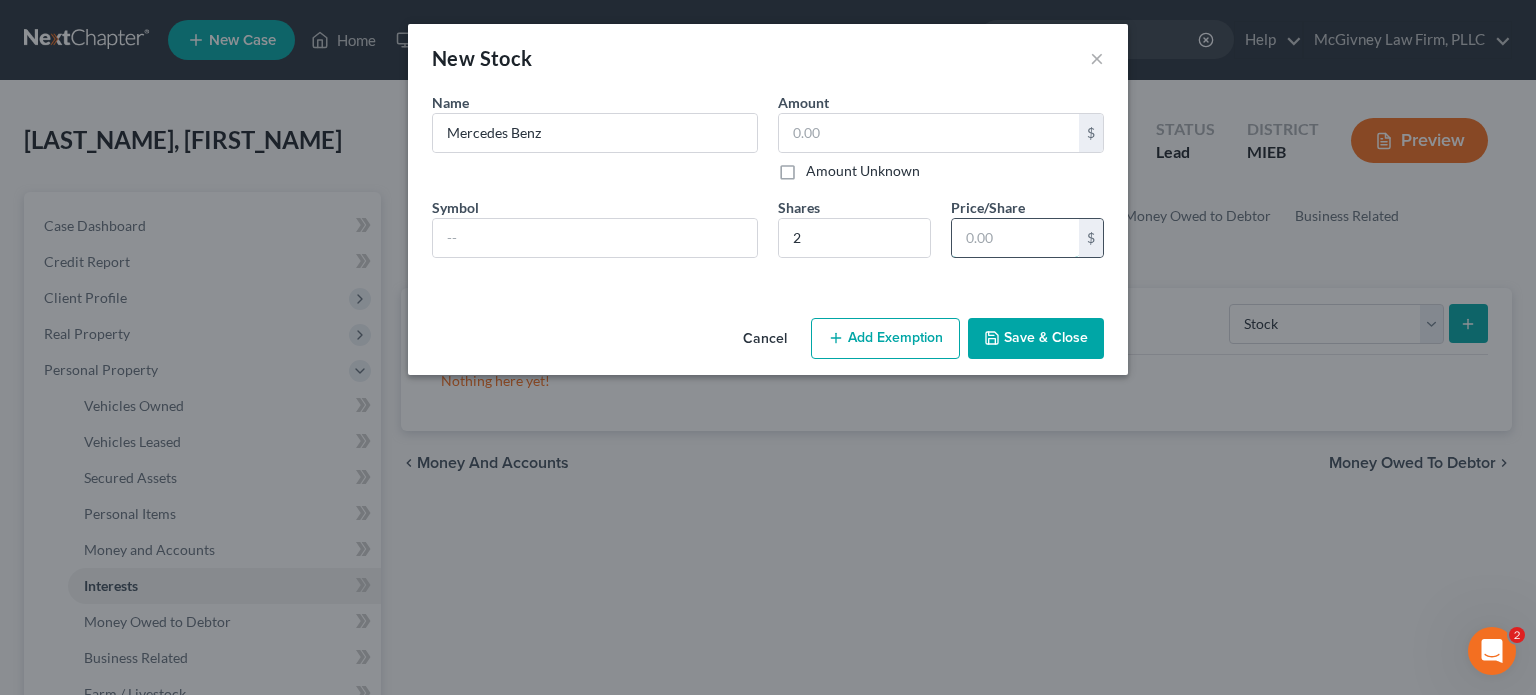 type on "2.00" 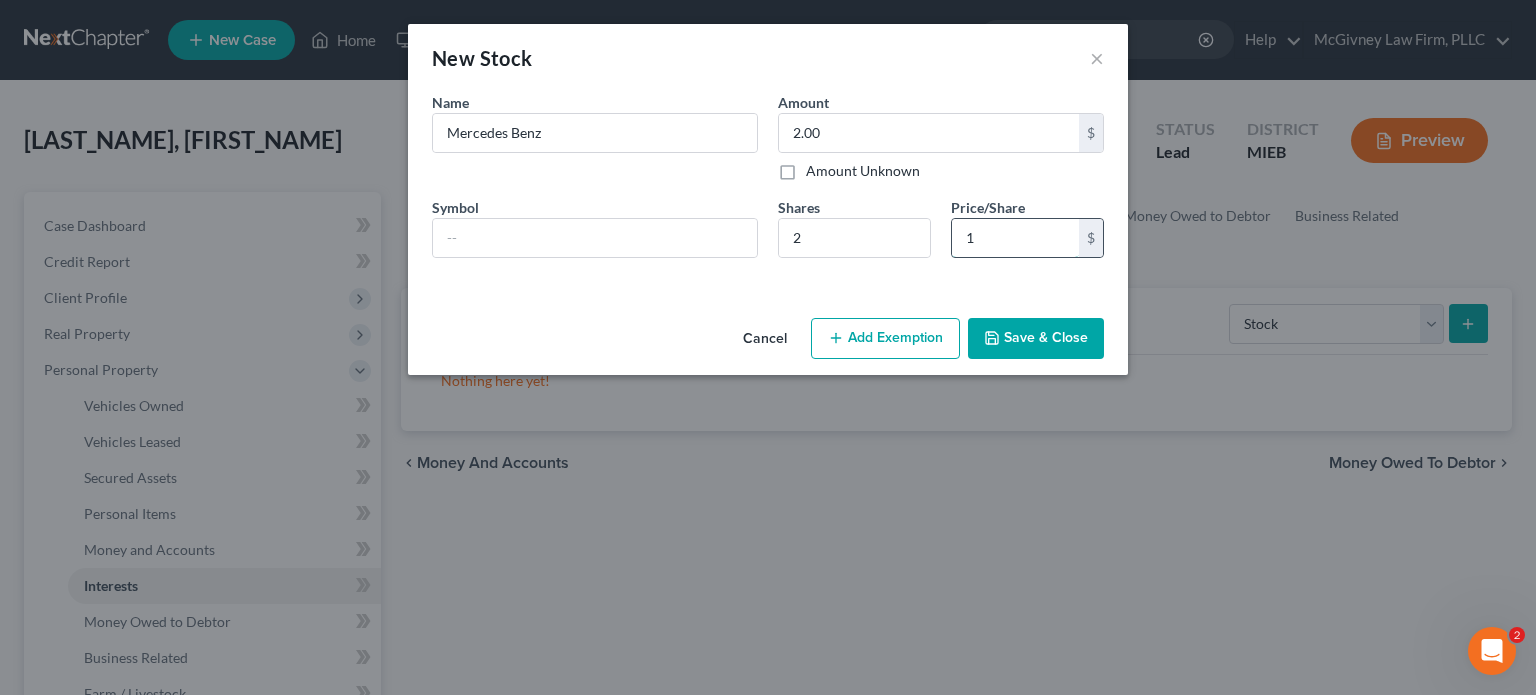 type on "28.00" 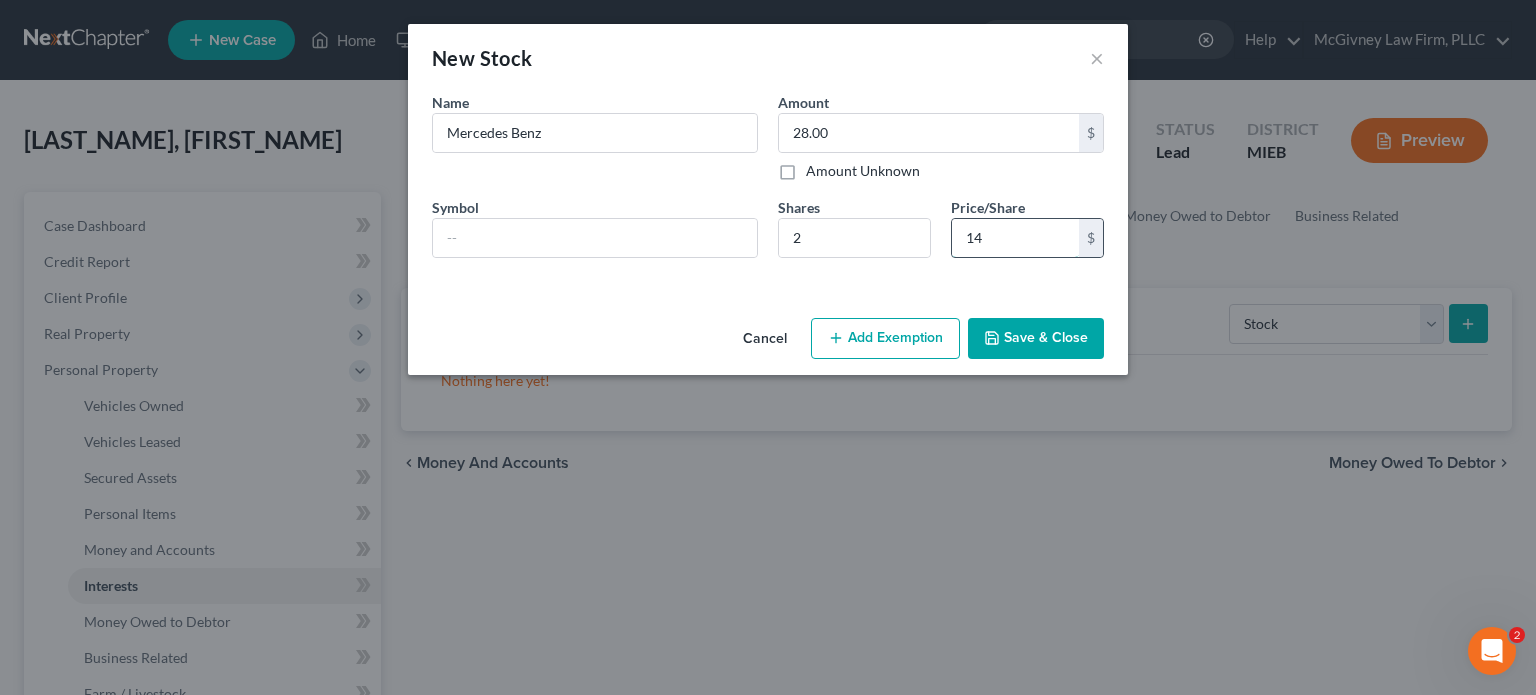 type on "14." 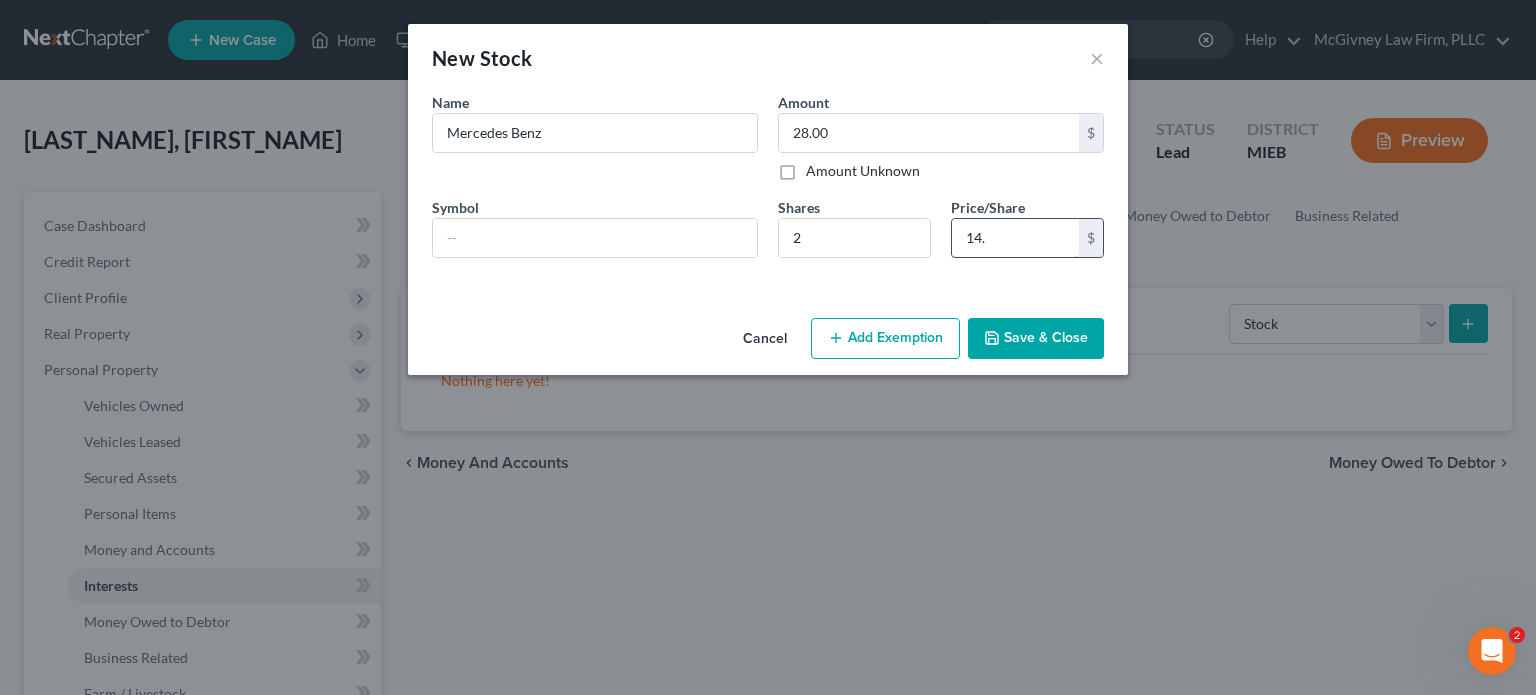 type on "29.00" 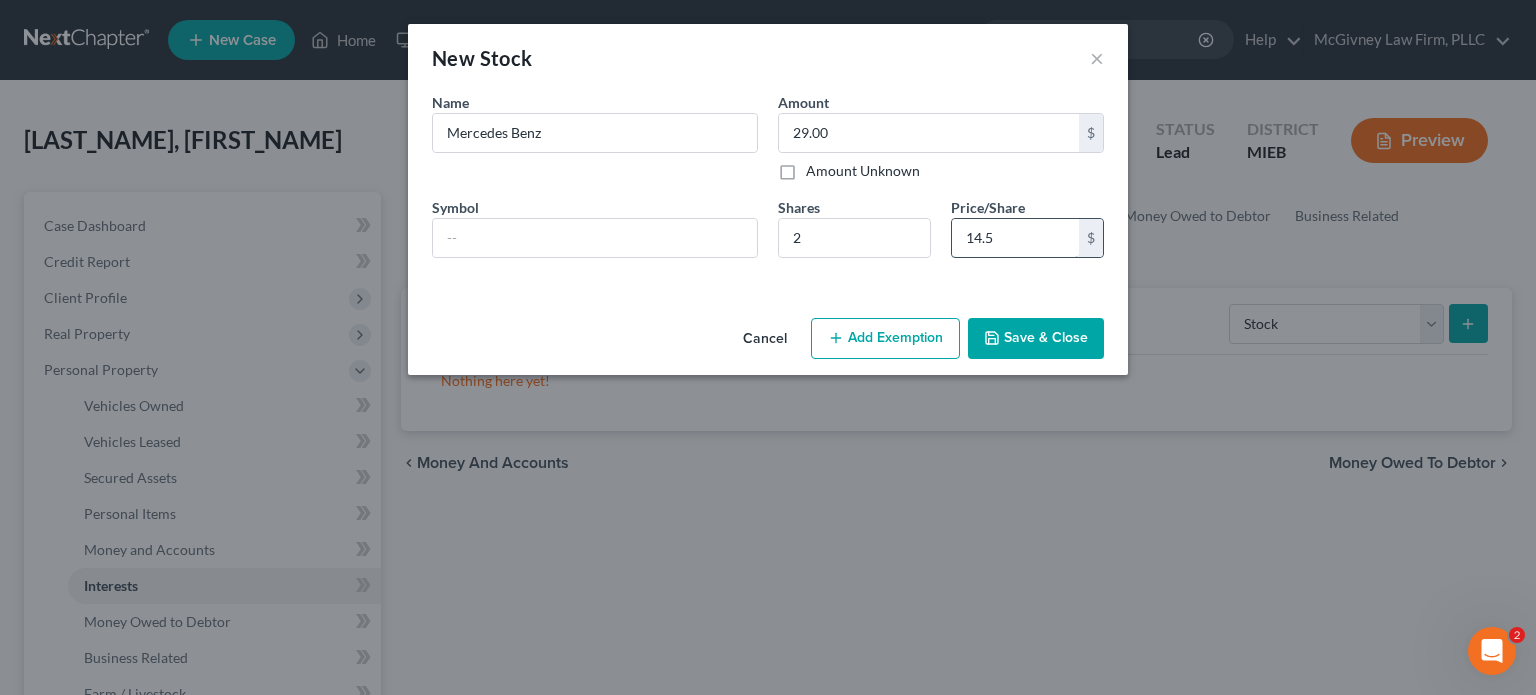 type on "29.02" 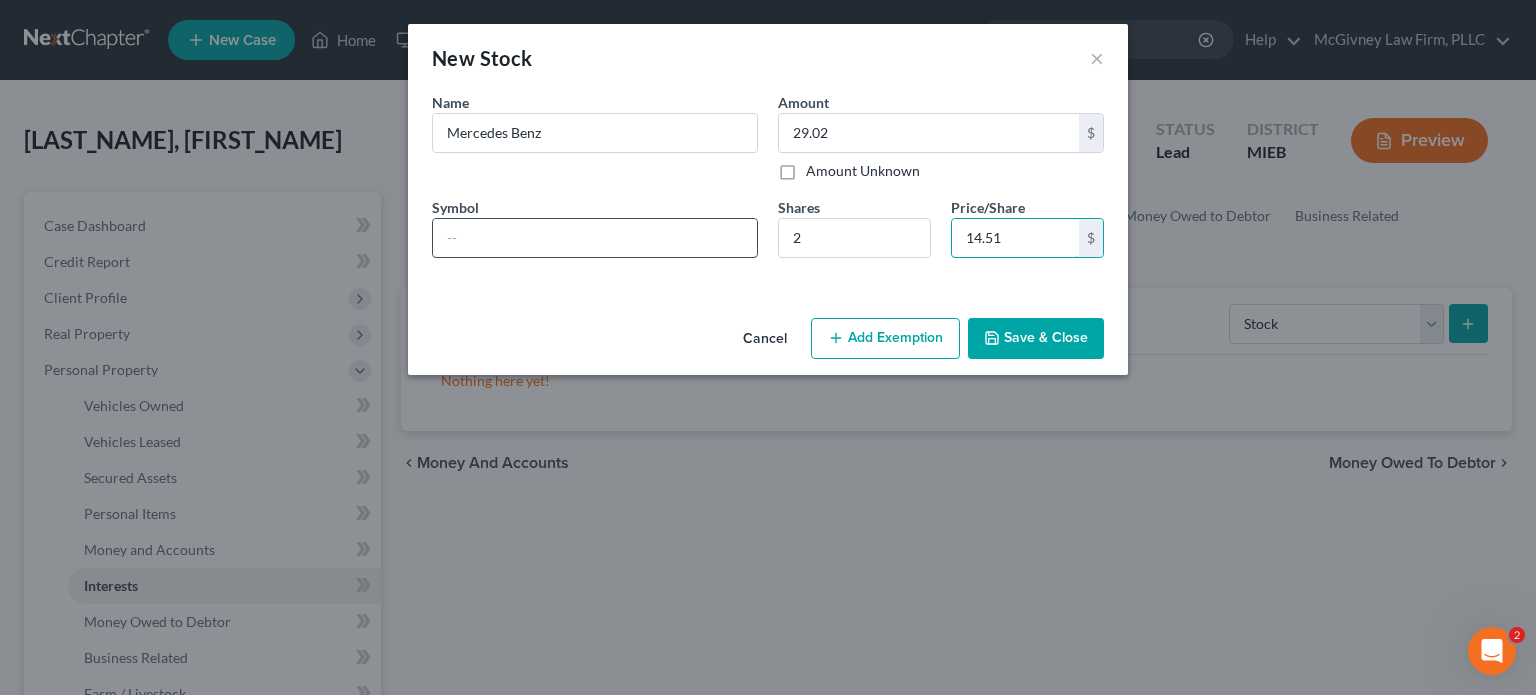 type on "14.51" 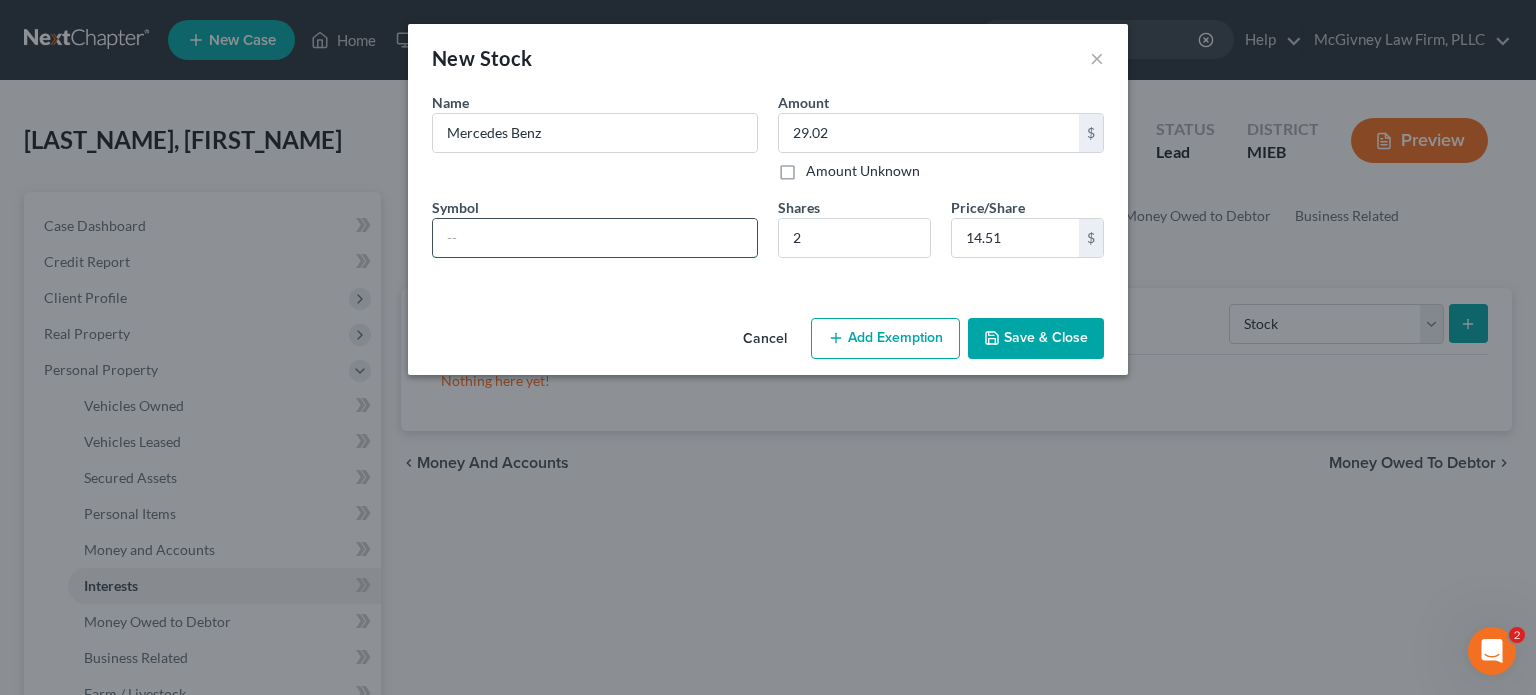 click at bounding box center (595, 238) 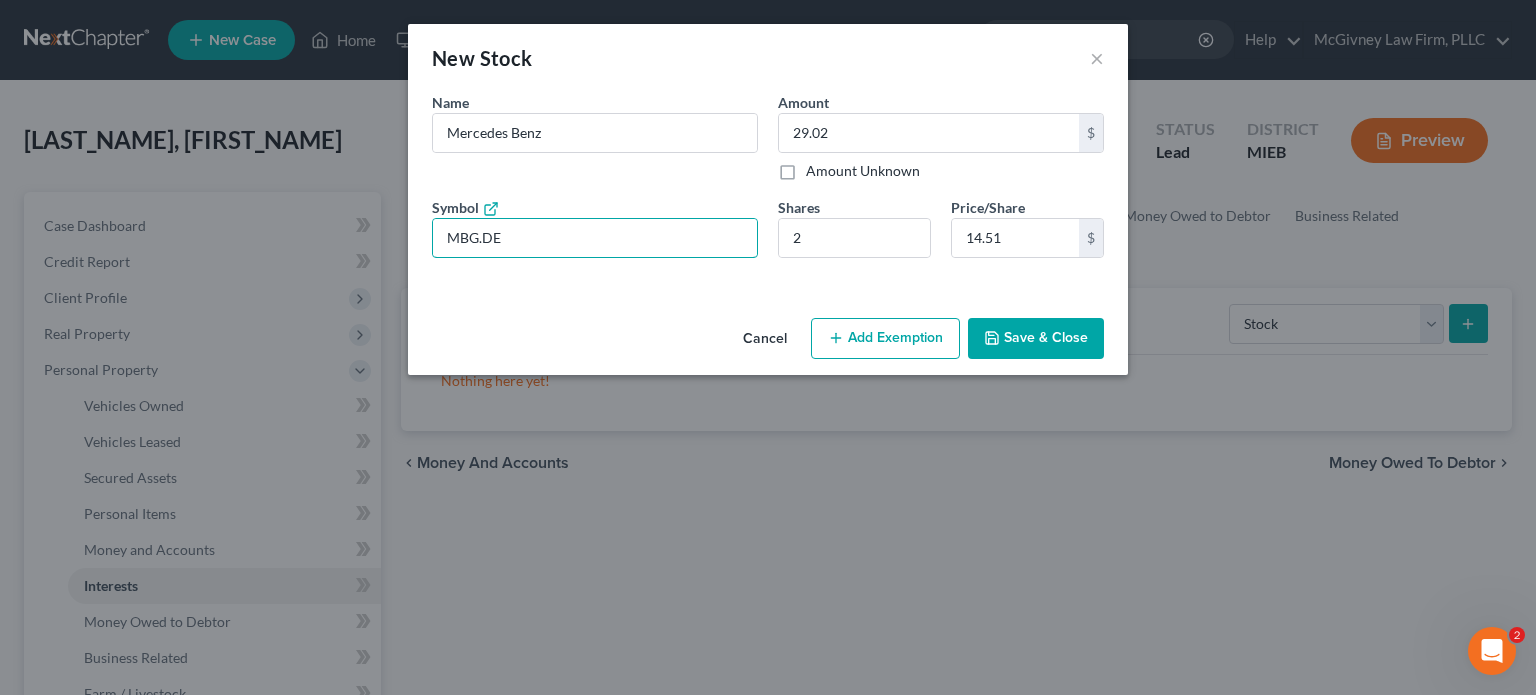 type on "MBG.DE" 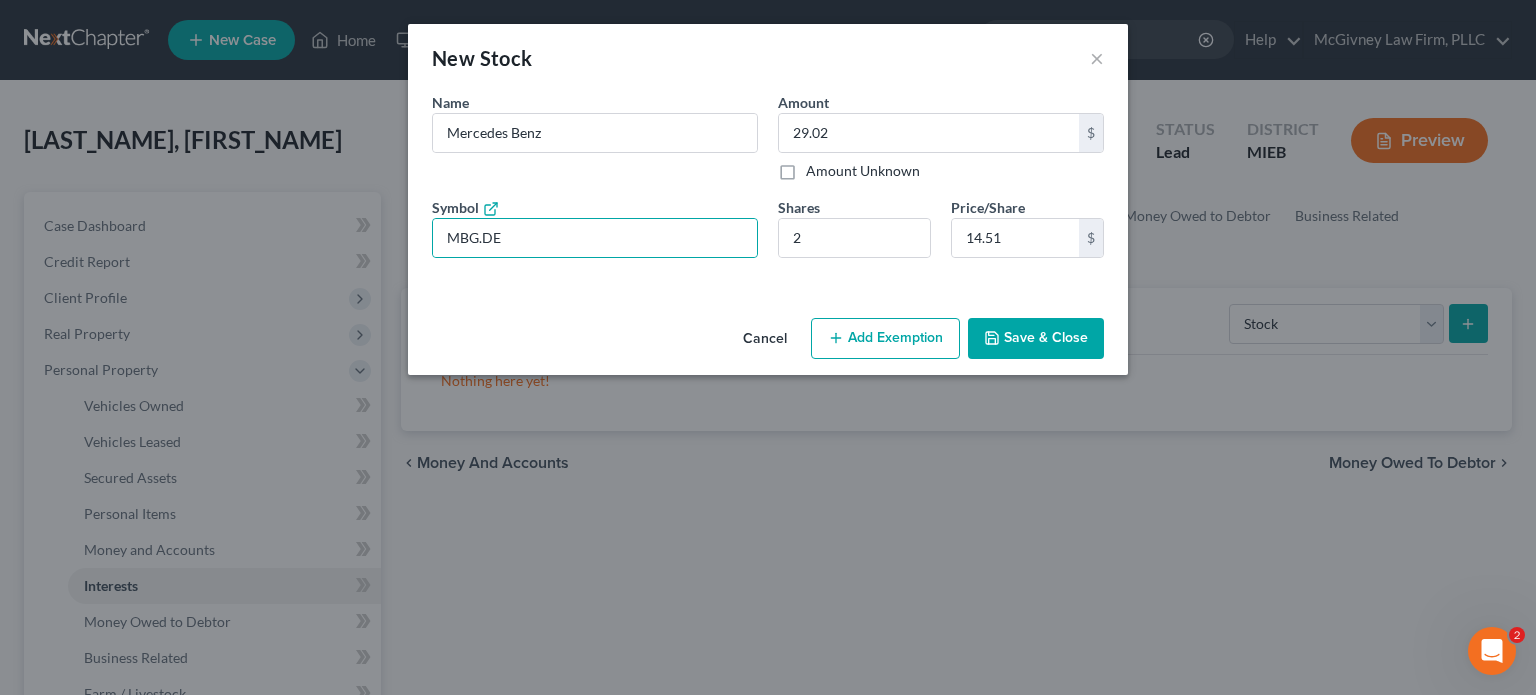 click on "Add Exemption" at bounding box center (885, 339) 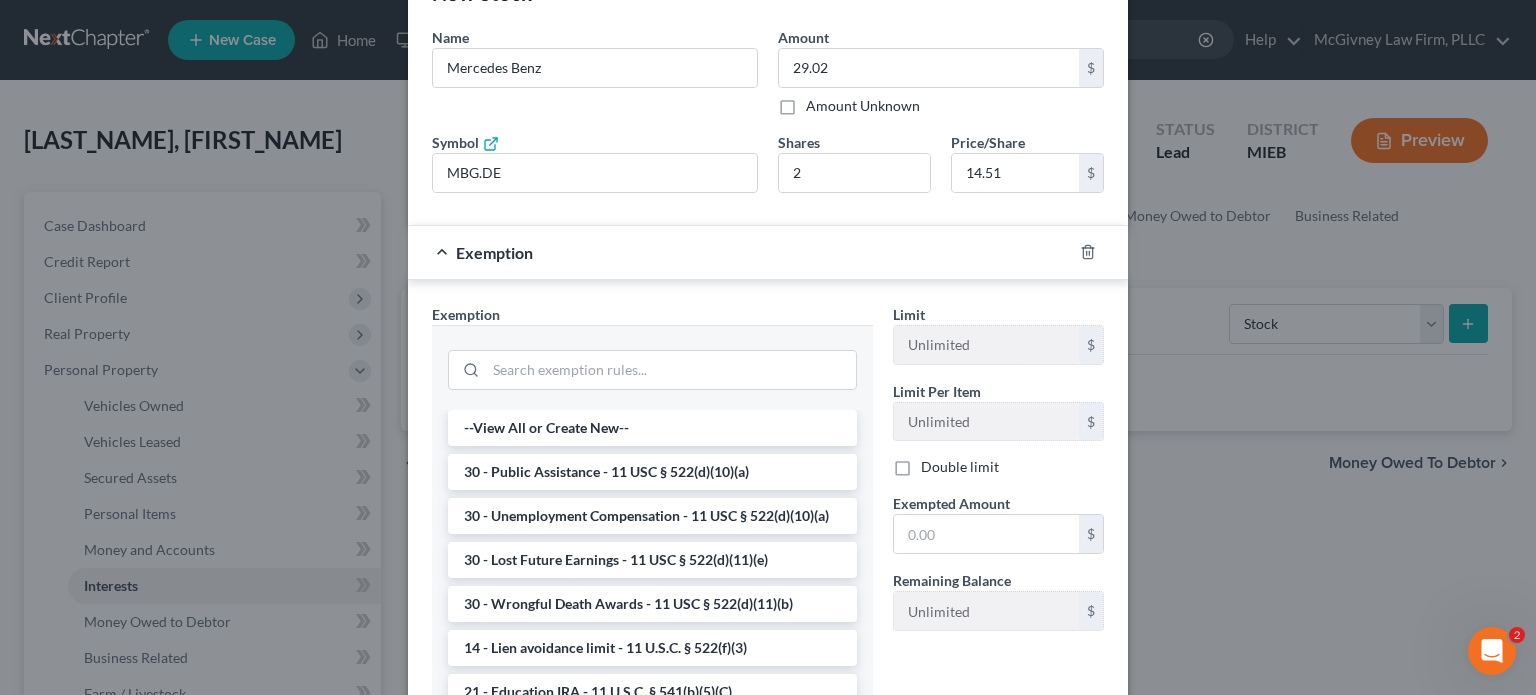 scroll, scrollTop: 100, scrollLeft: 0, axis: vertical 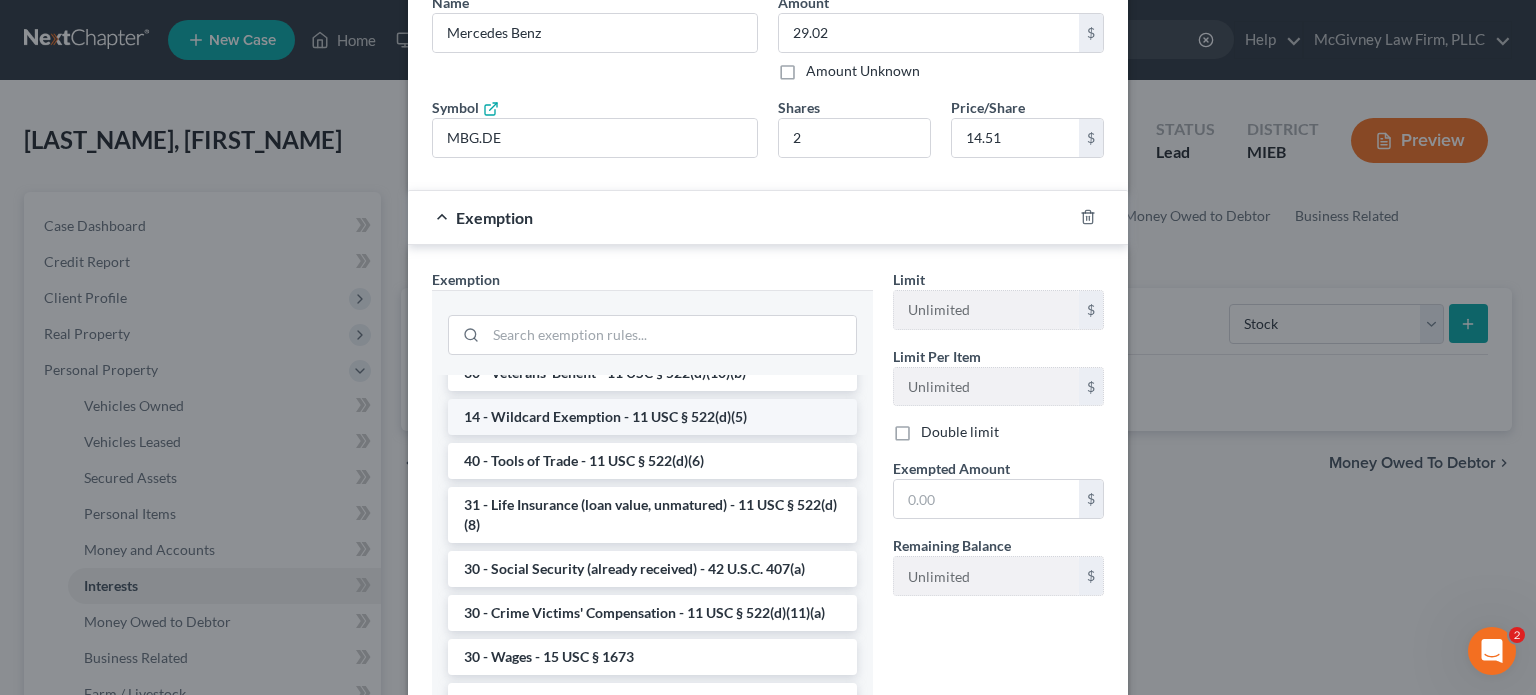 click on "14 - Wildcard Exemption - 11 USC § 522(d)(5)" at bounding box center (652, 417) 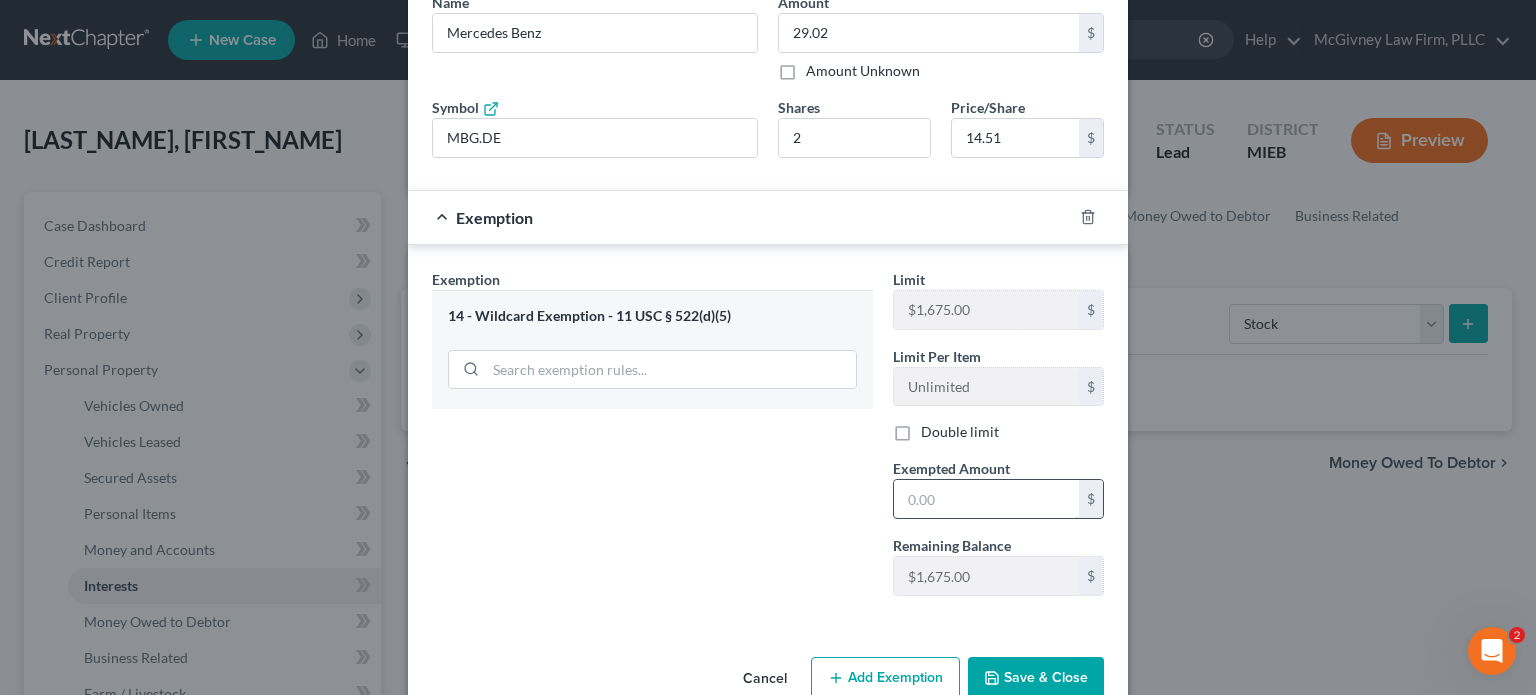 click at bounding box center (986, 499) 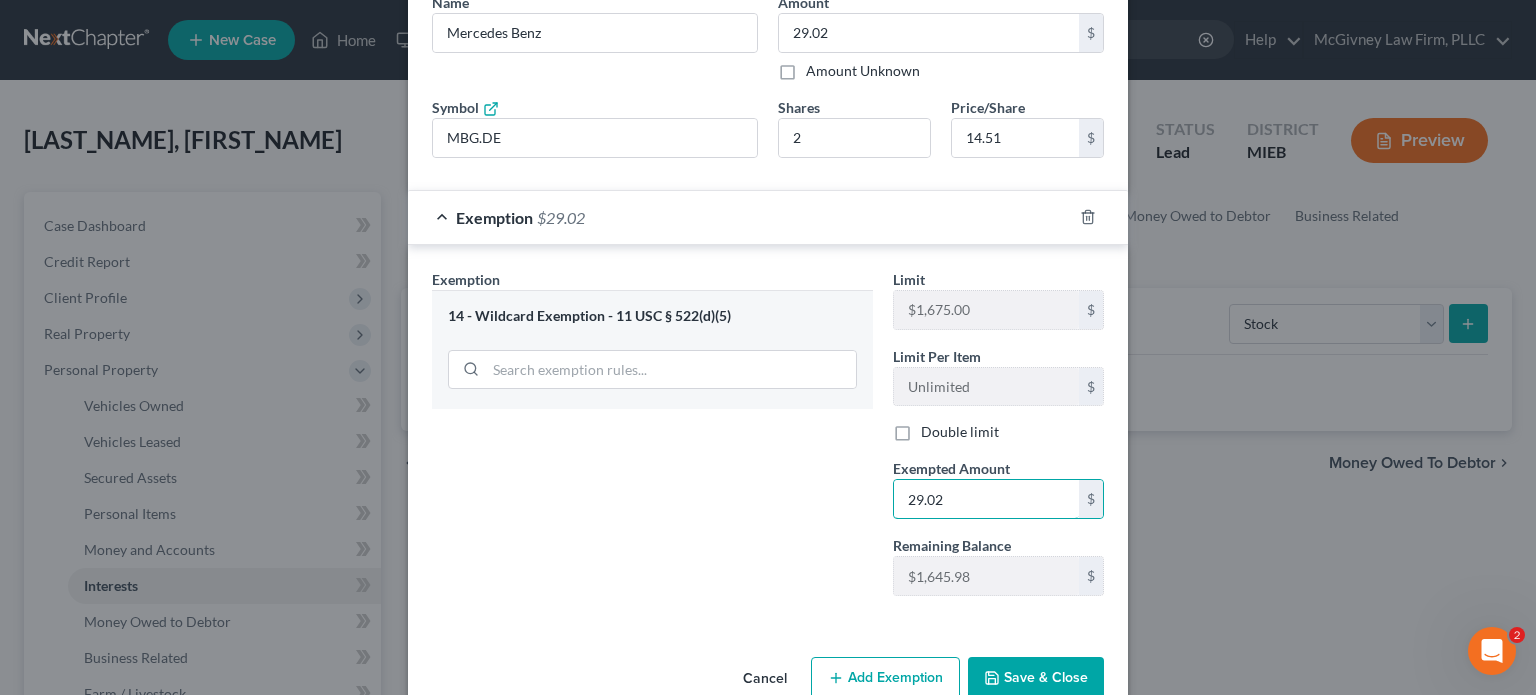 type on "29.02" 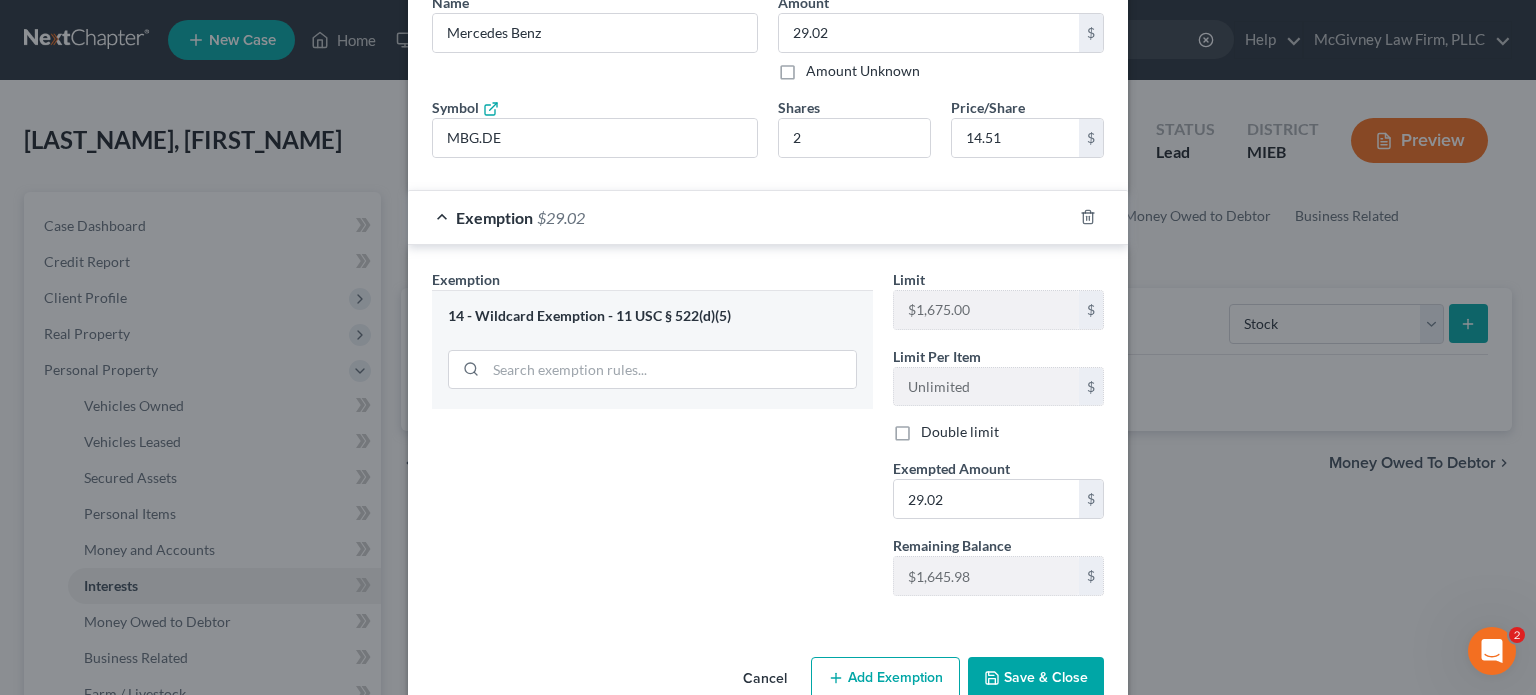 click on "Save & Close" at bounding box center [1036, 678] 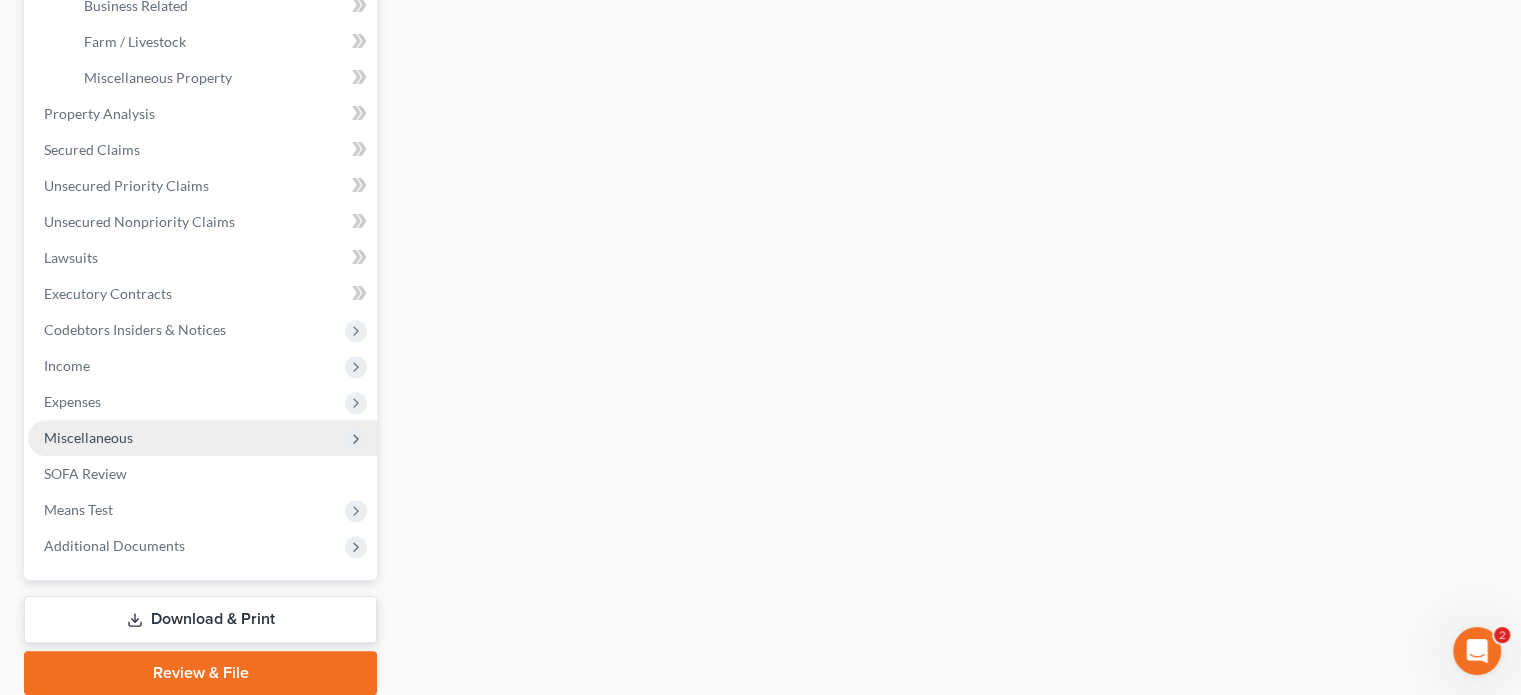 scroll, scrollTop: 700, scrollLeft: 0, axis: vertical 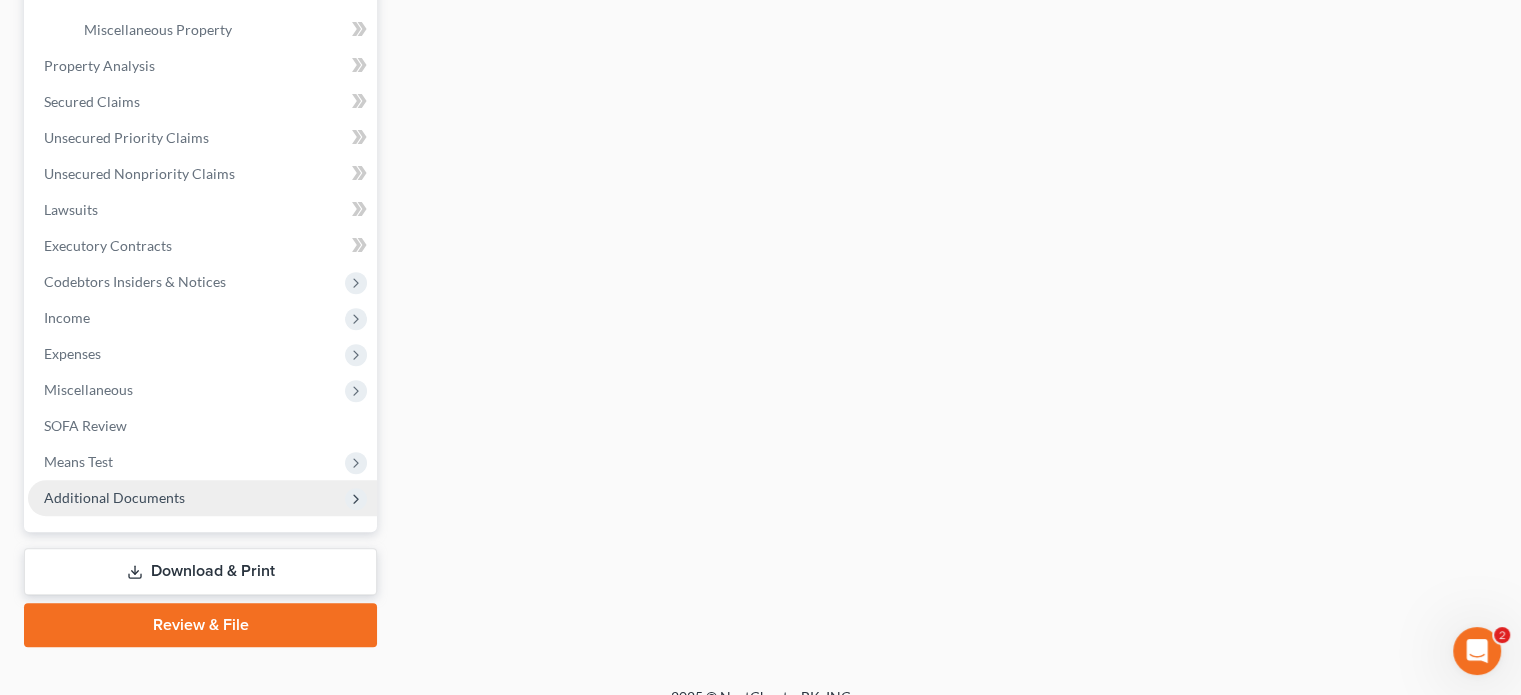 click on "Additional Documents" at bounding box center (114, 497) 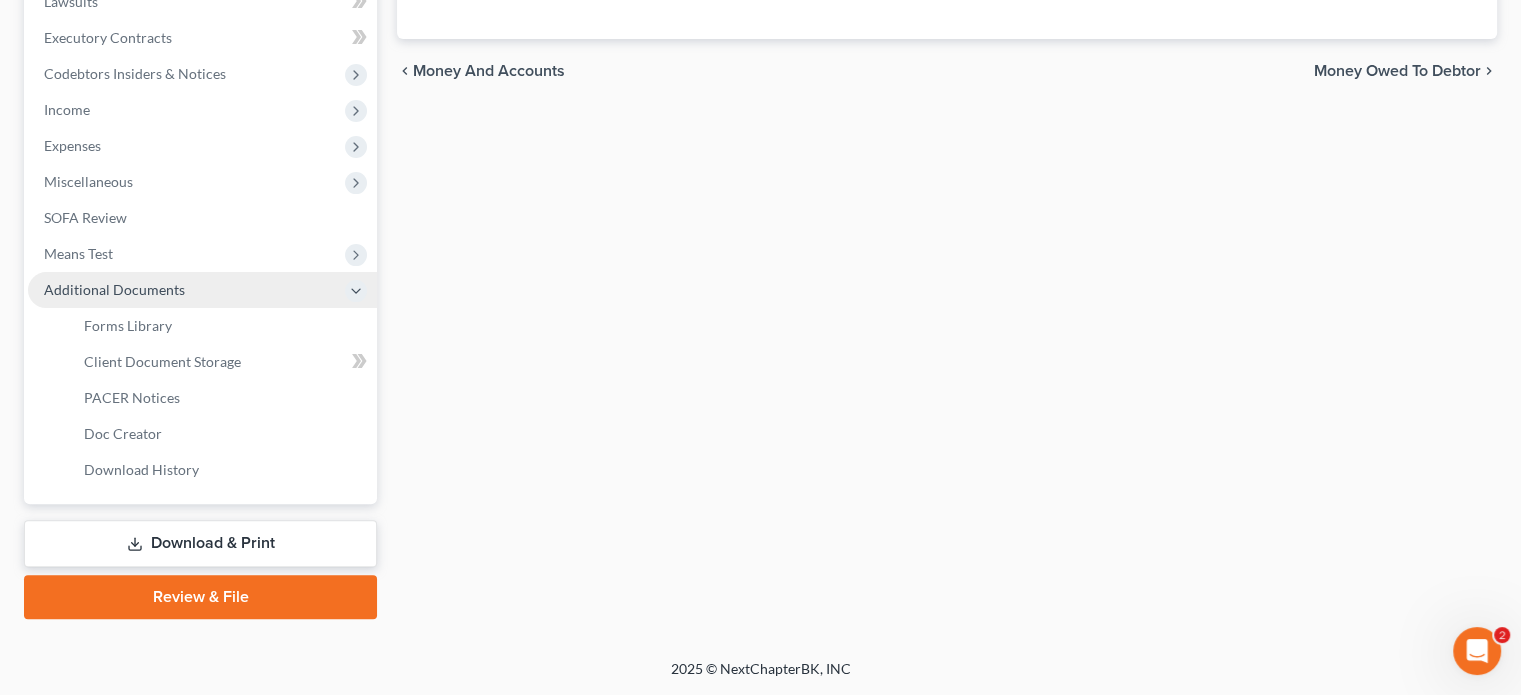 scroll, scrollTop: 545, scrollLeft: 0, axis: vertical 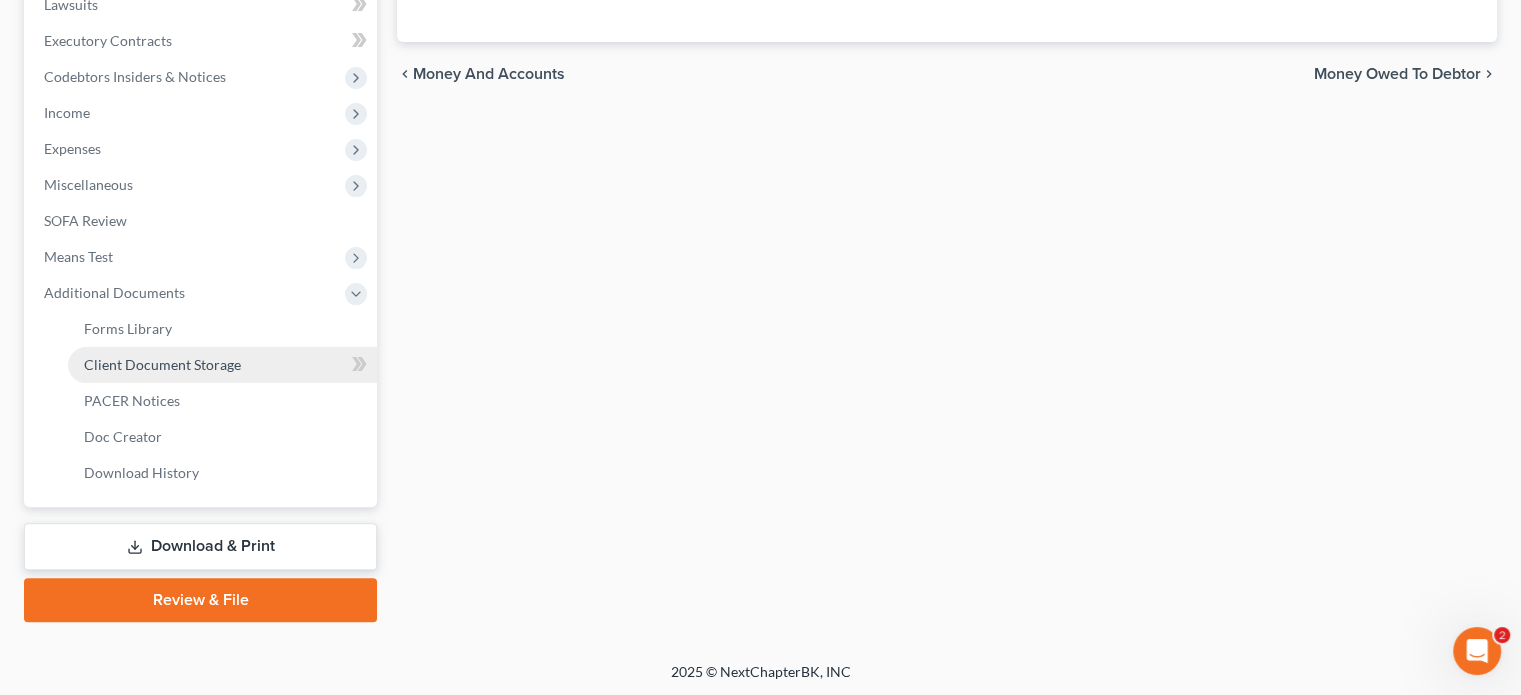 click on "Client Document Storage" at bounding box center [162, 364] 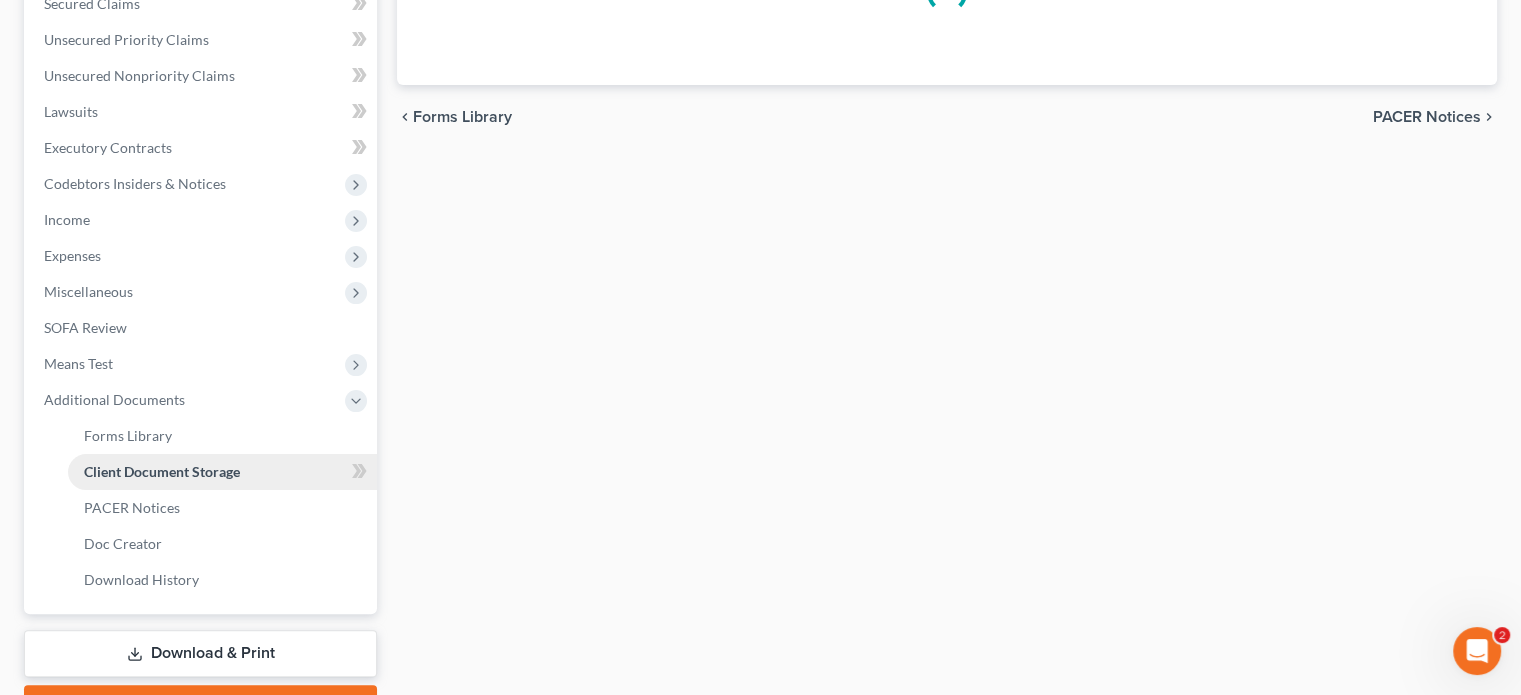 select on "6" 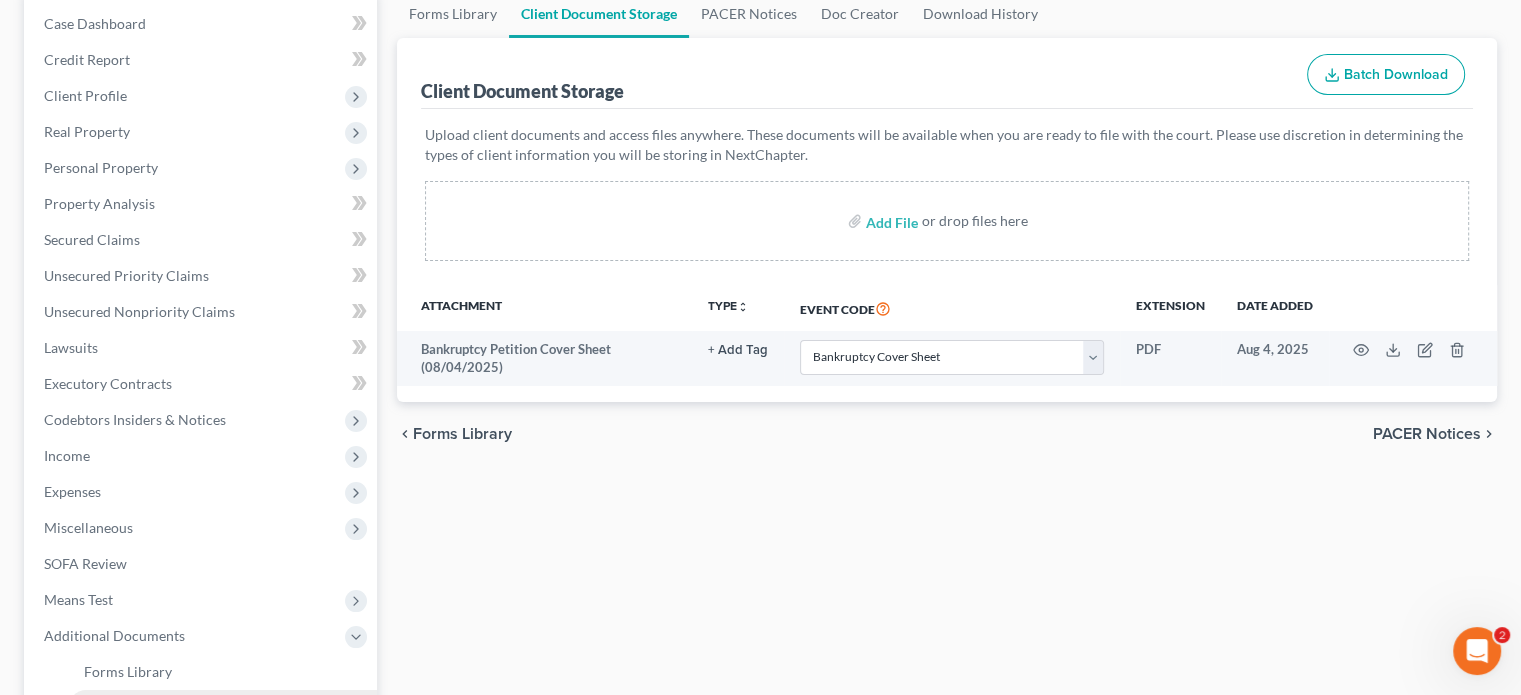 scroll, scrollTop: 0, scrollLeft: 0, axis: both 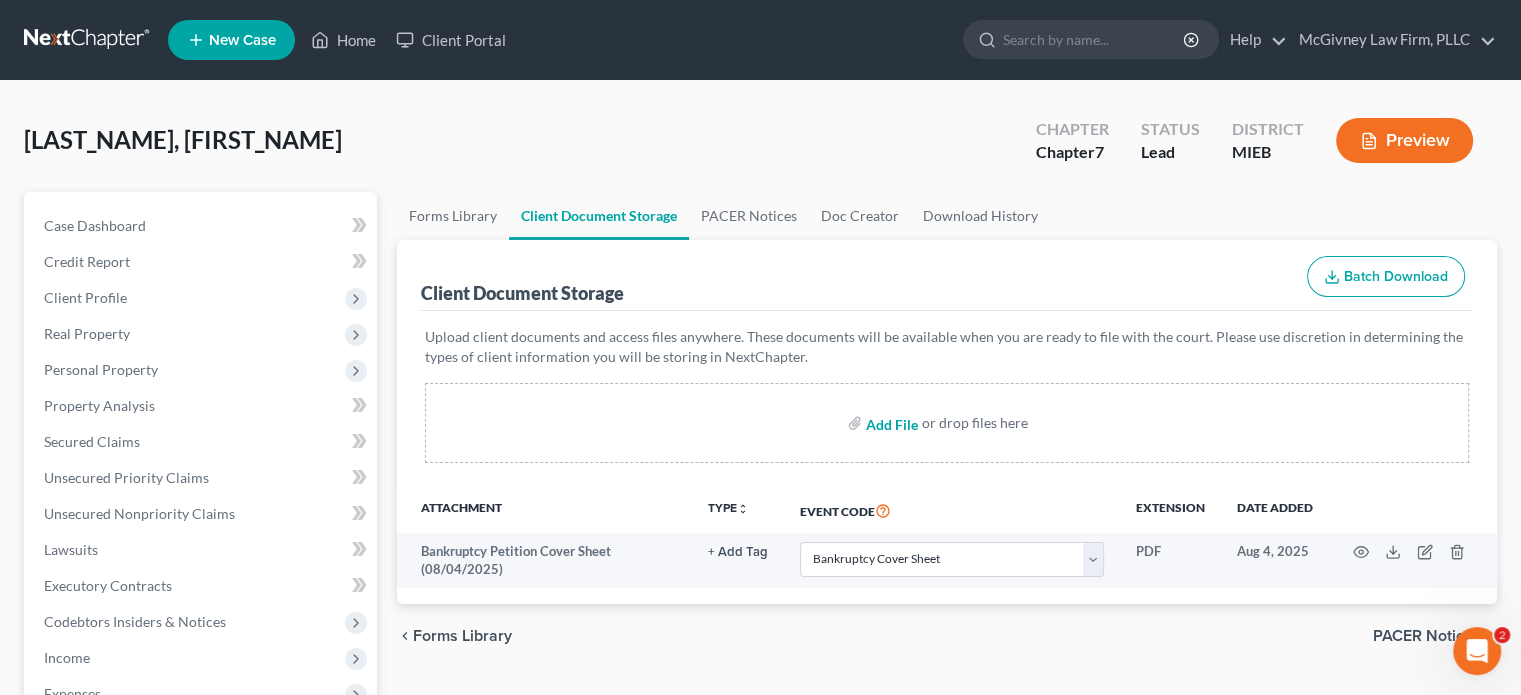 click at bounding box center (890, 423) 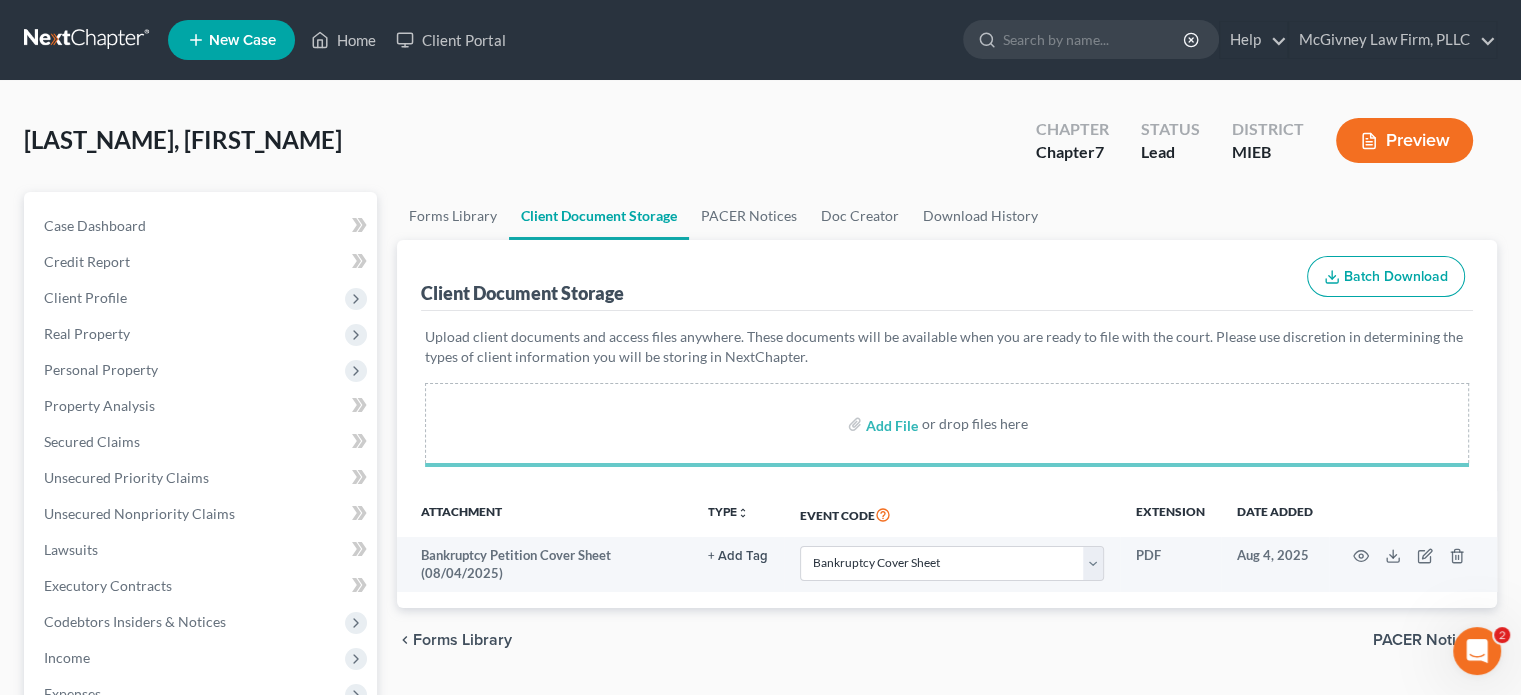 select on "6" 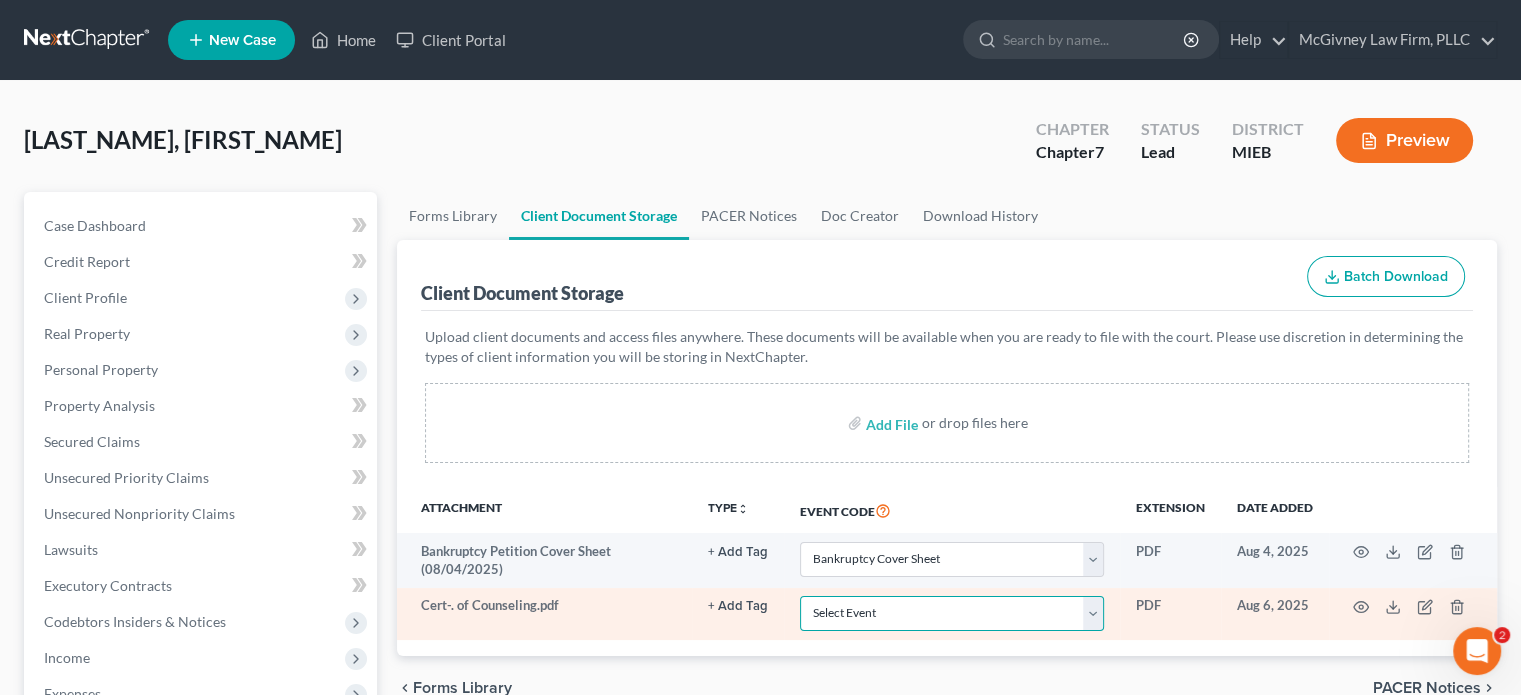click on "Select Event 20 Largest Unsecured Creditors Amended Chapter 11 Plan Amended Chapter 11 Plan Small Business Subchapter V Amended Chapter 11 Small Business Plan Amended Disclosure Statement Balance Sheet for Small Business Bankruptcy Cover Sheet Certificate of Budget and Credit Counseling Course Certificate of Service Certification Regarding Domestic Support Obligations Certification of Completion of Financial Management Course Chapter 11 Monthly Operating Report for Non-Small Business Chapter 11 Monthly Operating Report for Small Business/Subchapter V Chapter 11 Plan Chapter 11 Plan Small Business Subchapter V Chapter 11 Small Business Plan Chapter 13 Calculation of Your Disposable Income Form 122C-2 Chapter 13 Plan Chapter 13 Post-Confirmation Plan Modification Chapter 13 Statement of Your Current Monthly Income Form 122C-1 Chapter 7 Filing Fee Waived Chapter 7 Means Test Calculation Form 122A-2 Chapter 7 Monthly Income & Expense Statement Cover Sheet for Amendments to Schedules and or Statements Schedule A/B" at bounding box center [952, 613] 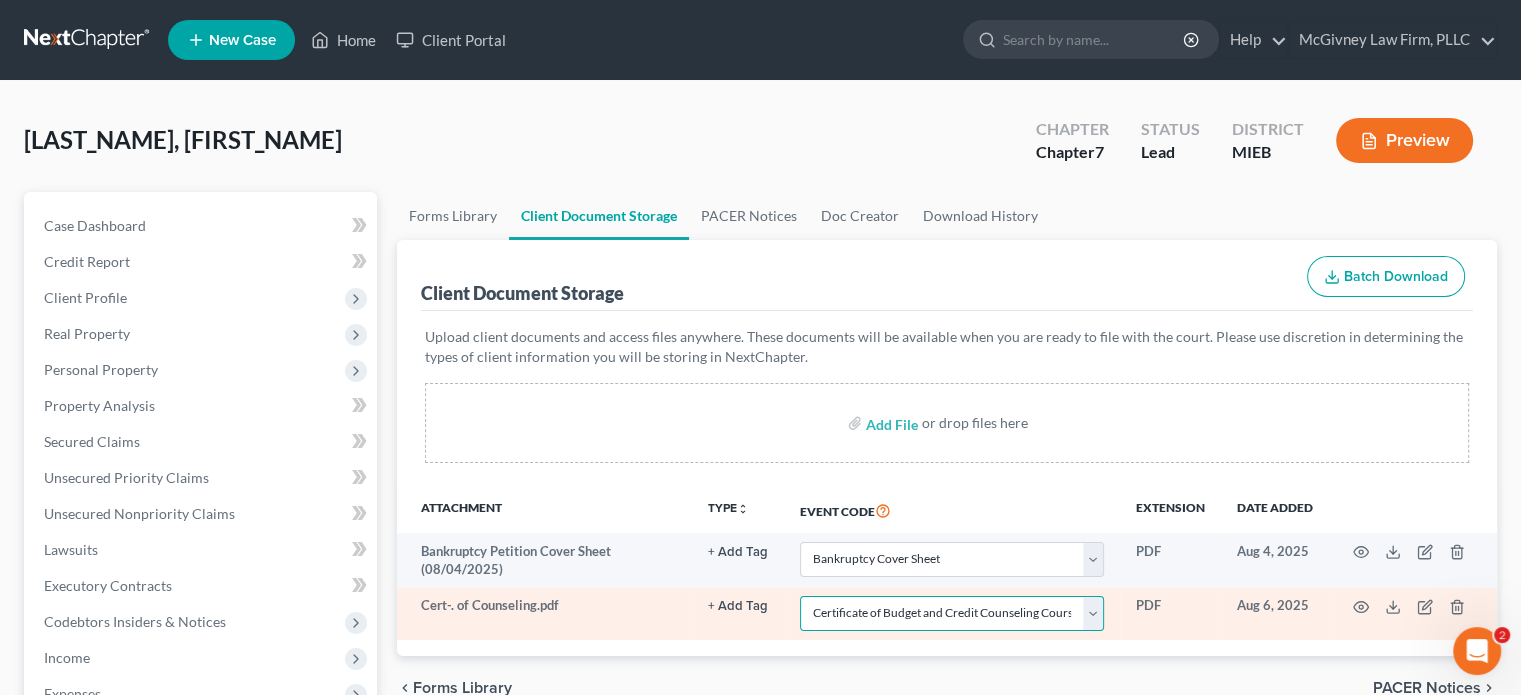 click on "Select Event 20 Largest Unsecured Creditors Amended Chapter 11 Plan Amended Chapter 11 Plan Small Business Subchapter V Amended Chapter 11 Small Business Plan Amended Disclosure Statement Balance Sheet for Small Business Bankruptcy Cover Sheet Certificate of Budget and Credit Counseling Course Certificate of Service Certification Regarding Domestic Support Obligations Certification of Completion of Financial Management Course Chapter 11 Monthly Operating Report for Non-Small Business Chapter 11 Monthly Operating Report for Small Business/Subchapter V Chapter 11 Plan Chapter 11 Plan Small Business Subchapter V Chapter 11 Small Business Plan Chapter 13 Calculation of Your Disposable Income Form 122C-2 Chapter 13 Plan Chapter 13 Post-Confirmation Plan Modification Chapter 13 Statement of Your Current Monthly Income Form 122C-1 Chapter 7 Filing Fee Waived Chapter 7 Means Test Calculation Form 122A-2 Chapter 7 Monthly Income & Expense Statement Cover Sheet for Amendments to Schedules and or Statements Schedule A/B" at bounding box center (952, 613) 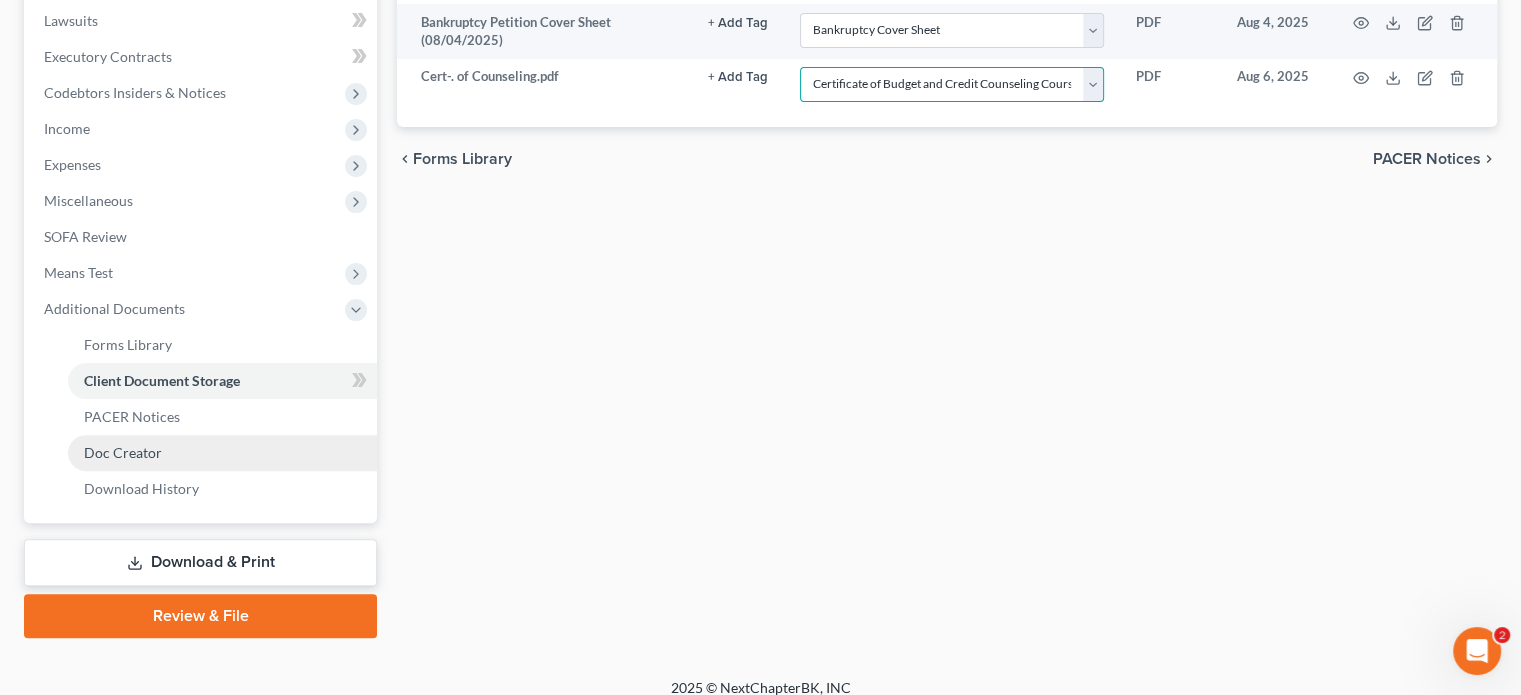 scroll, scrollTop: 546, scrollLeft: 0, axis: vertical 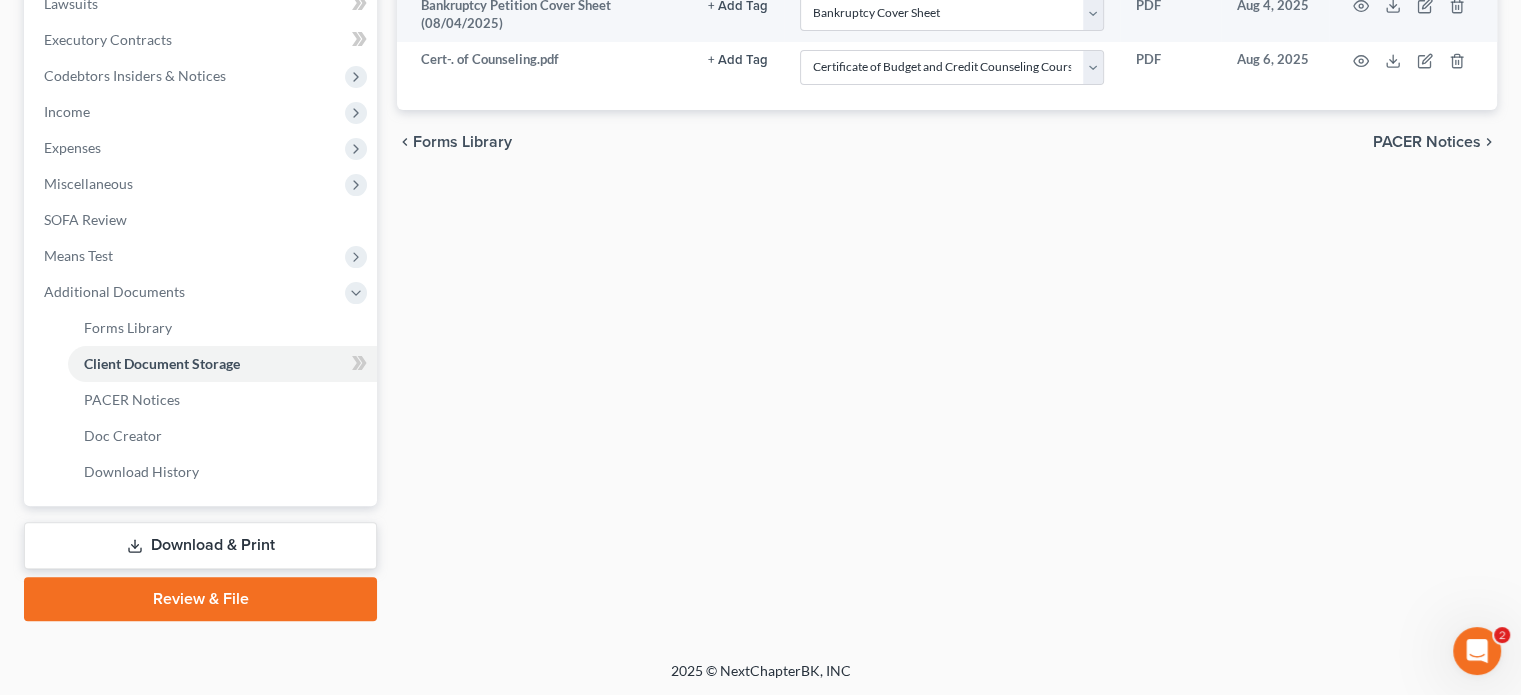click on "Review & File" at bounding box center [200, 599] 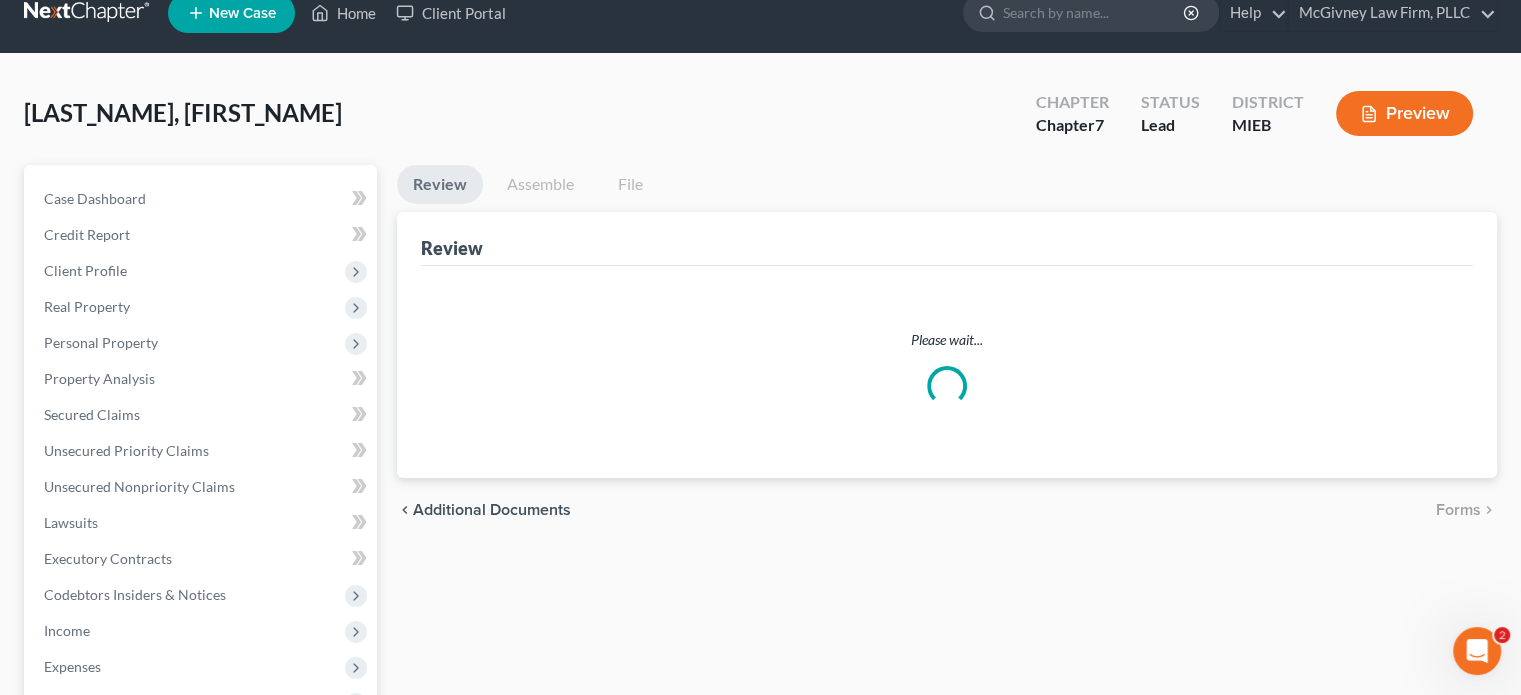 scroll, scrollTop: 0, scrollLeft: 0, axis: both 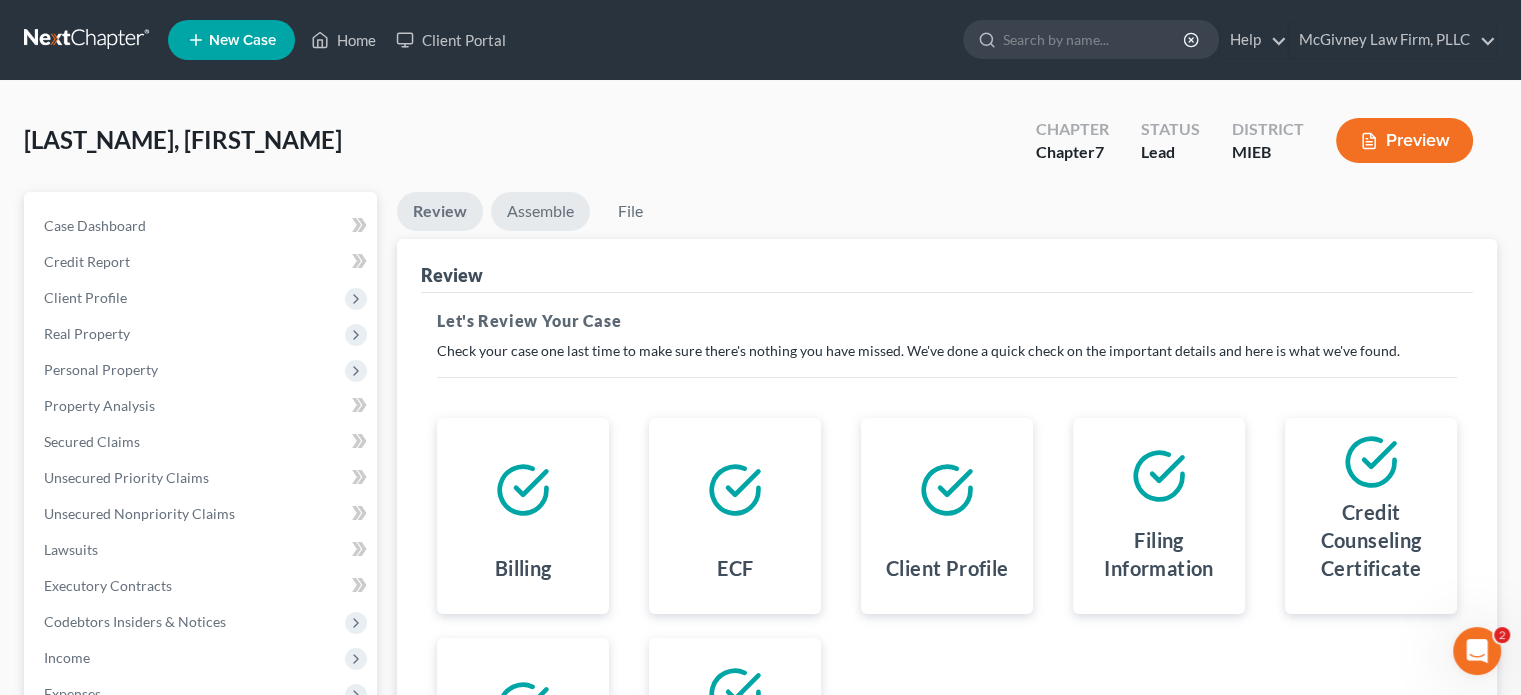 click on "Assemble" at bounding box center [540, 211] 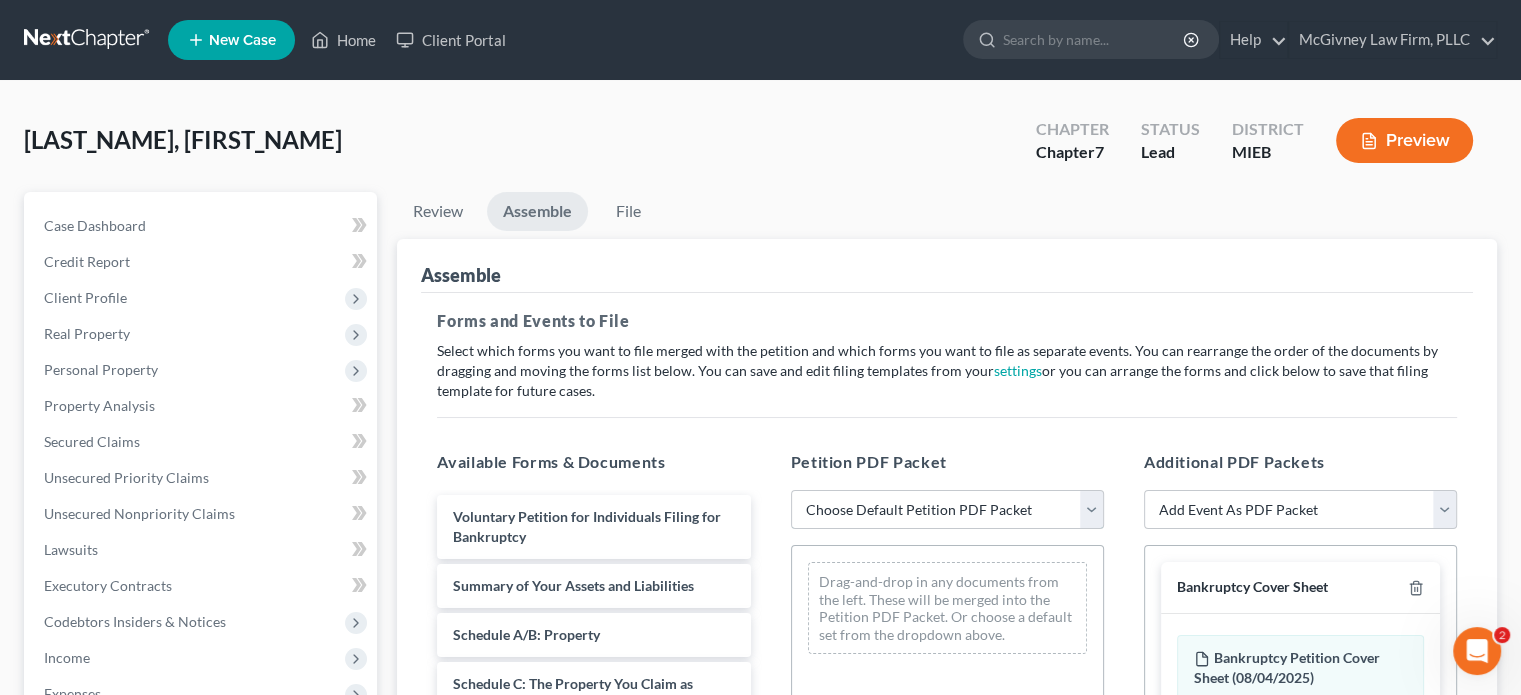click on "Choose Default Petition PDF Packet Emergency Filing (Voluntary Petition and Creditor List Only) Chapter 7 Template Eastern District FIling" at bounding box center (947, 510) 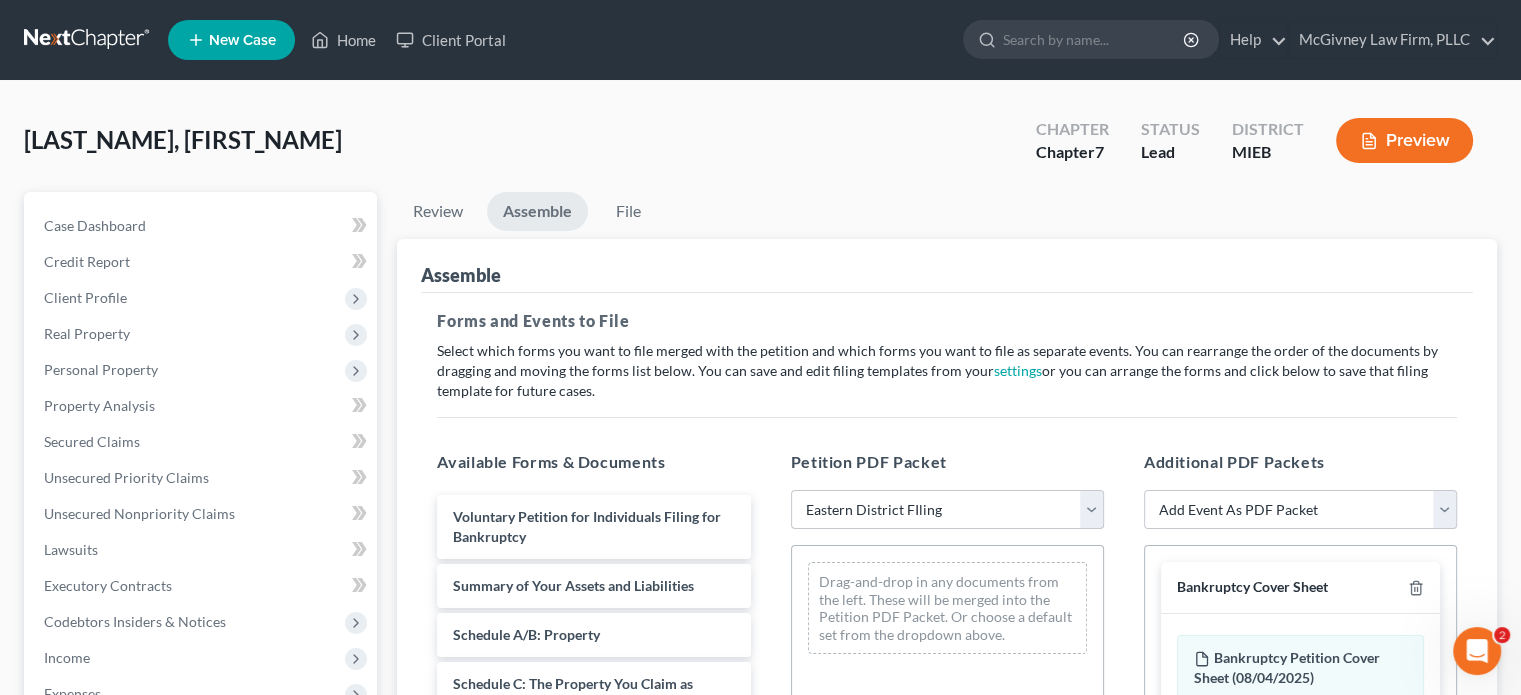 click on "Choose Default Petition PDF Packet Emergency Filing (Voluntary Petition and Creditor List Only) Chapter 7 Template Eastern District FIling" at bounding box center (947, 510) 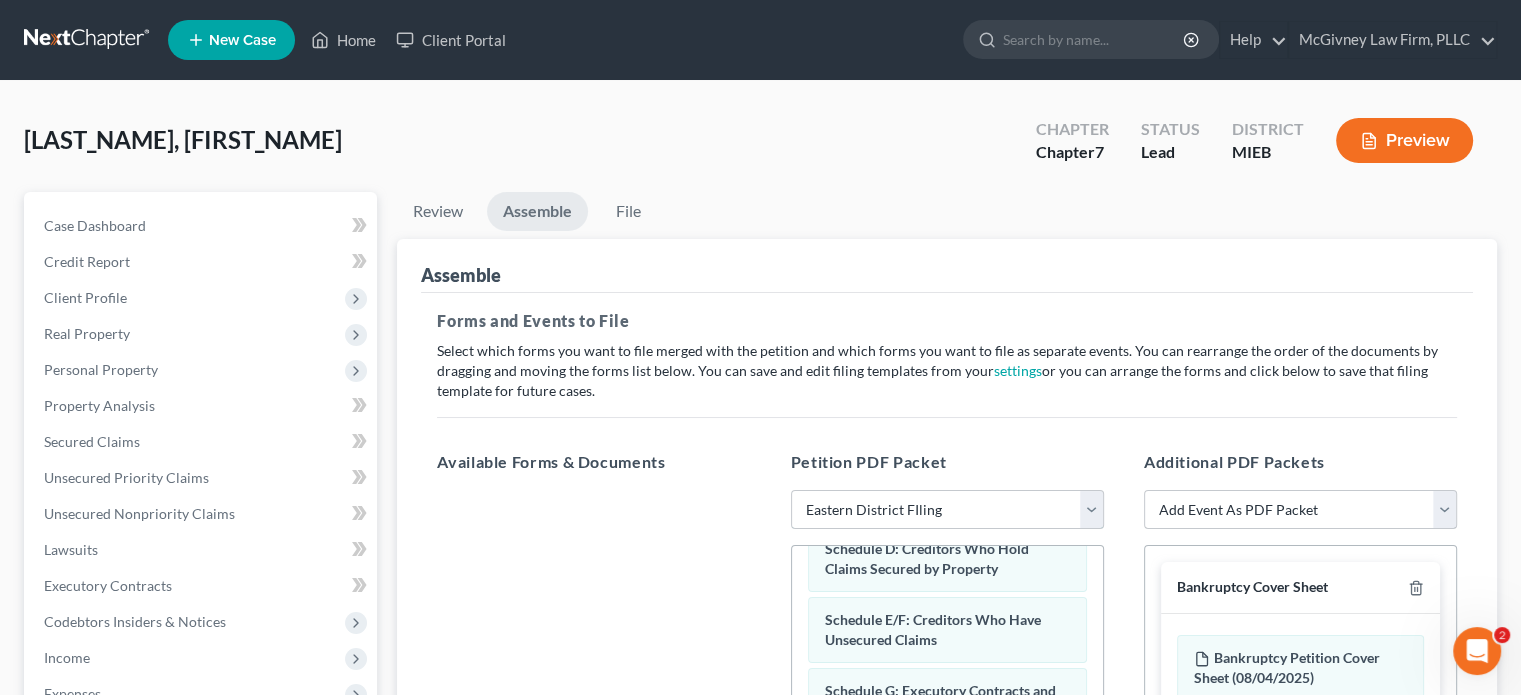 scroll, scrollTop: 300, scrollLeft: 0, axis: vertical 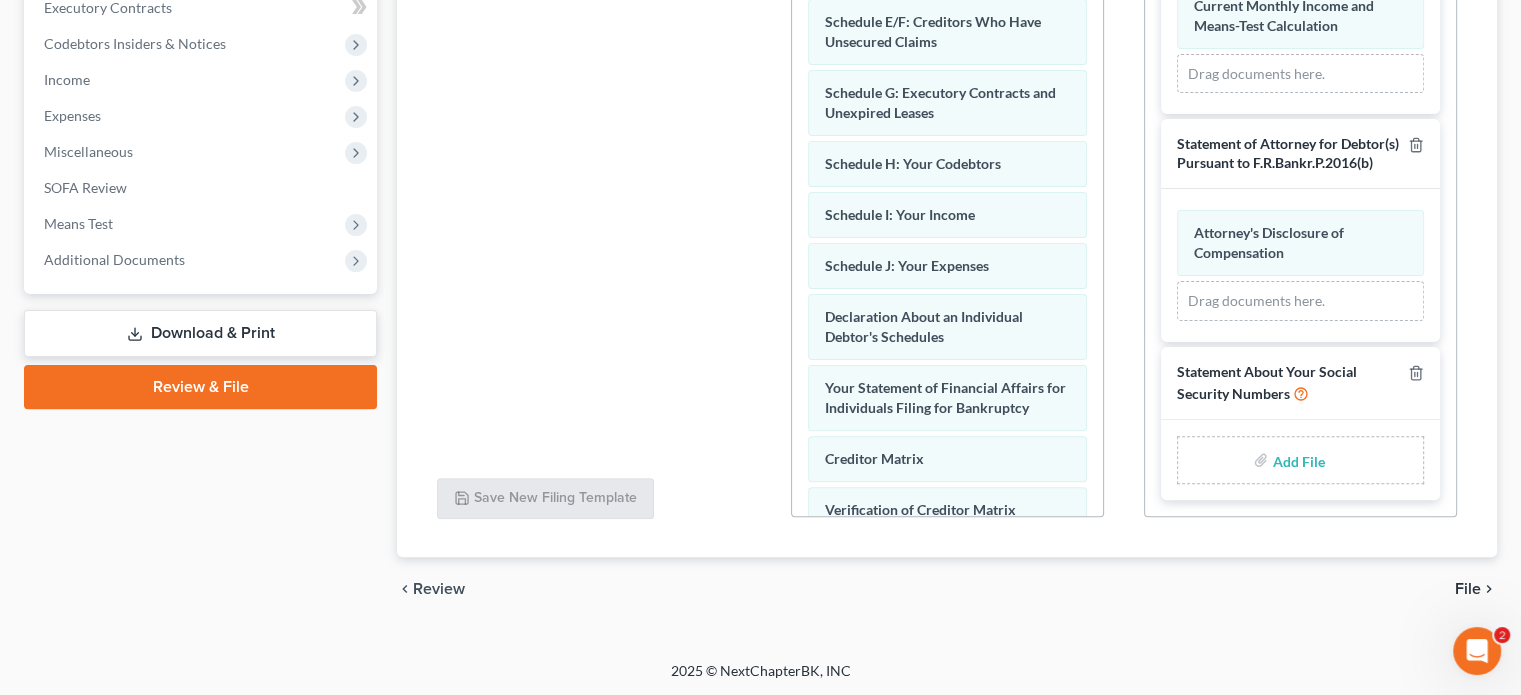 click at bounding box center [1296, 460] 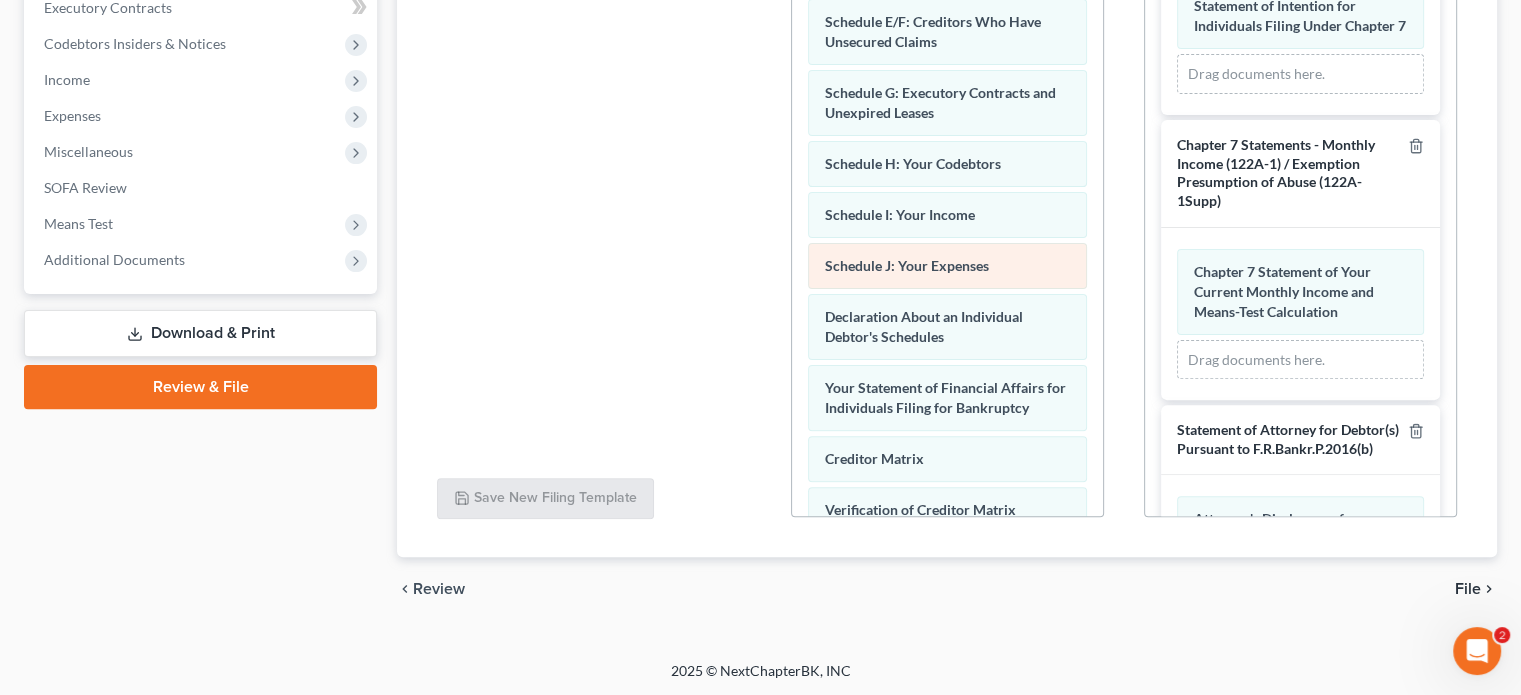 scroll, scrollTop: 568, scrollLeft: 0, axis: vertical 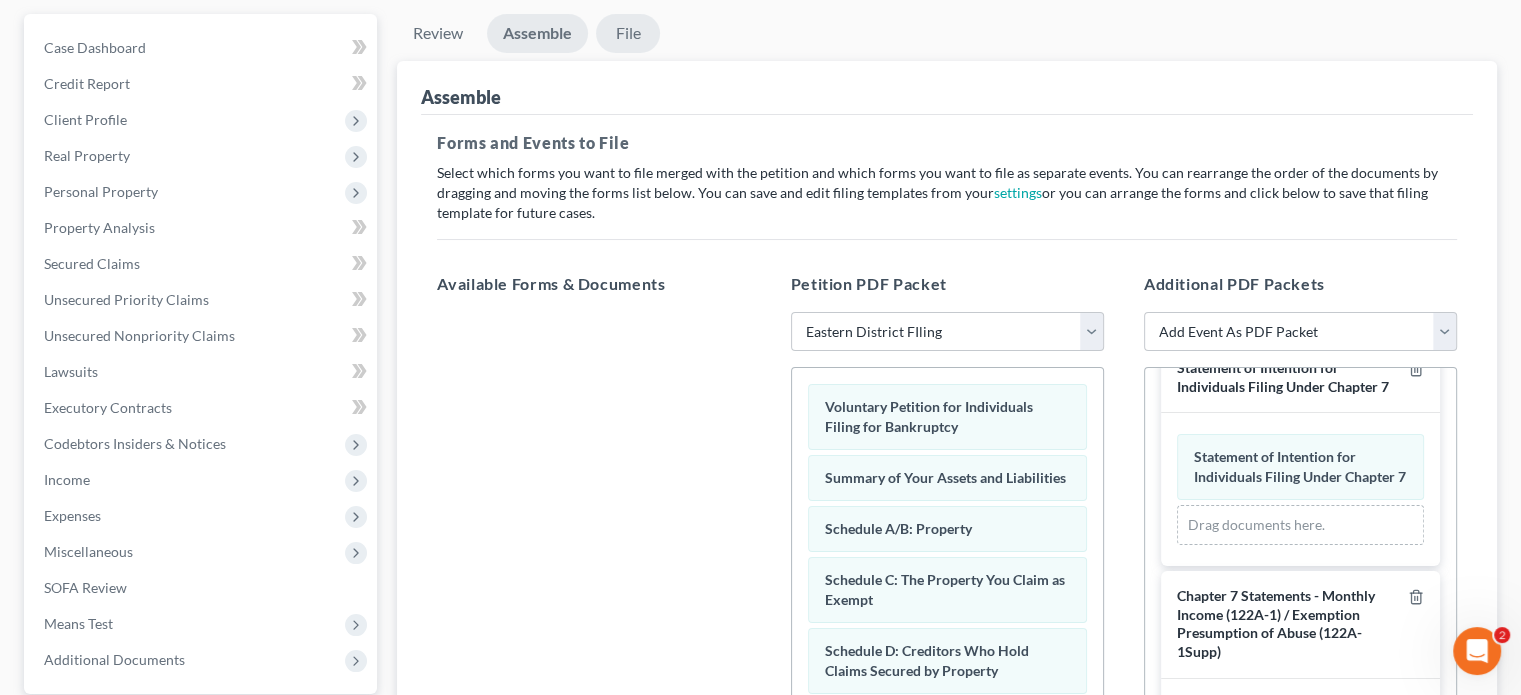click on "File" at bounding box center [628, 33] 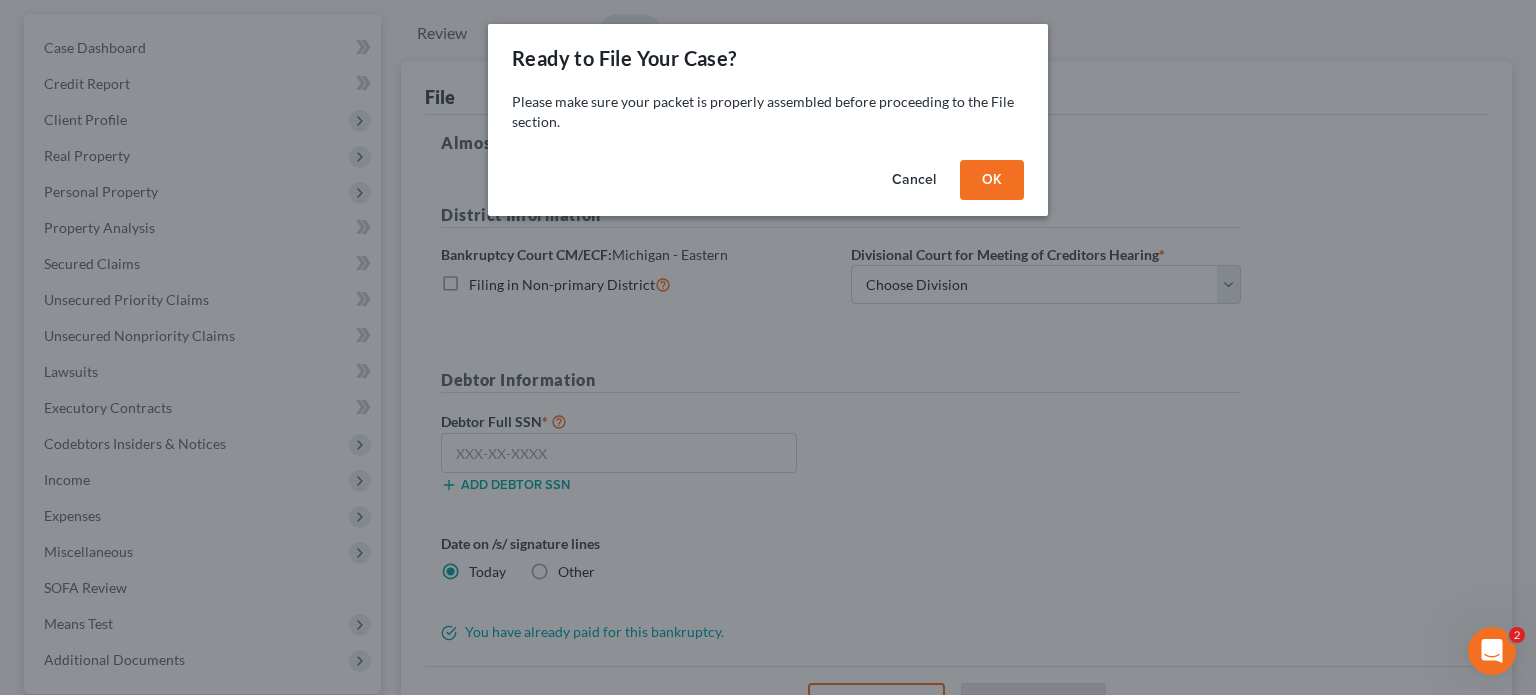 click on "OK" at bounding box center (992, 180) 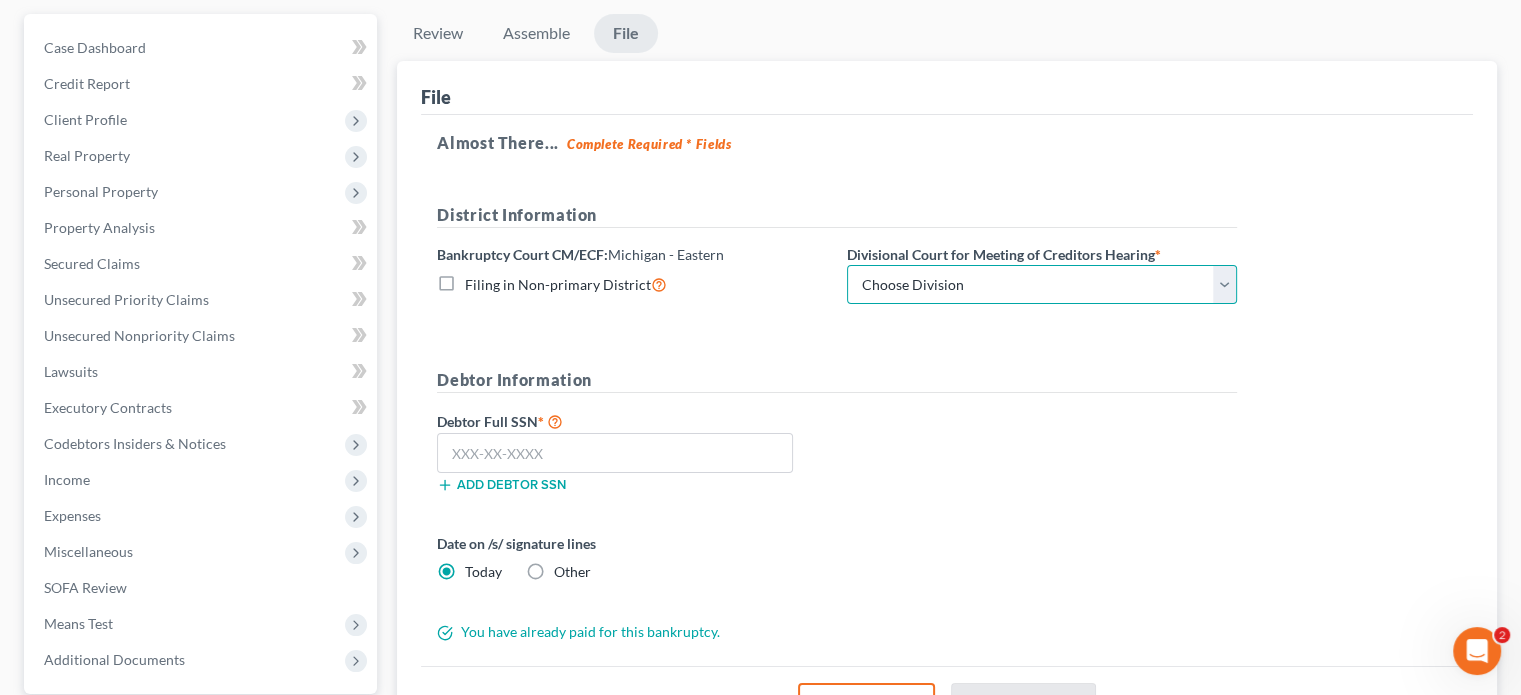 click on "Choose Division Bay City Detroit Flint" at bounding box center (1042, 285) 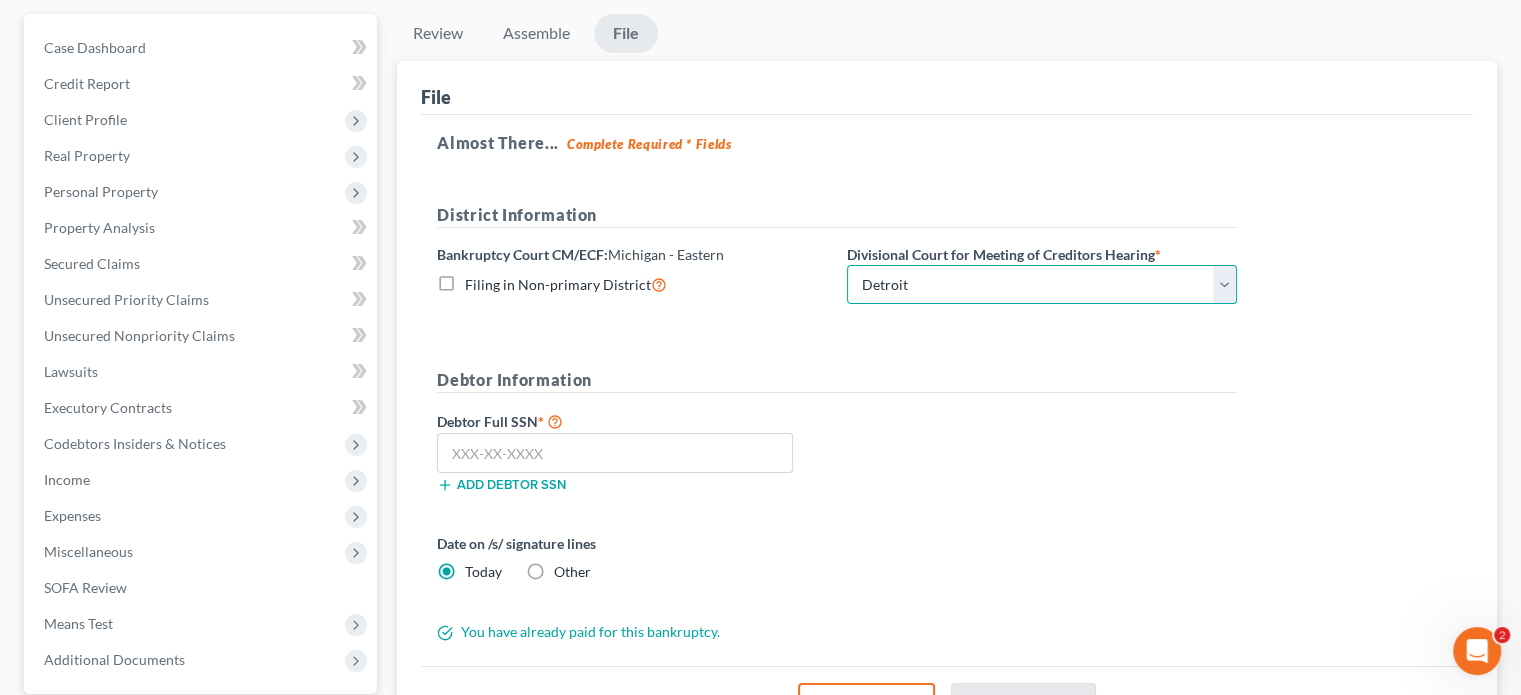 click on "Choose Division Bay City Detroit Flint" at bounding box center (1042, 285) 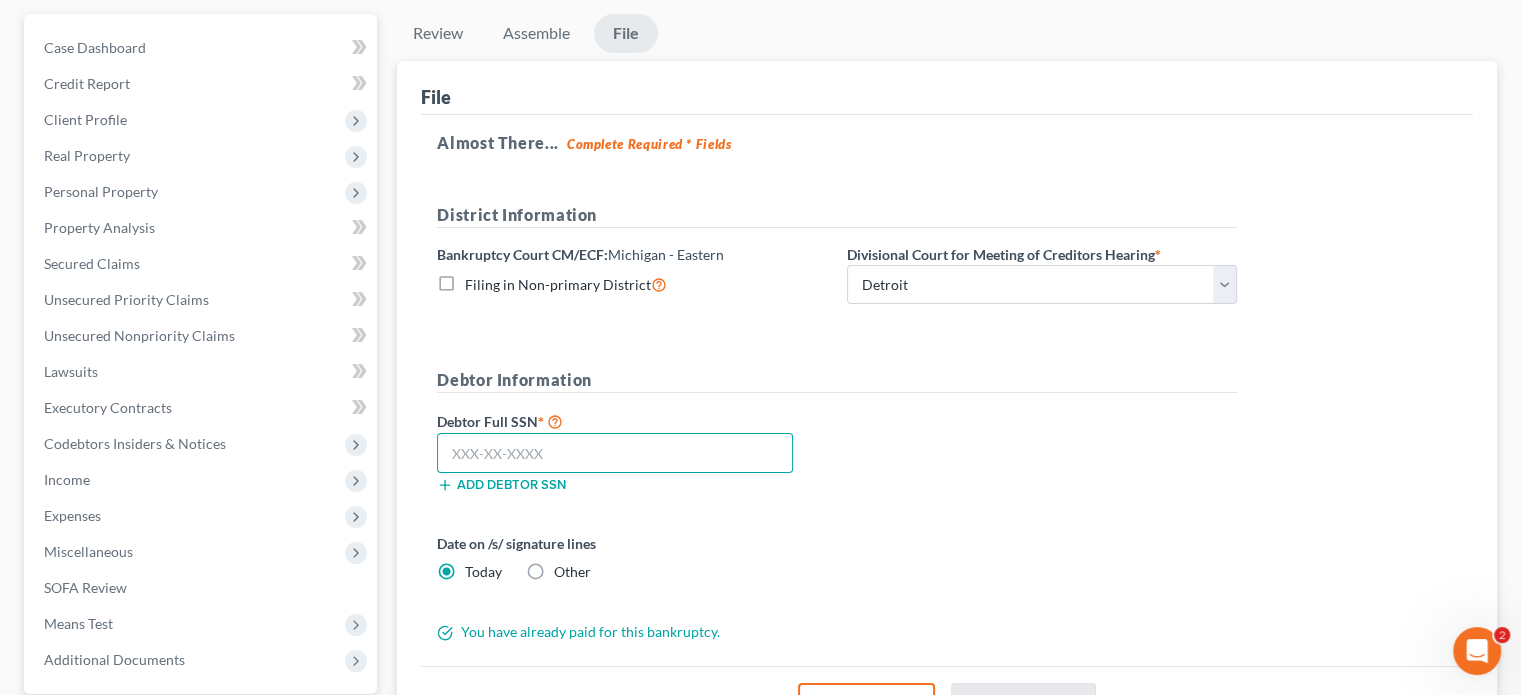 click at bounding box center (615, 453) 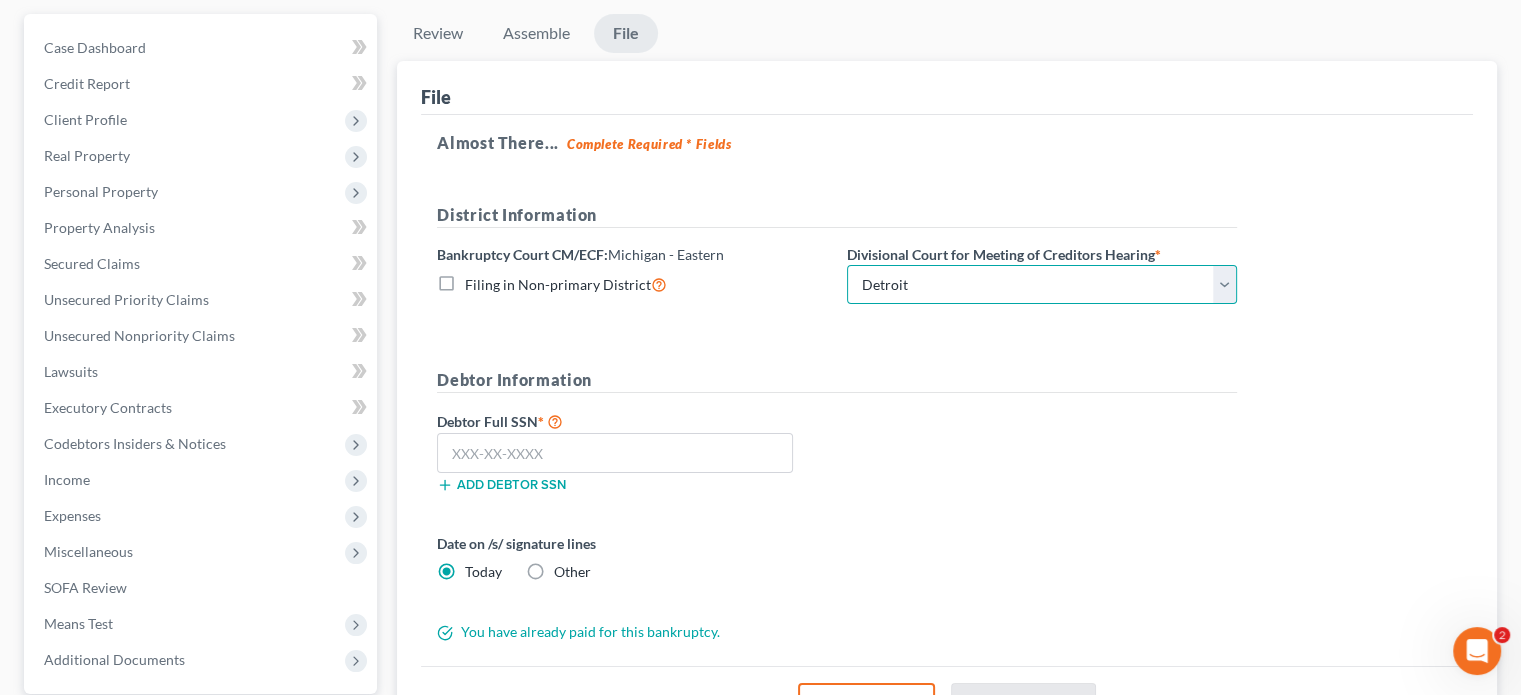 click on "Choose Division Bay City Detroit Flint" at bounding box center (1042, 285) 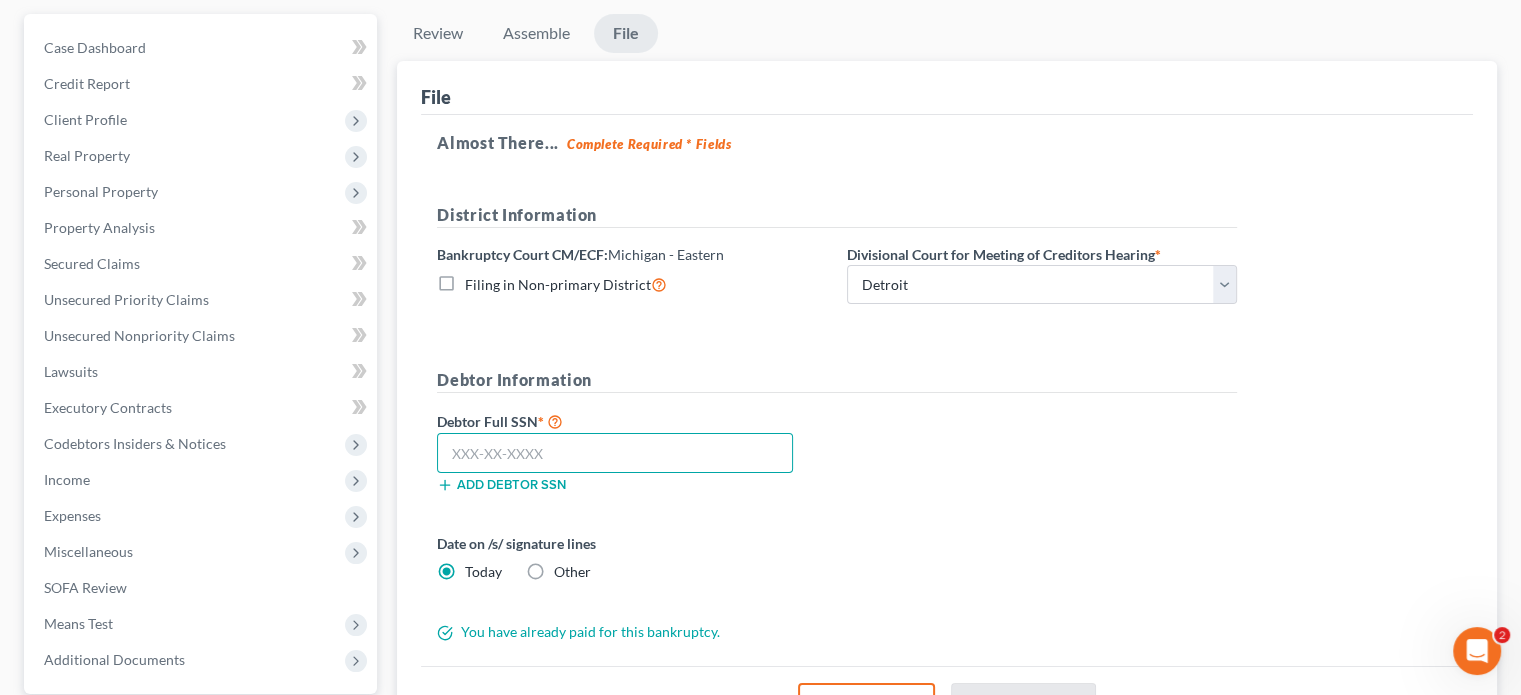 click at bounding box center (615, 453) 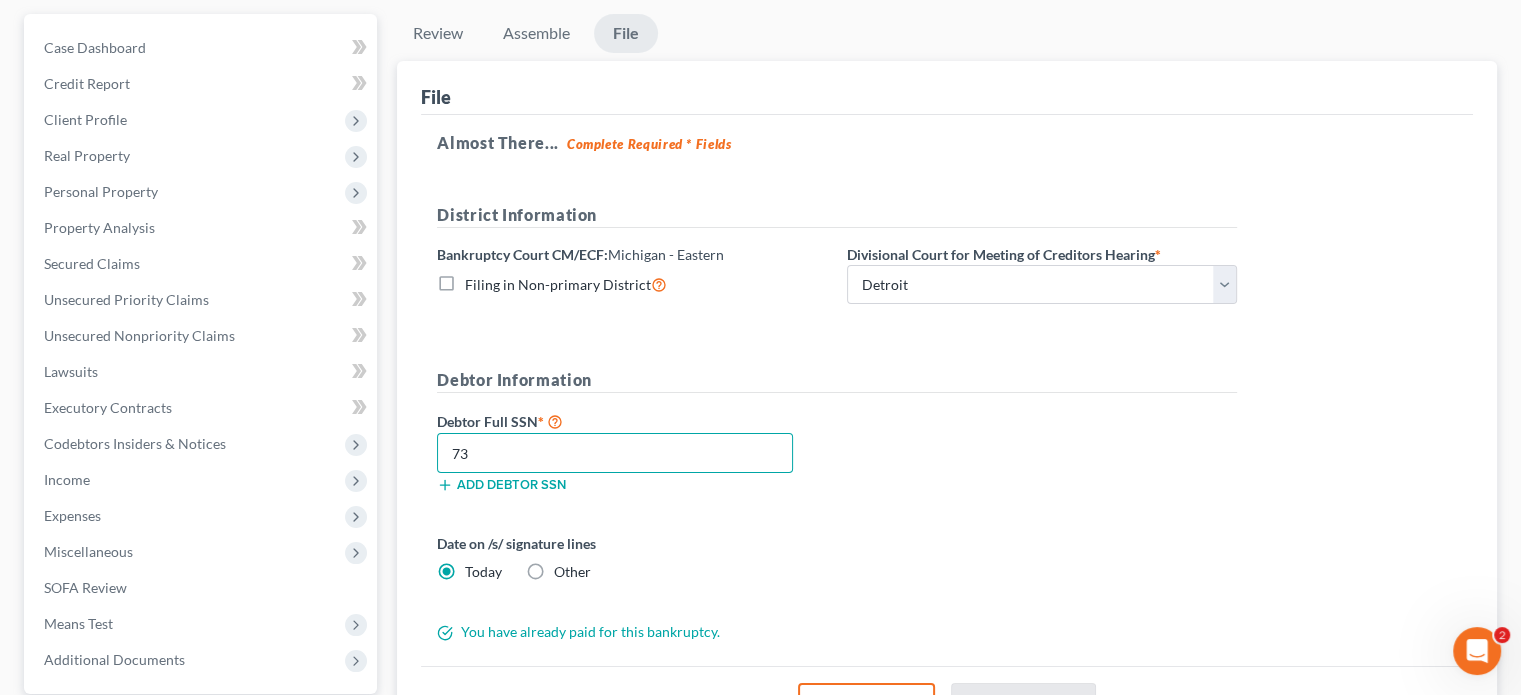type on "7" 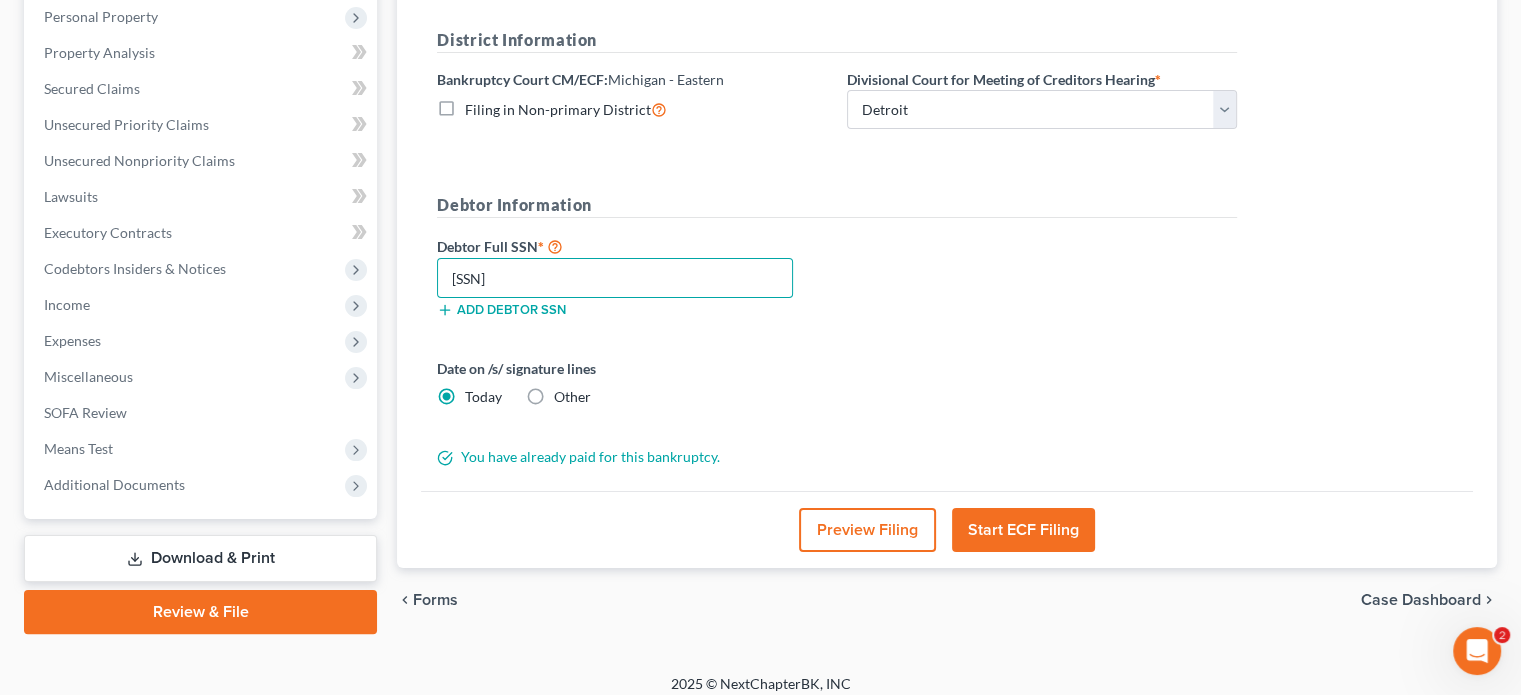 scroll, scrollTop: 366, scrollLeft: 0, axis: vertical 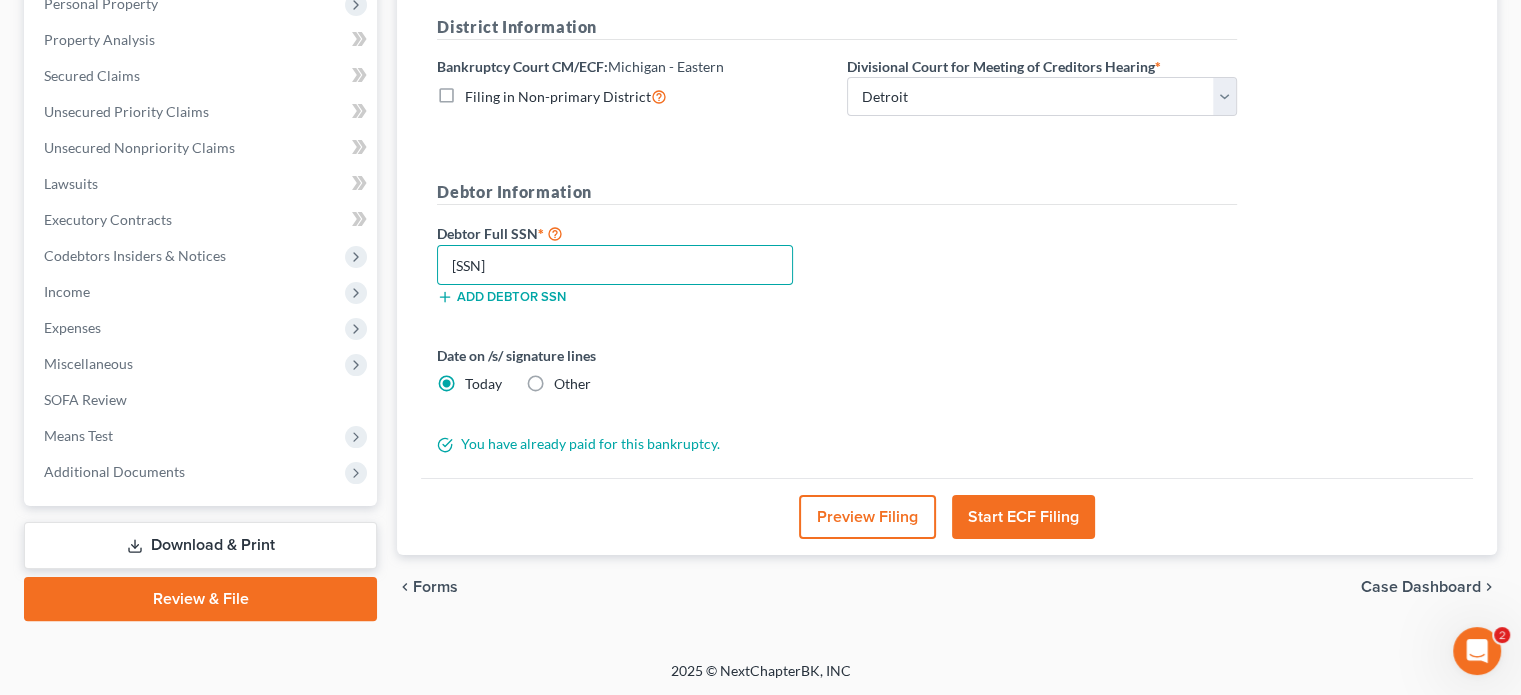 type on "[SSN]" 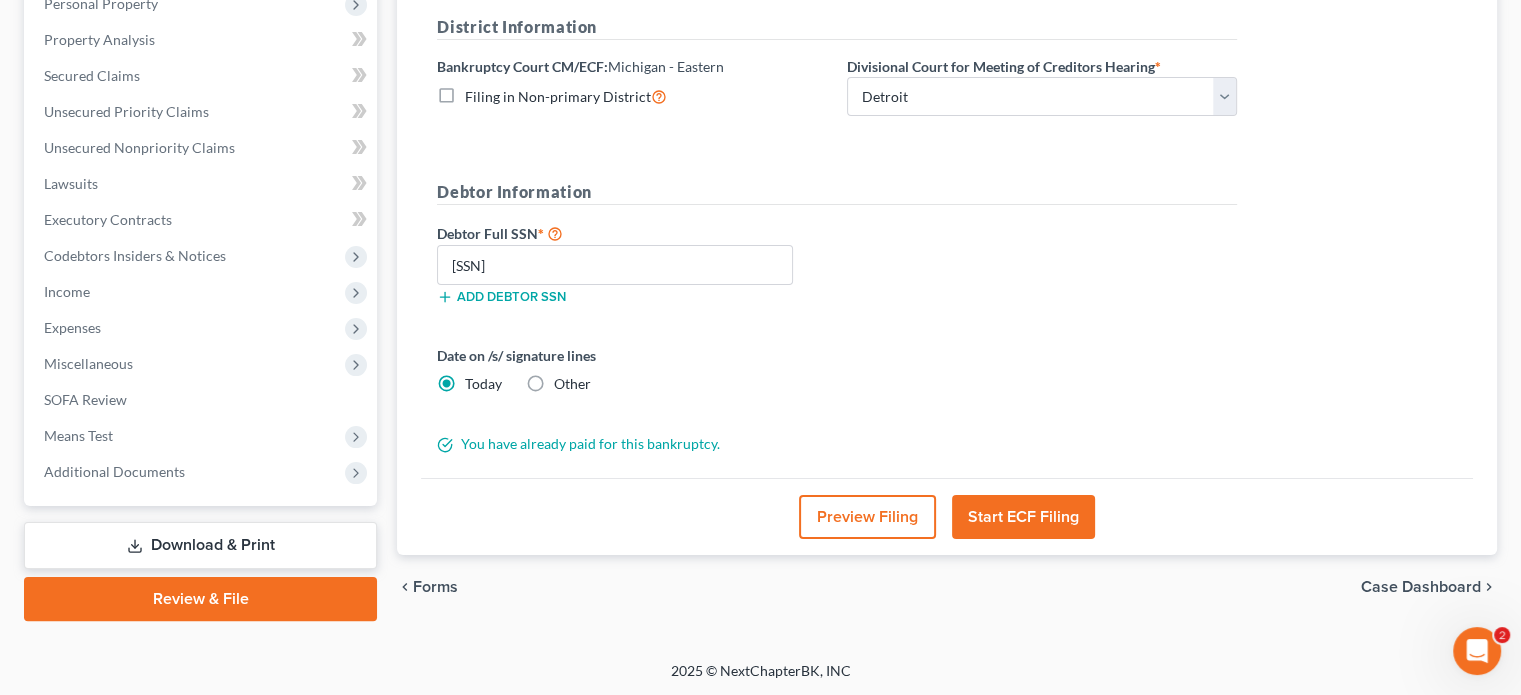 click on "Start ECF Filing" at bounding box center (1023, 517) 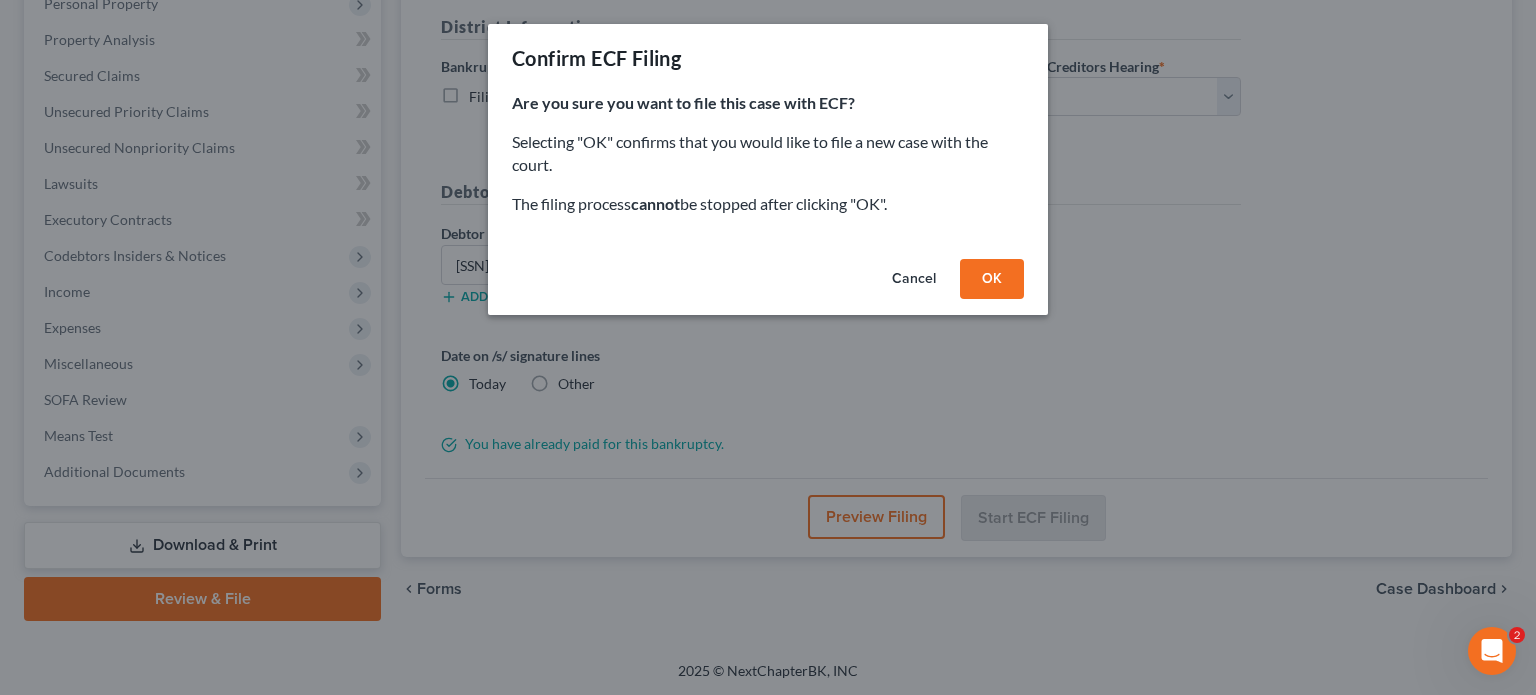 click on "OK" at bounding box center [992, 279] 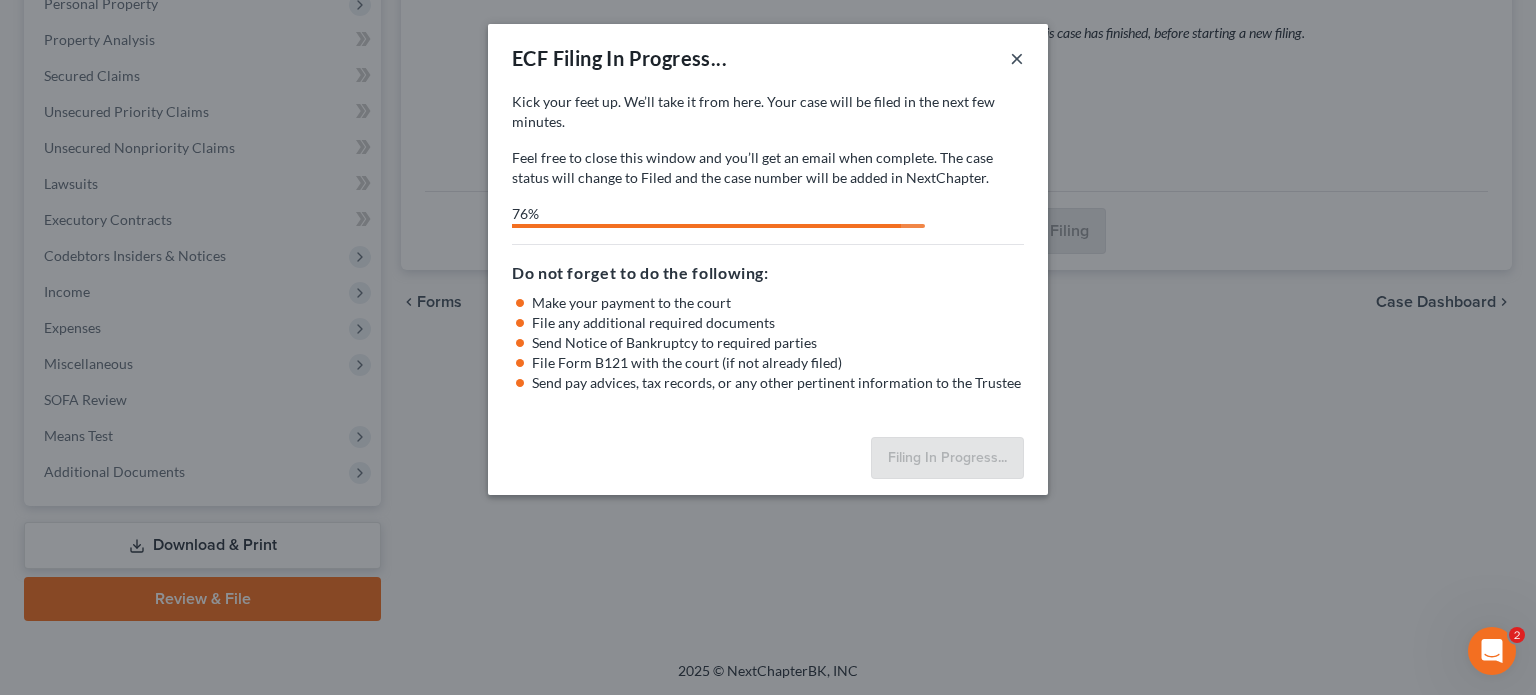 click on "×" at bounding box center [1017, 58] 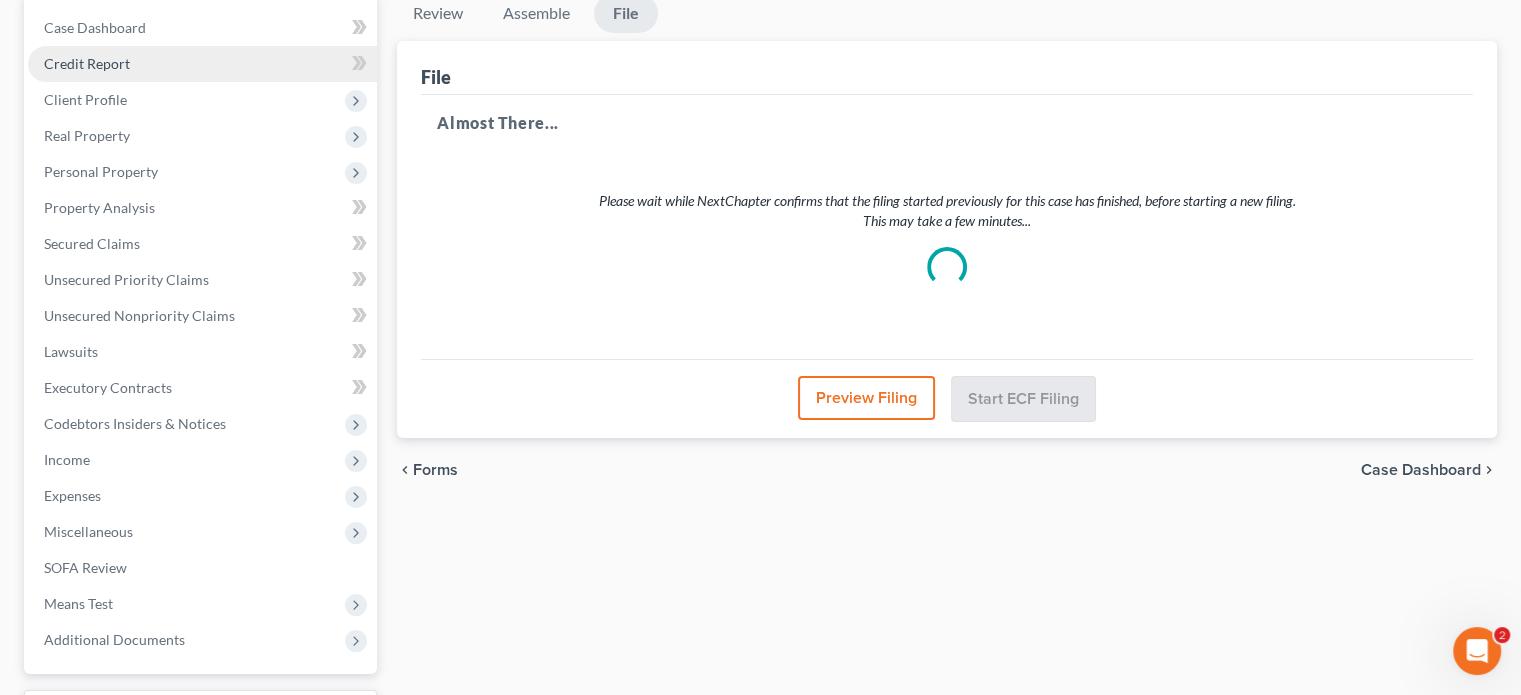 scroll, scrollTop: 0, scrollLeft: 0, axis: both 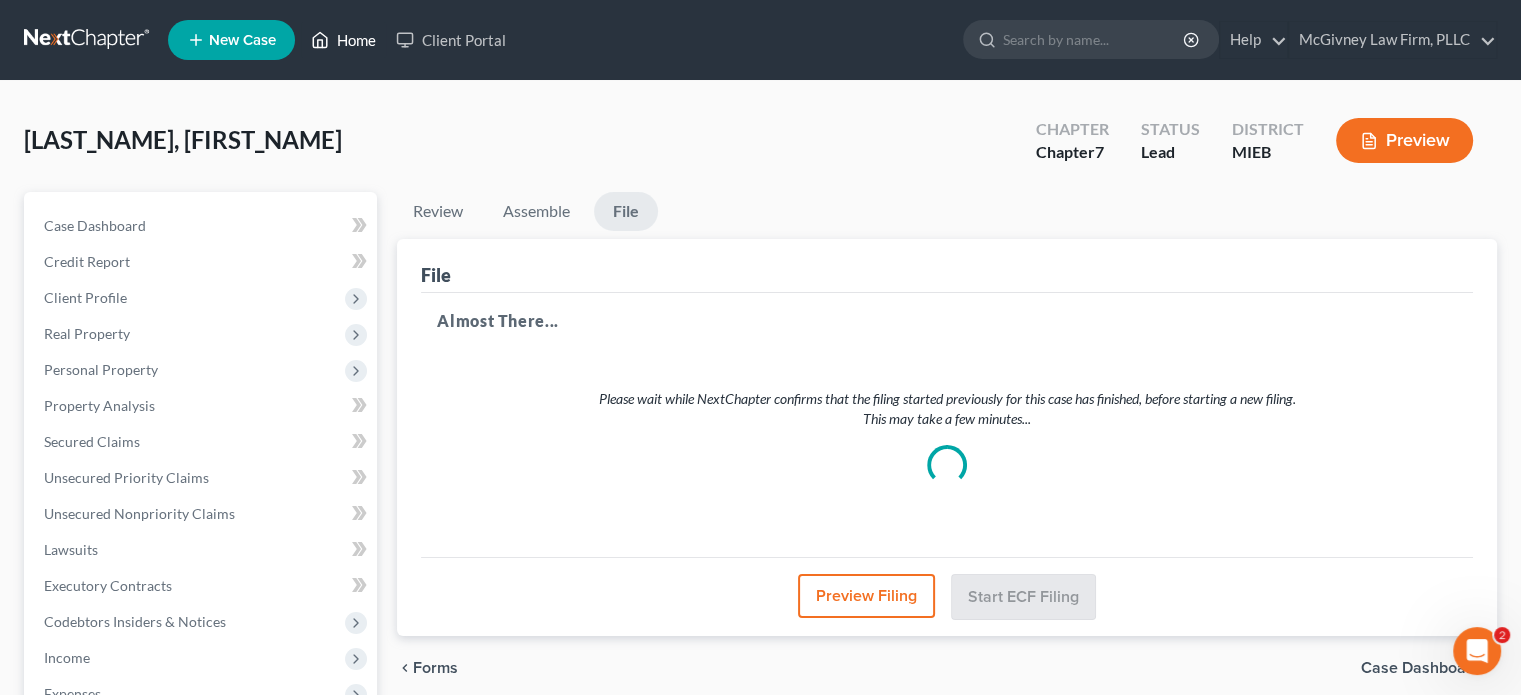 click on "Home" at bounding box center [343, 40] 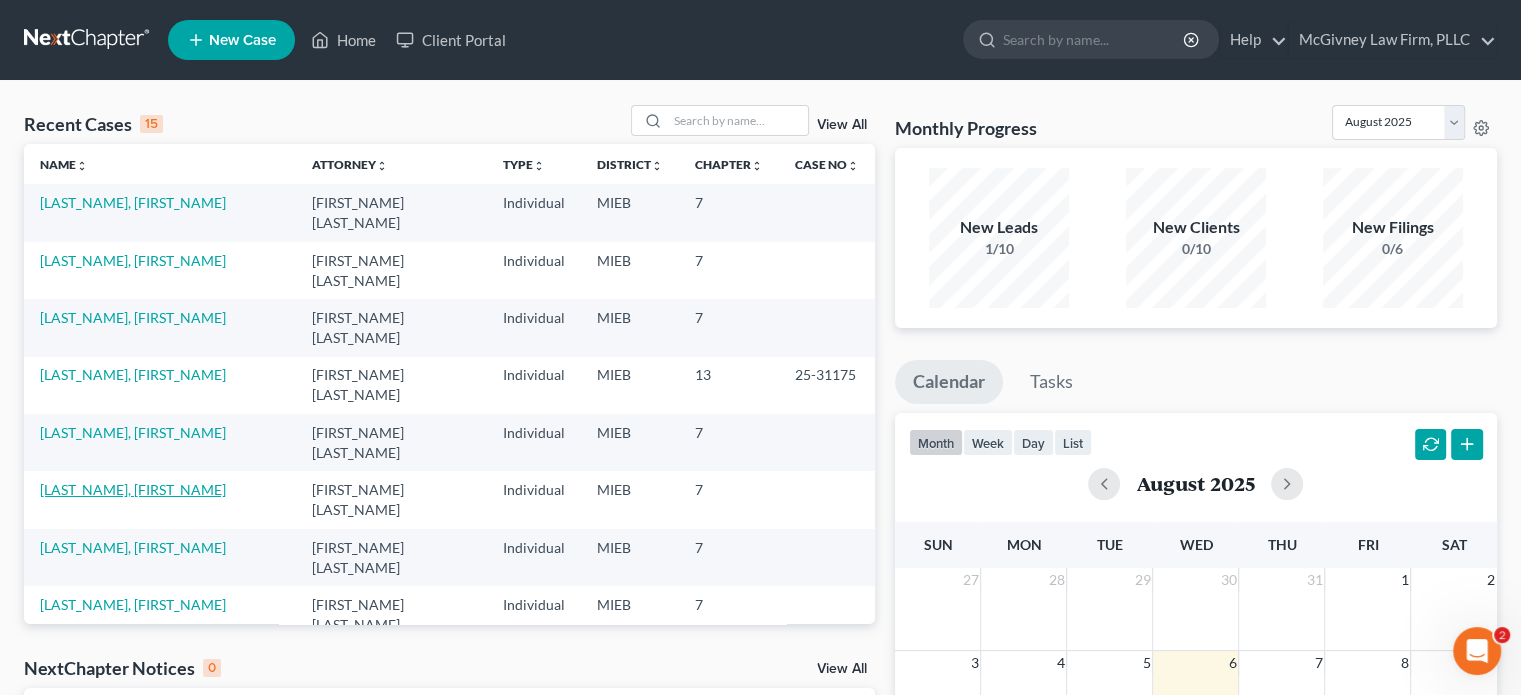 click on "[LAST_NAME], [FIRST_NAME]" at bounding box center [133, 489] 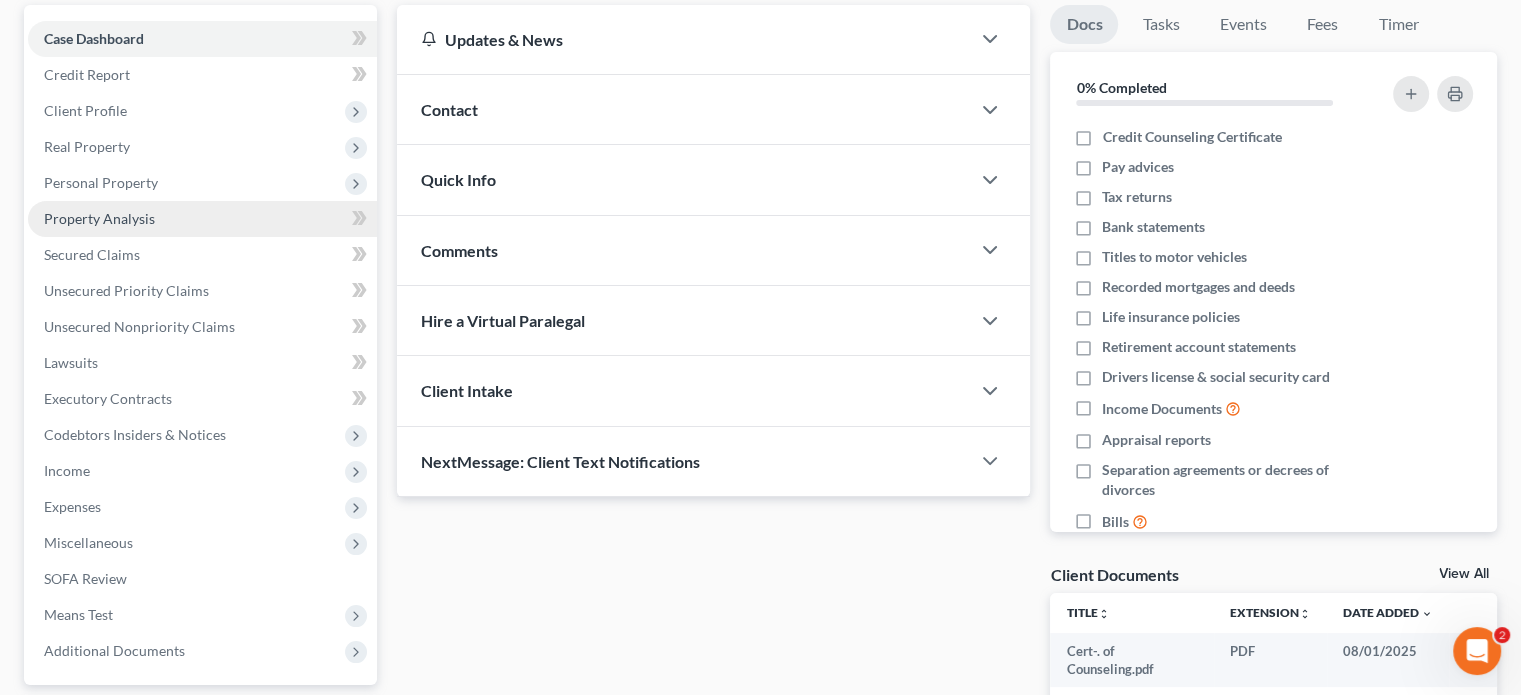 scroll, scrollTop: 200, scrollLeft: 0, axis: vertical 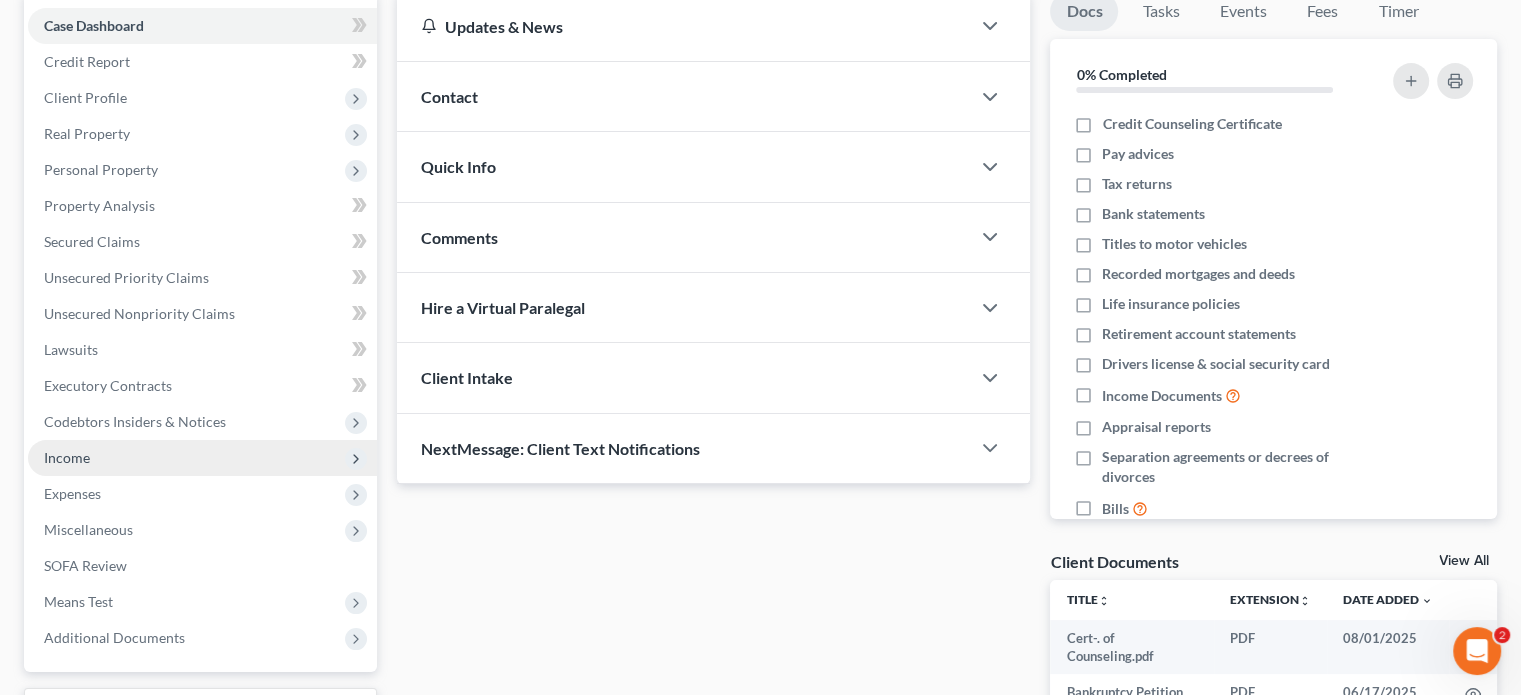 click on "Income" at bounding box center [202, 458] 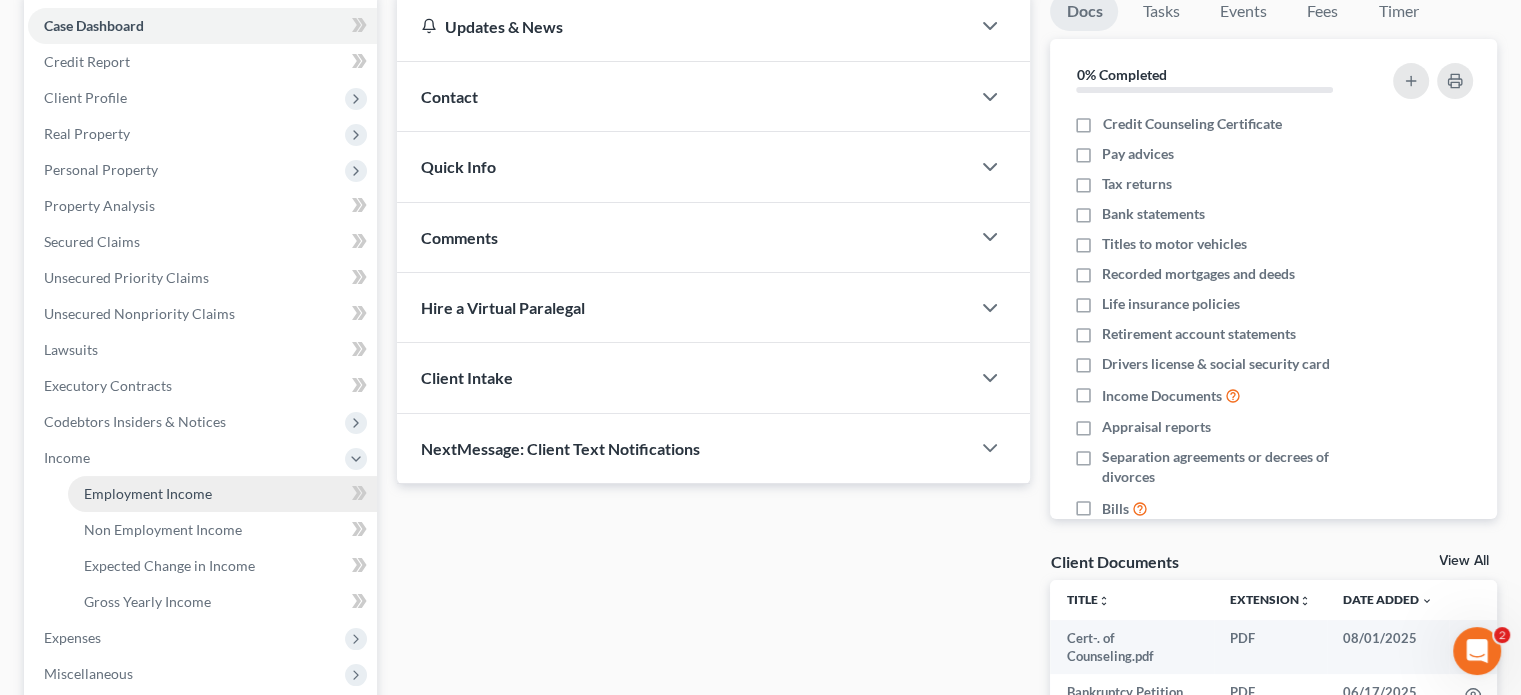click on "Employment Income" at bounding box center [148, 493] 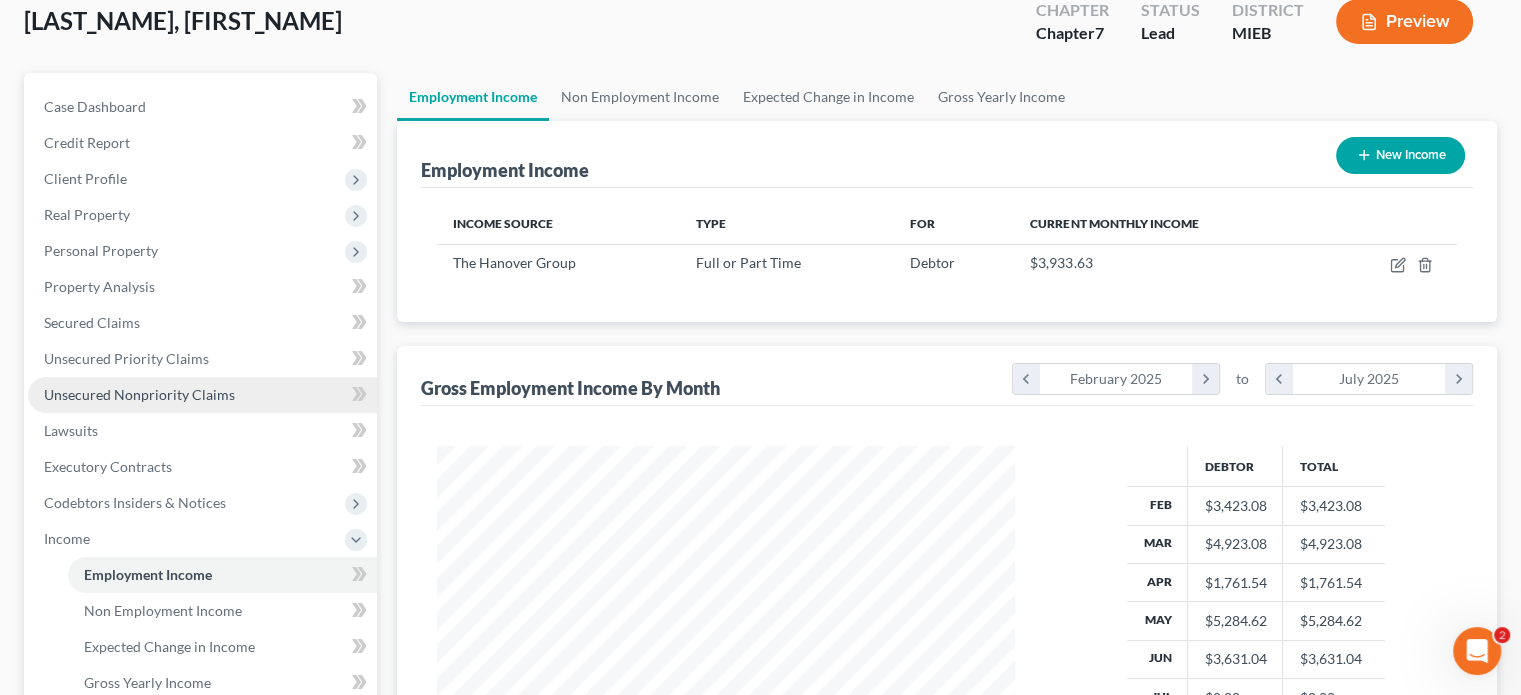 scroll, scrollTop: 0, scrollLeft: 0, axis: both 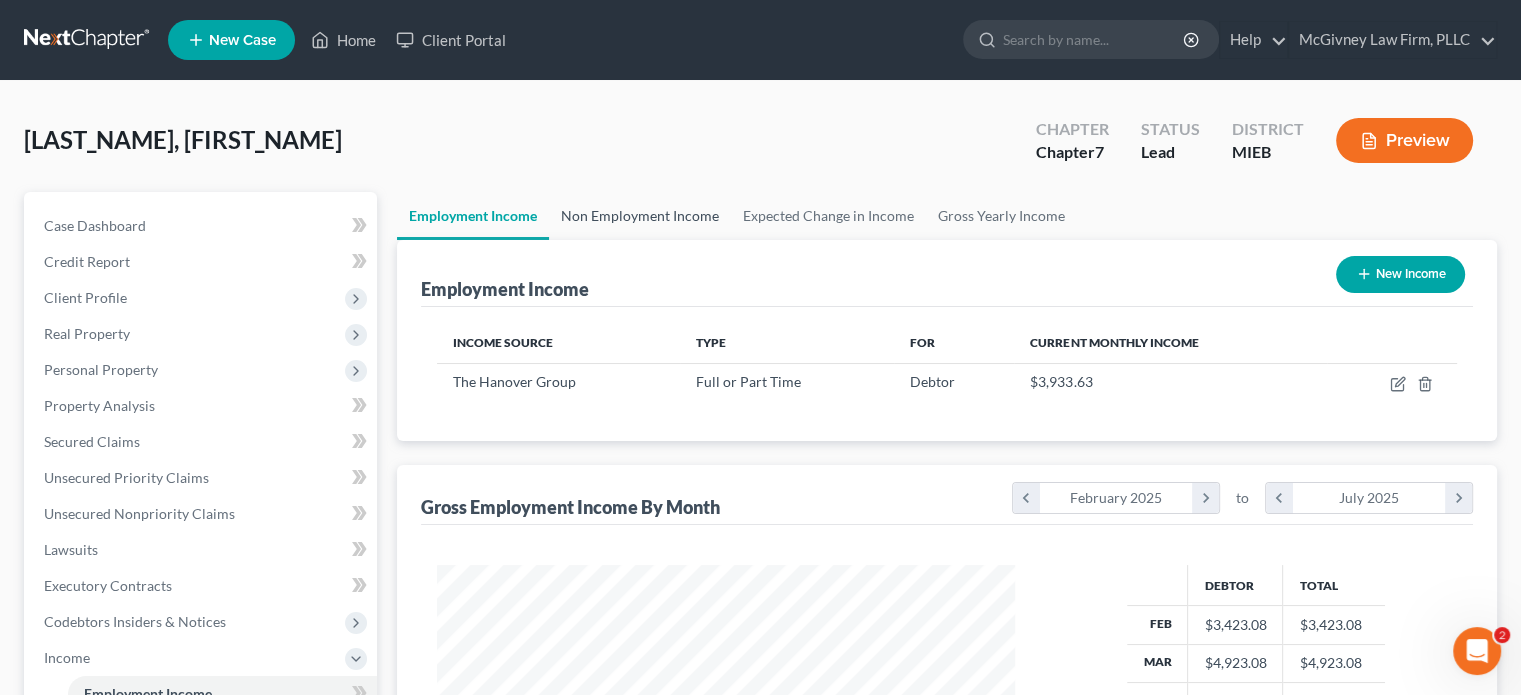 click on "Non Employment Income" at bounding box center [640, 216] 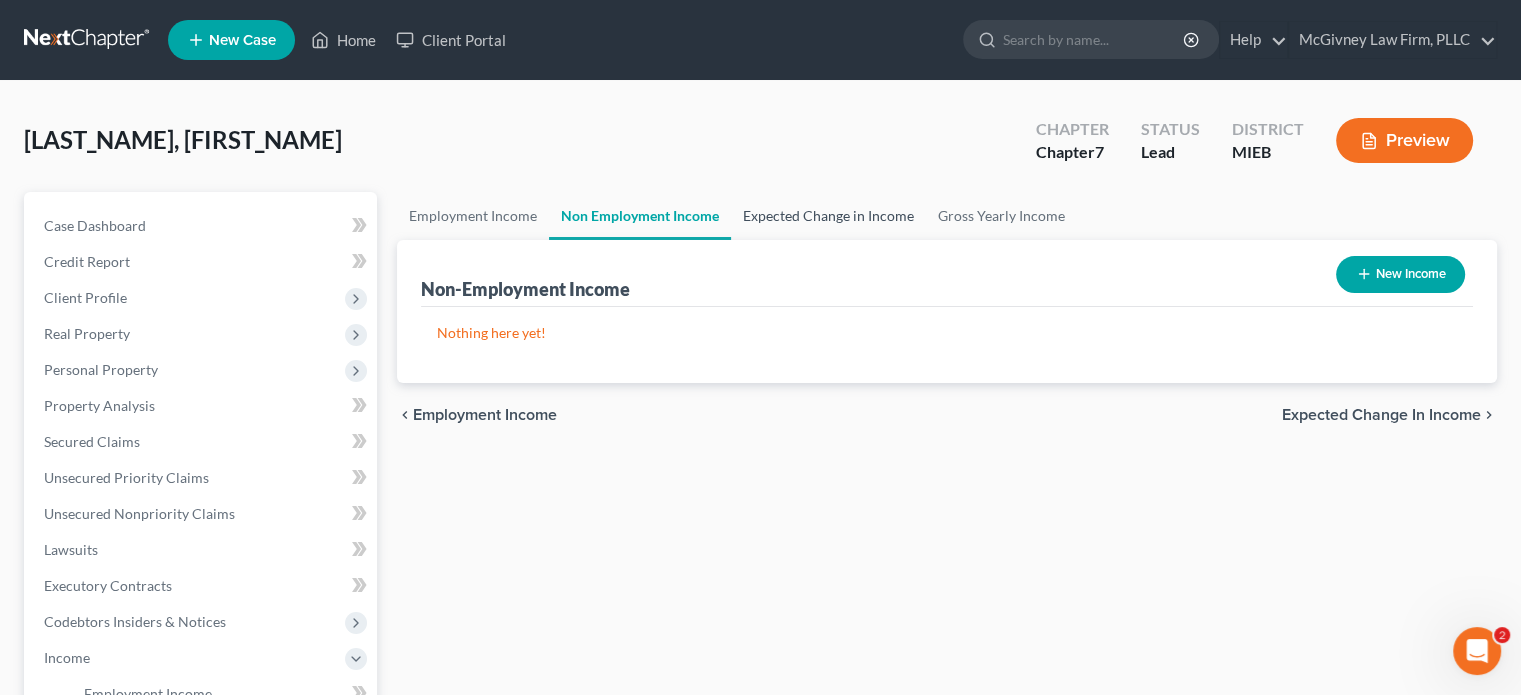 click on "Expected Change in Income" at bounding box center (828, 216) 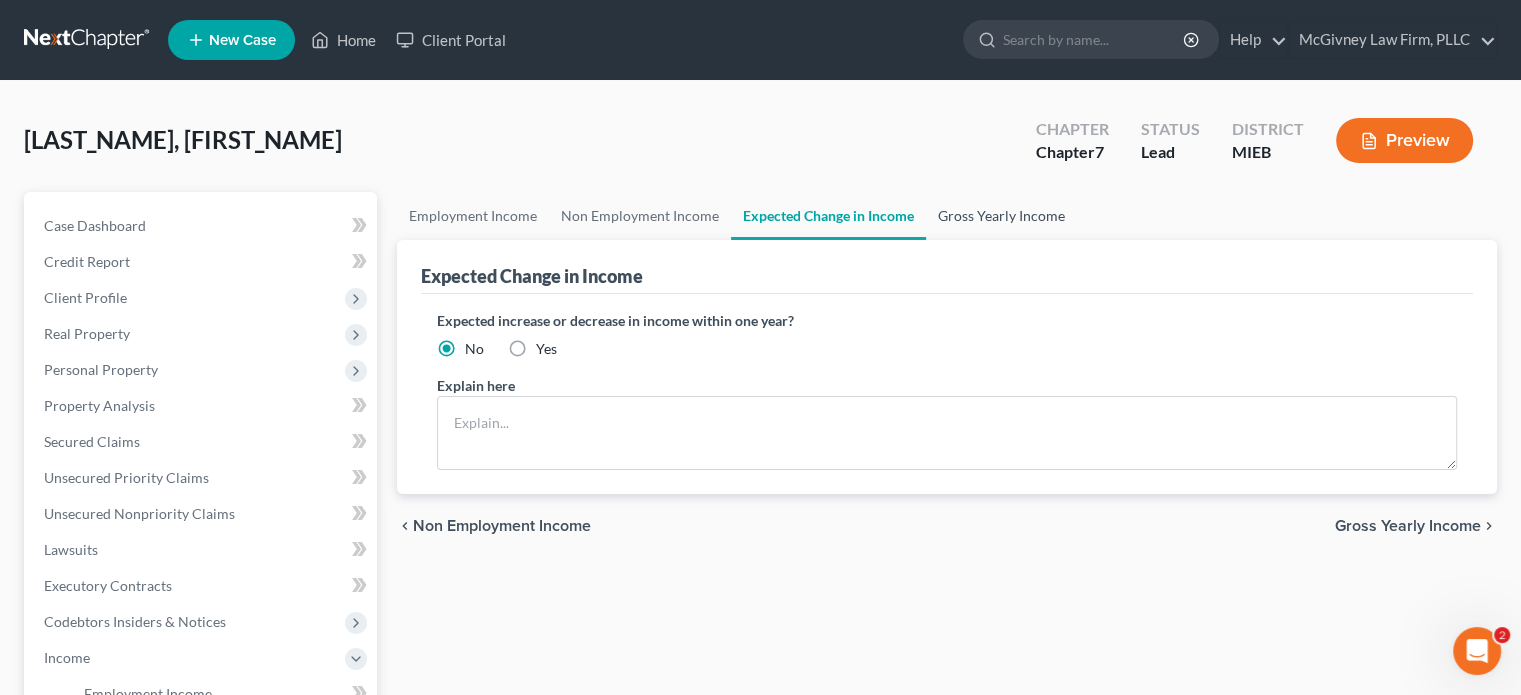 click on "Gross Yearly Income" at bounding box center [1001, 216] 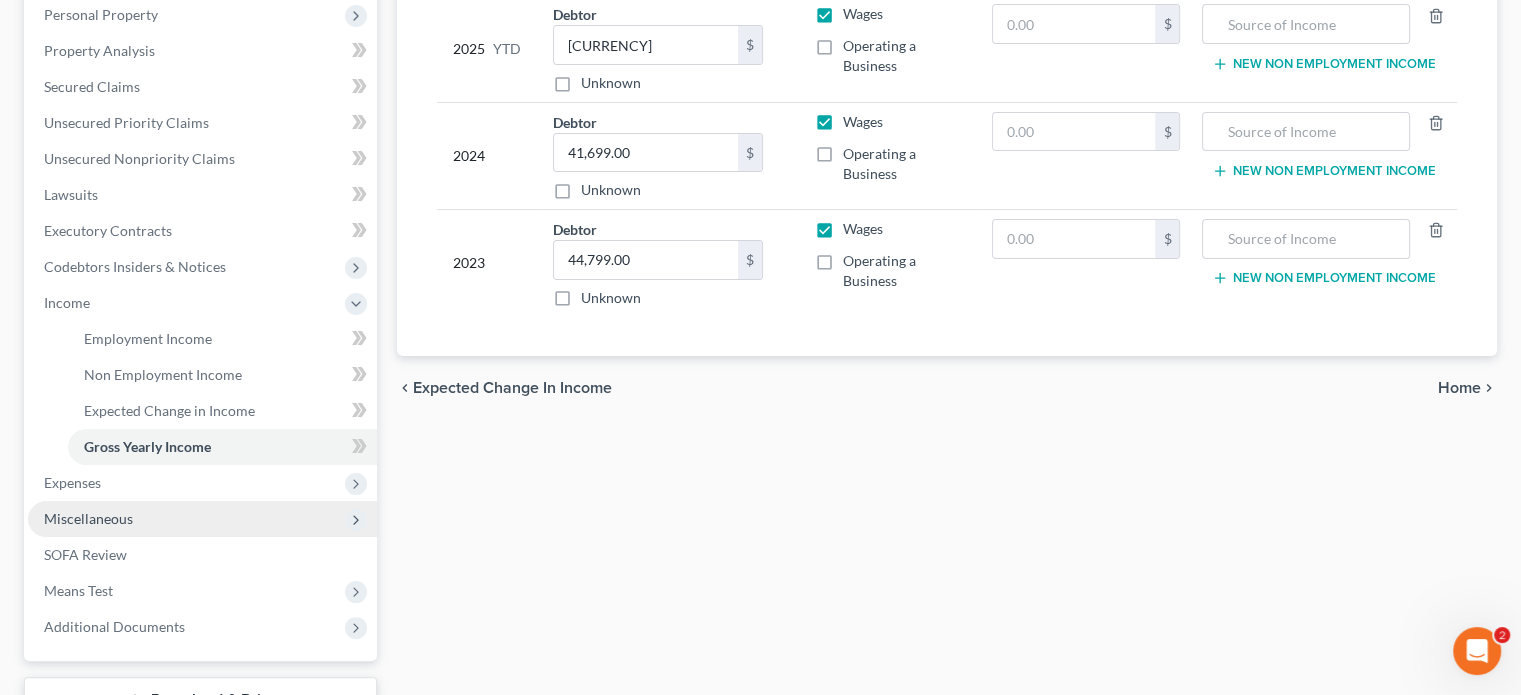 scroll, scrollTop: 400, scrollLeft: 0, axis: vertical 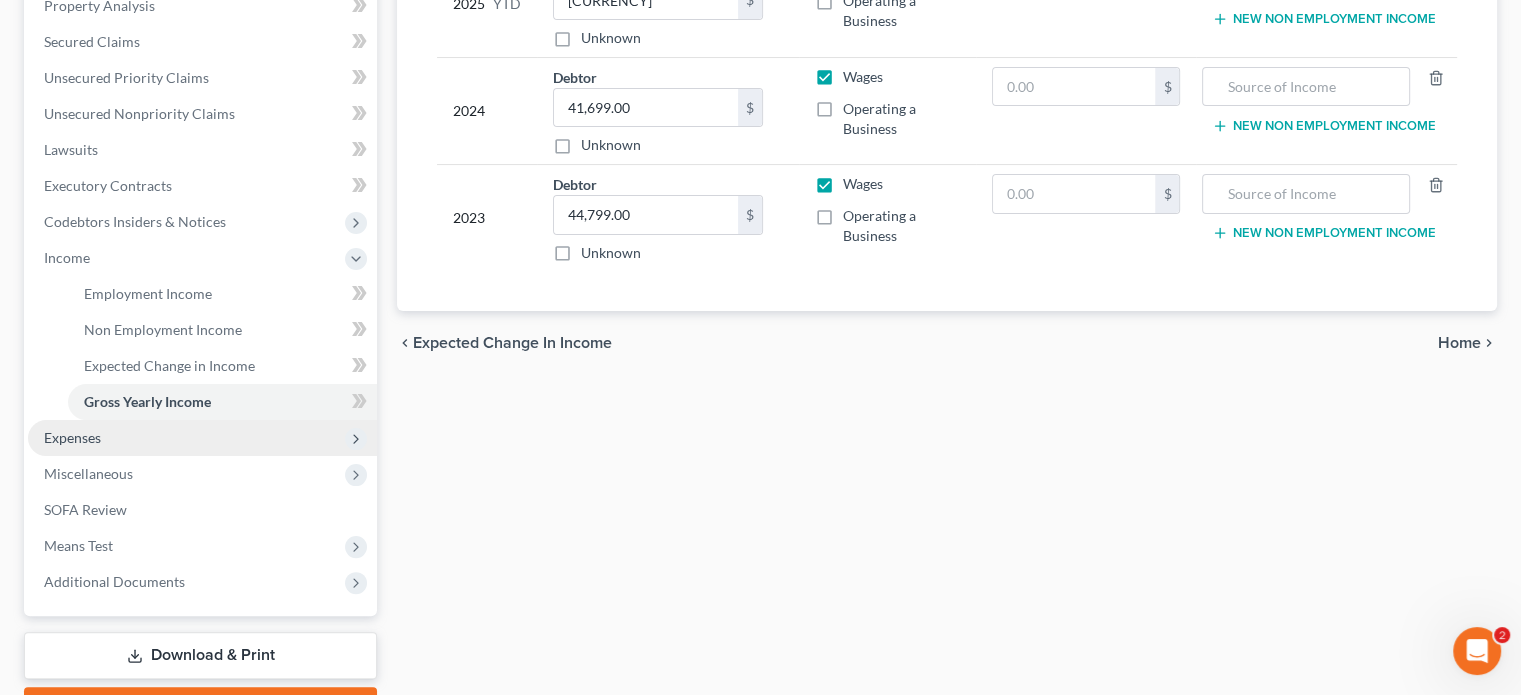 click on "Expenses" at bounding box center [202, 438] 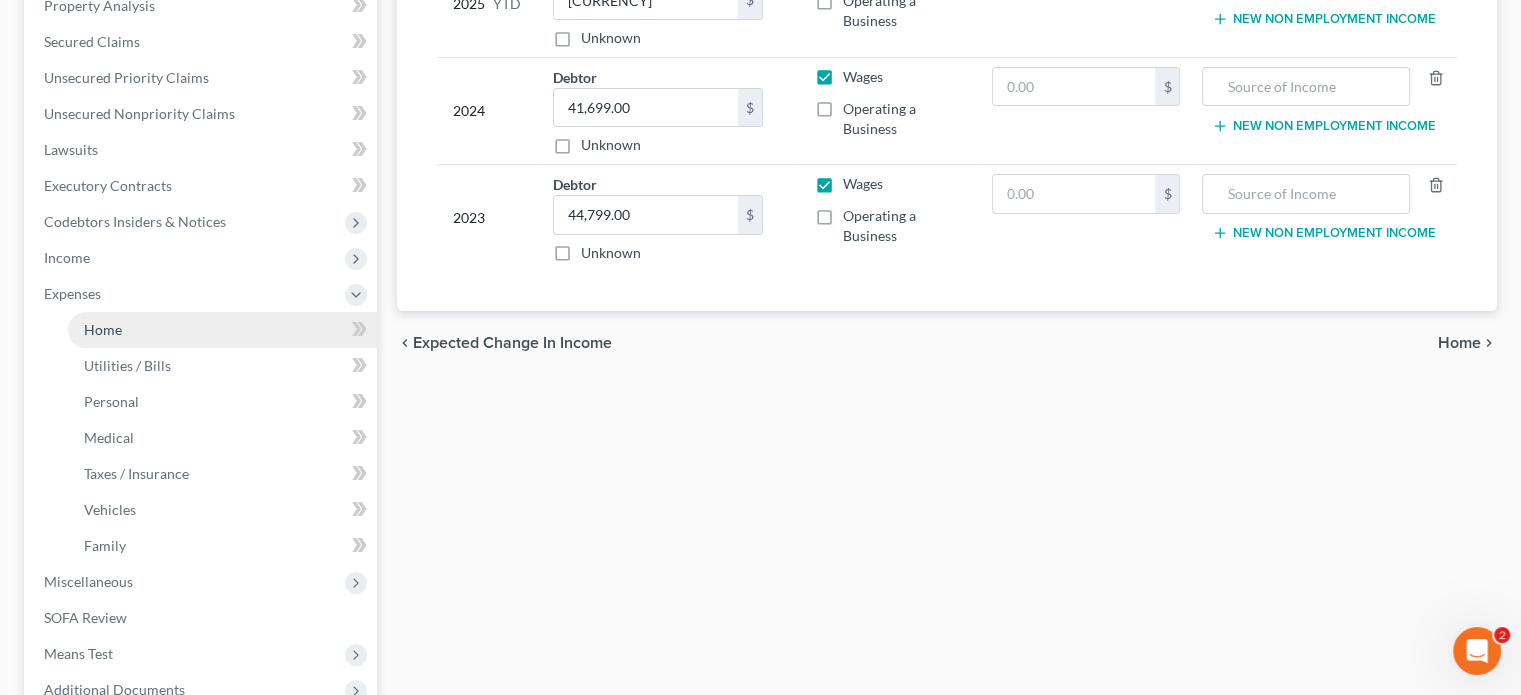 click on "Home" at bounding box center [103, 329] 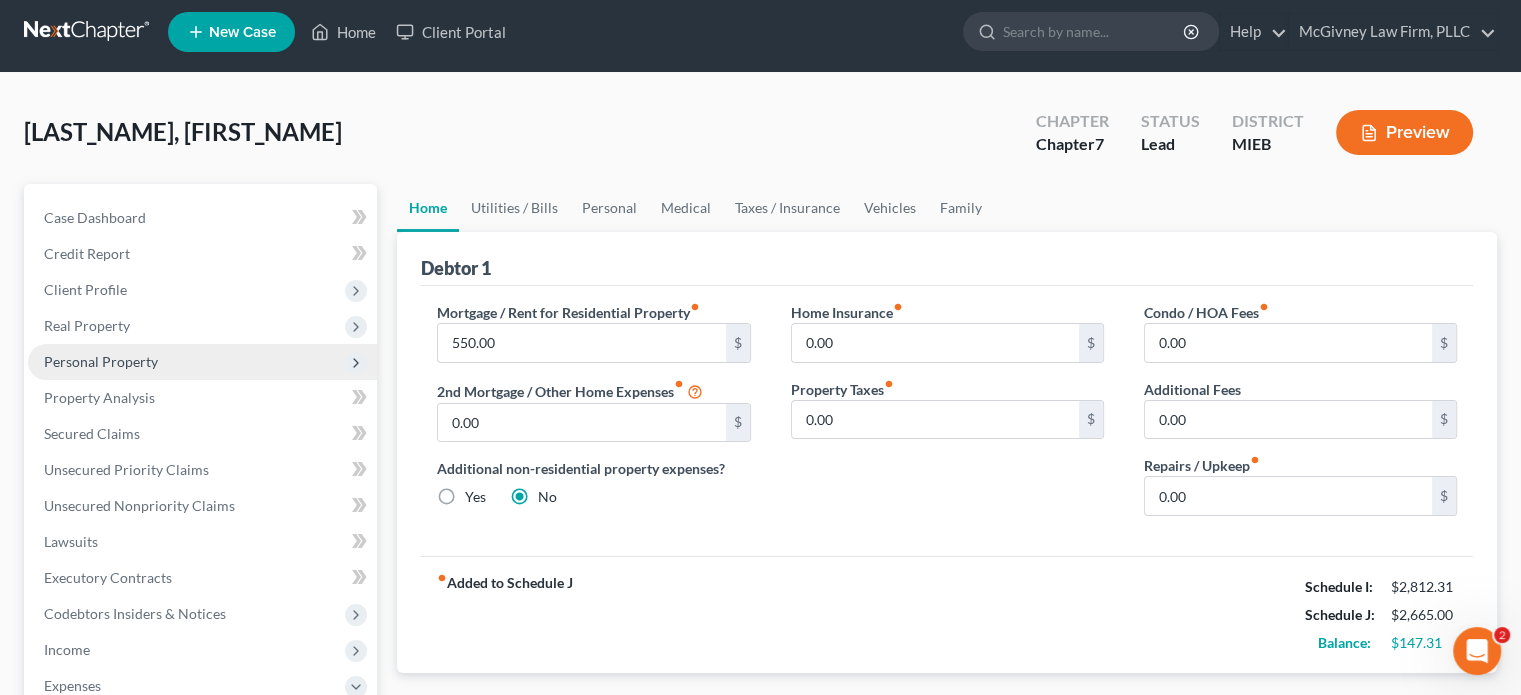 scroll, scrollTop: 0, scrollLeft: 0, axis: both 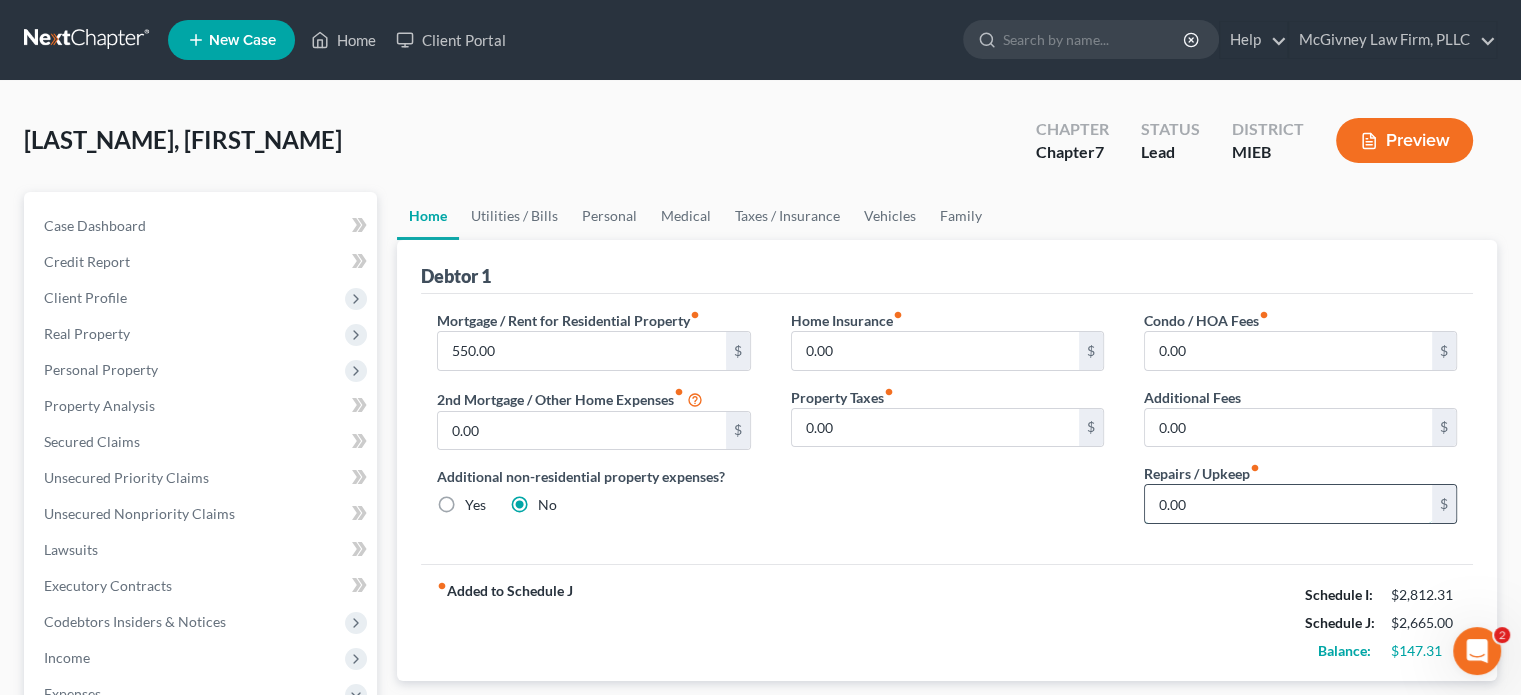 click on "0.00" at bounding box center (1288, 504) 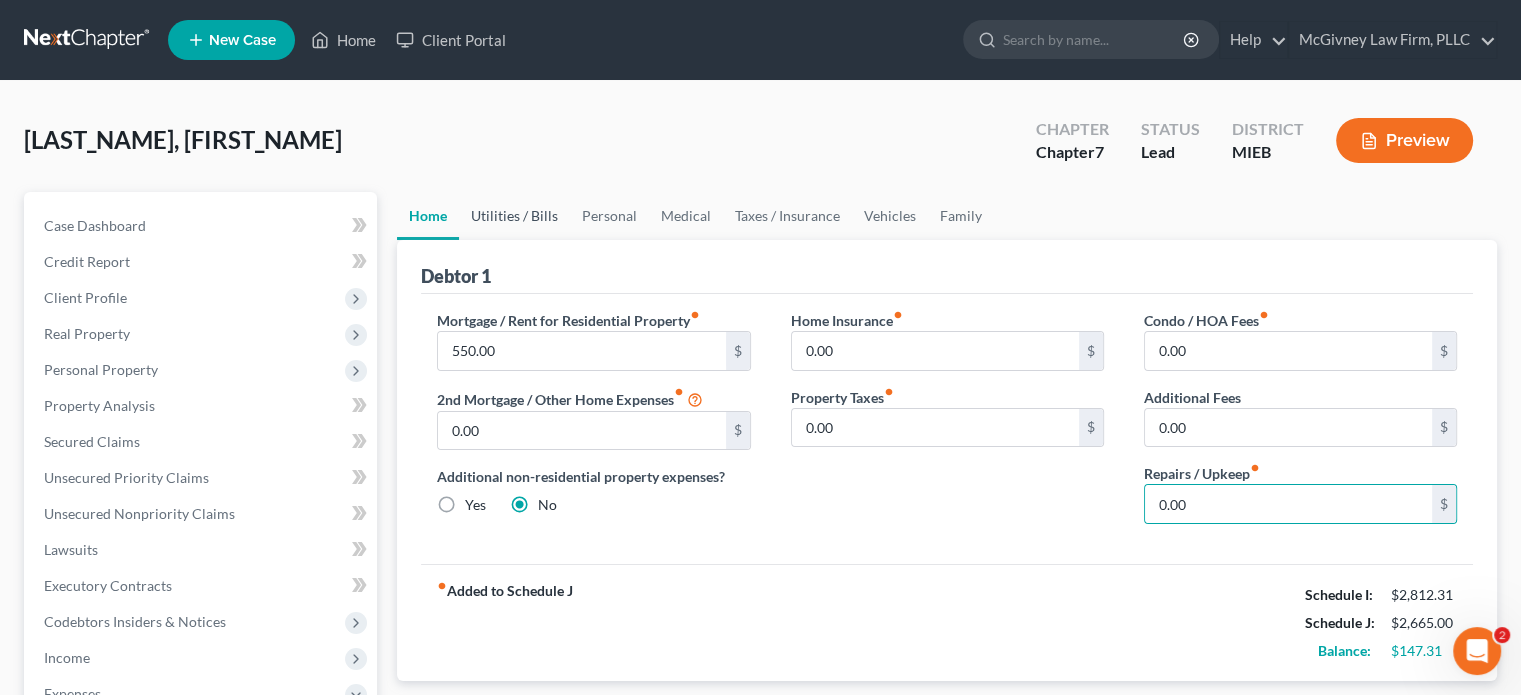 click on "Utilities / Bills" at bounding box center (514, 216) 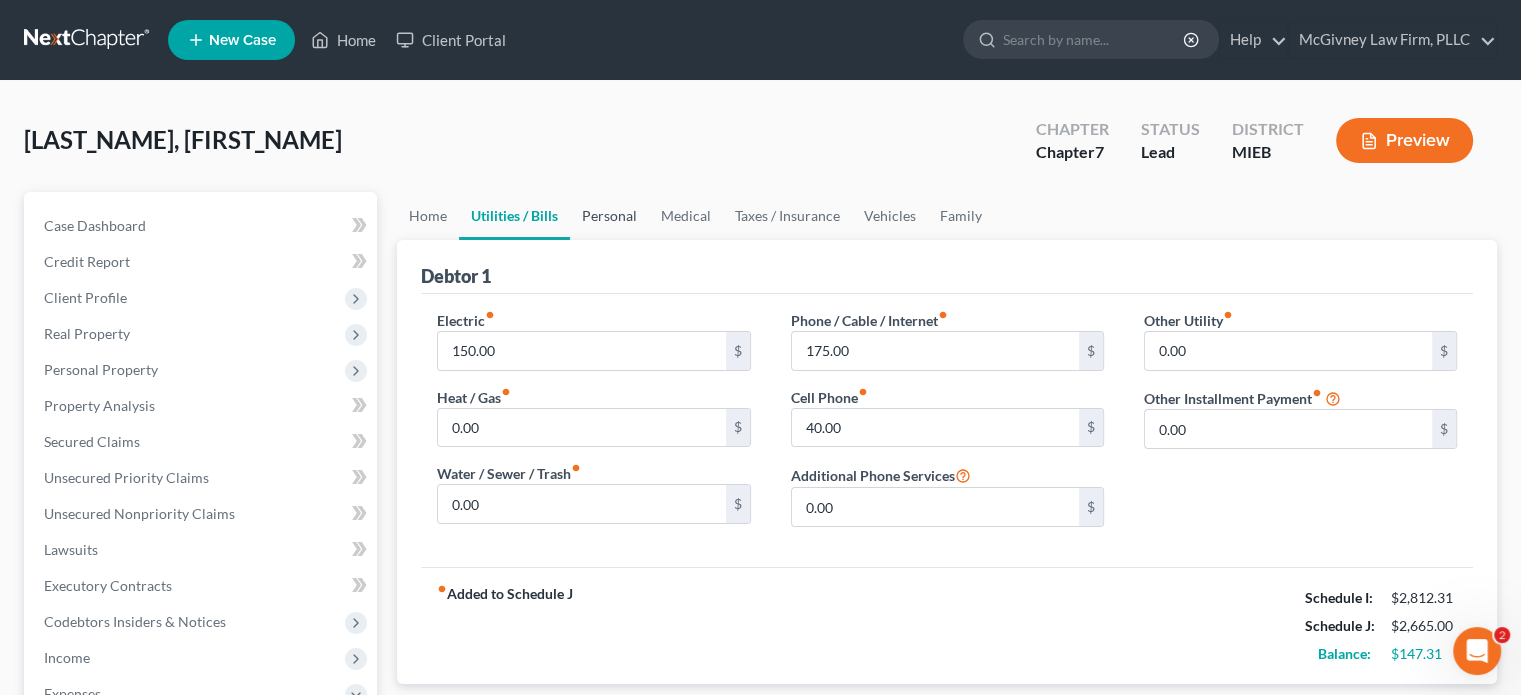 click on "Personal" at bounding box center [609, 216] 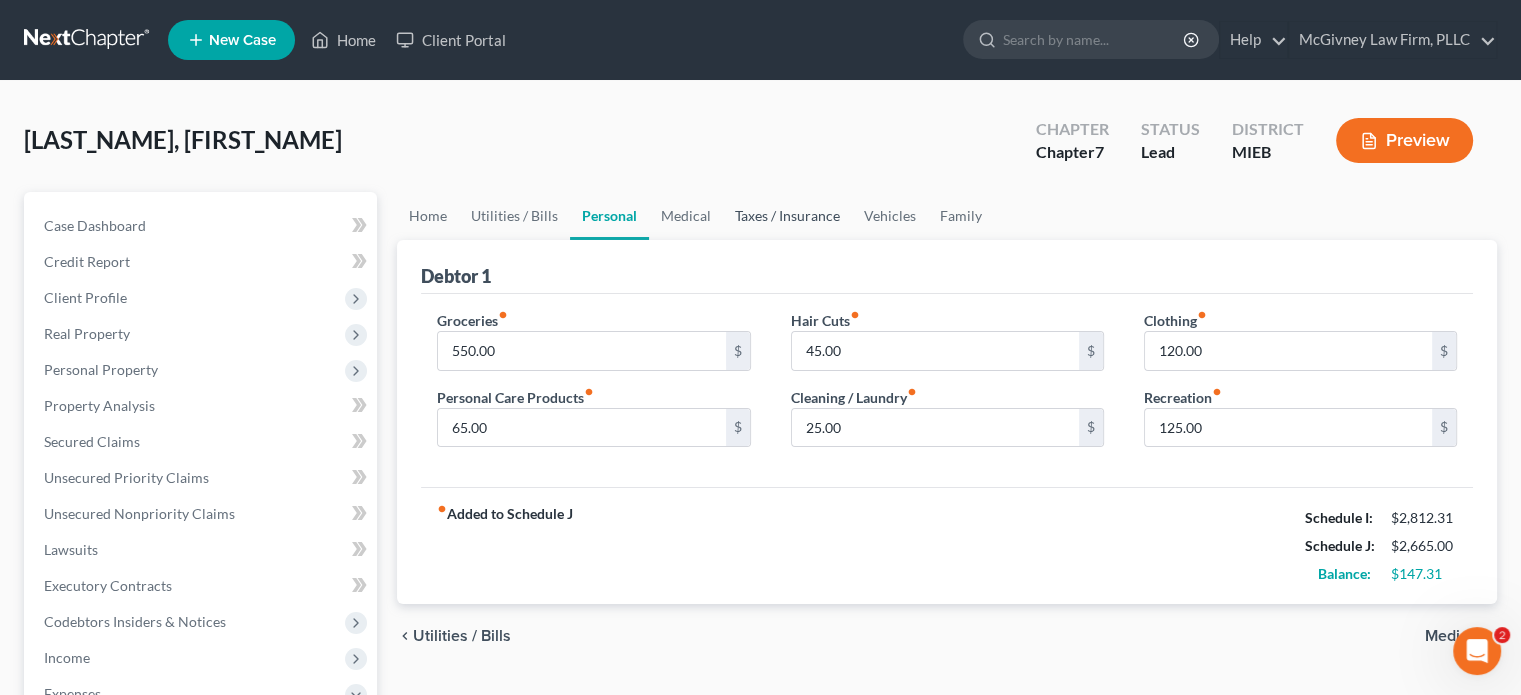 click on "Taxes / Insurance" at bounding box center (787, 216) 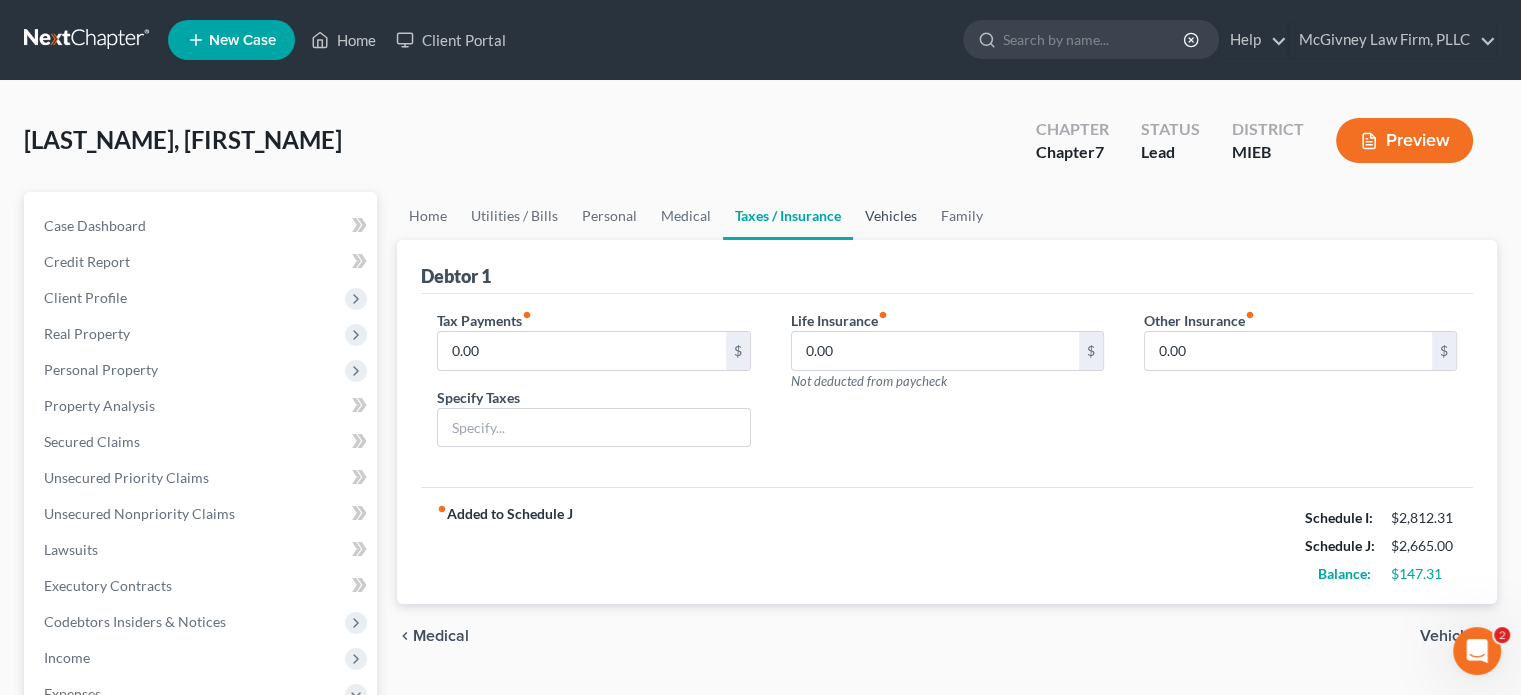click on "Vehicles" at bounding box center (891, 216) 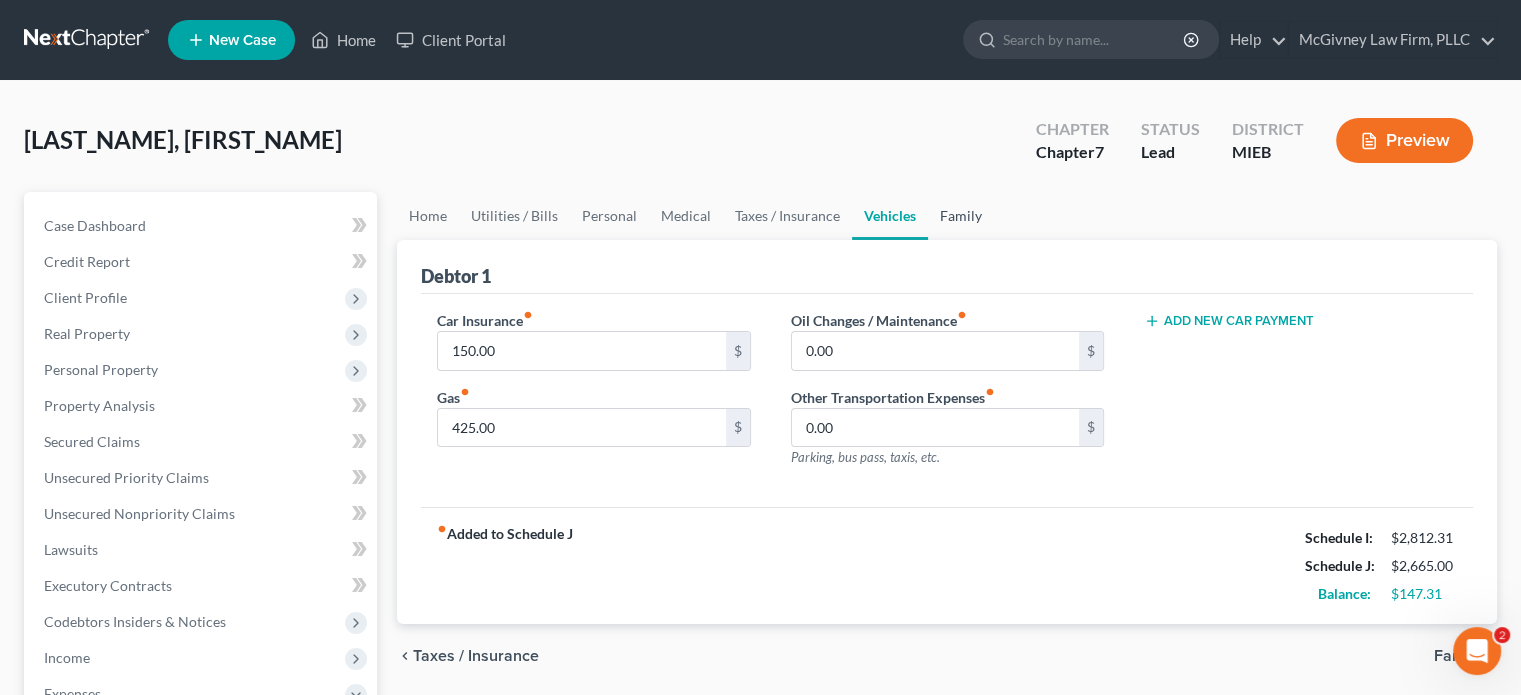 click on "Family" at bounding box center (961, 216) 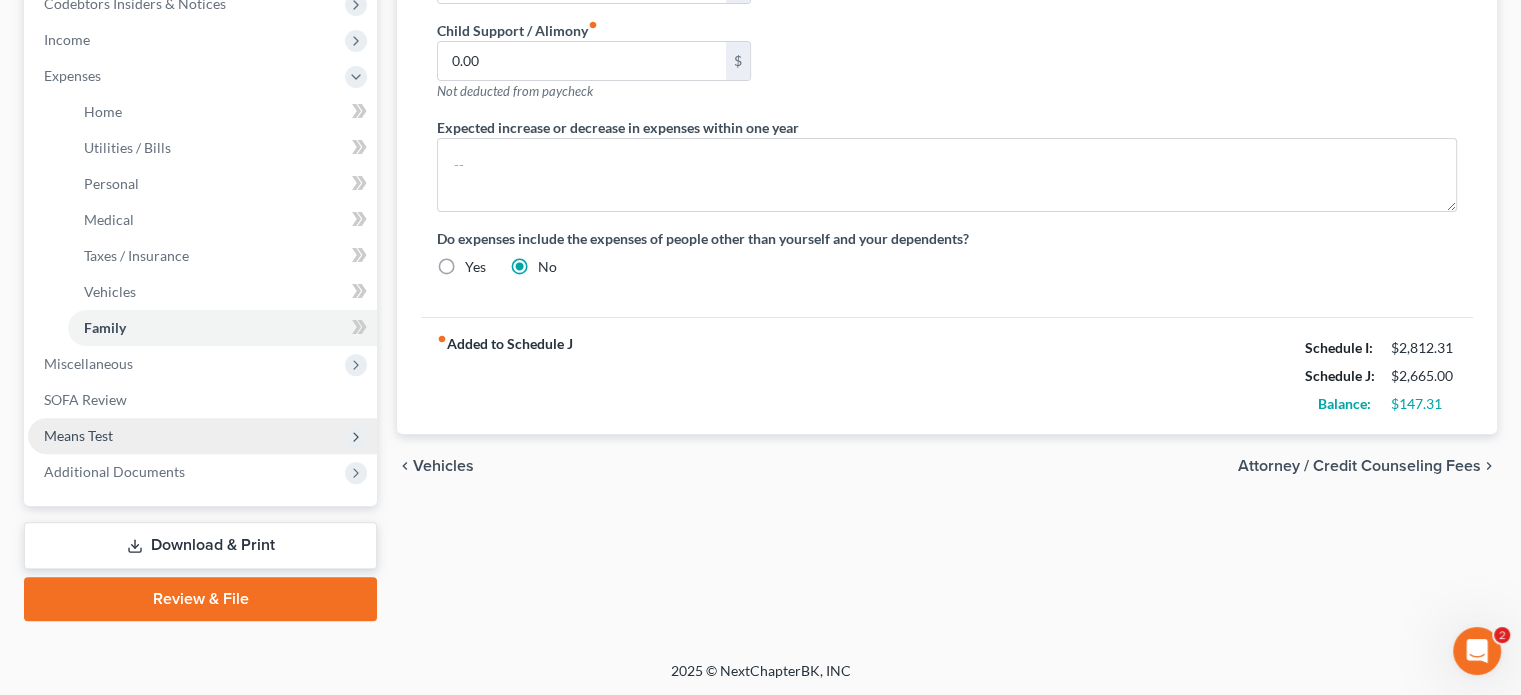 click on "Means Test" at bounding box center (78, 435) 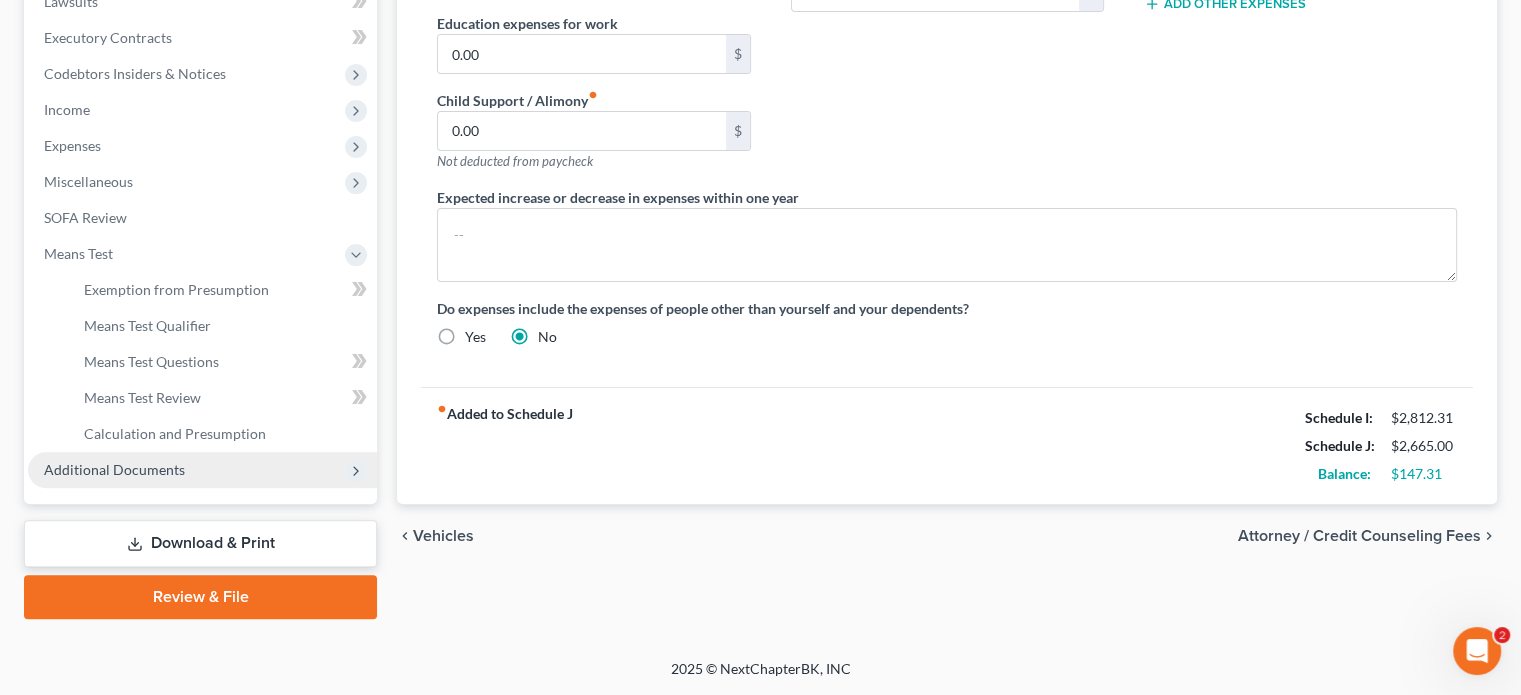 scroll, scrollTop: 546, scrollLeft: 0, axis: vertical 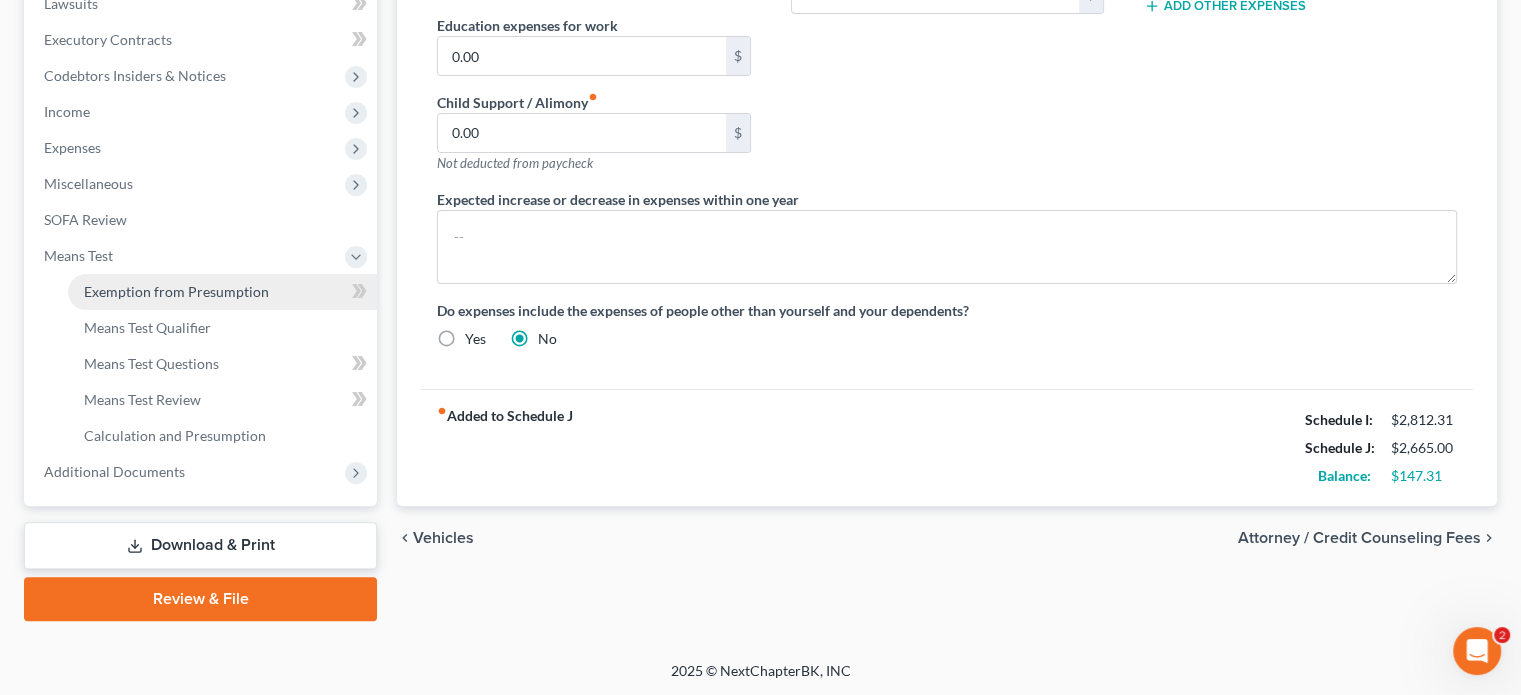 click on "Exemption from Presumption" at bounding box center [176, 291] 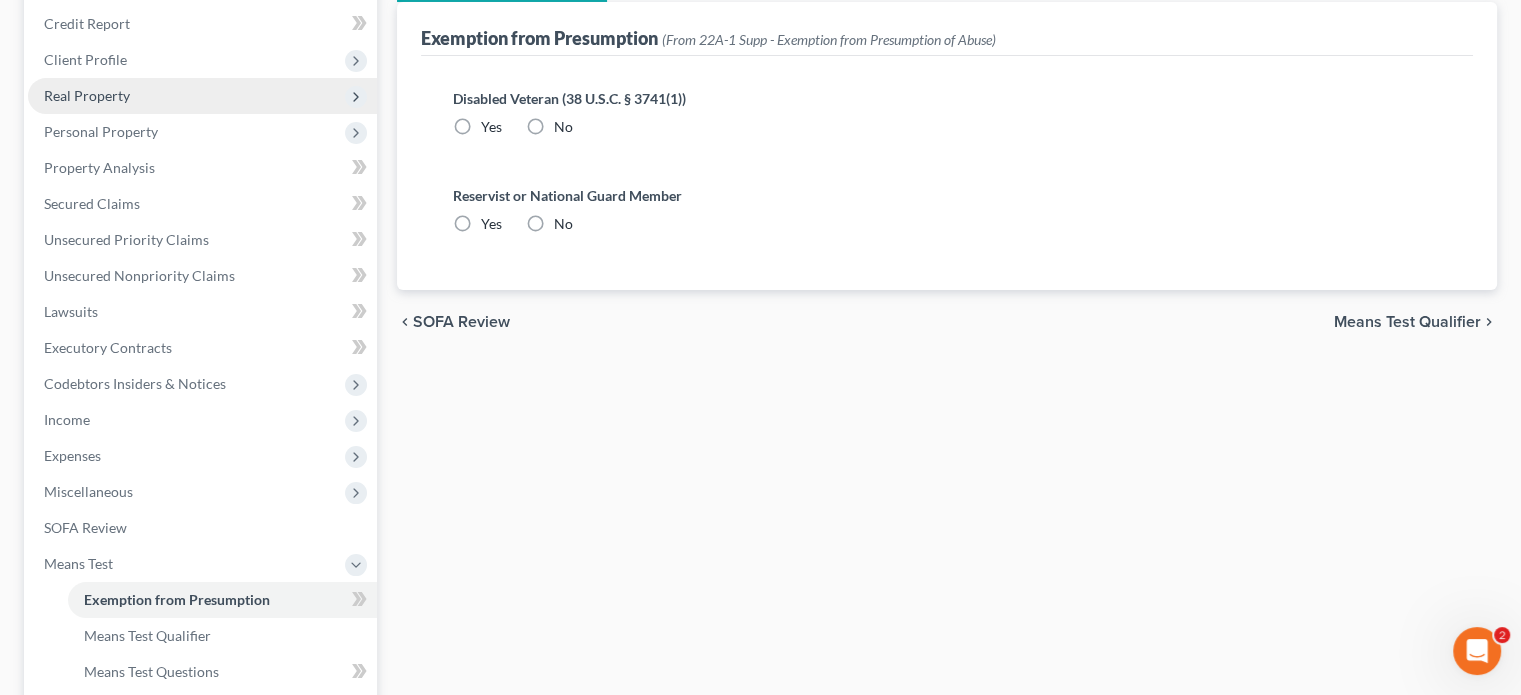 scroll, scrollTop: 0, scrollLeft: 0, axis: both 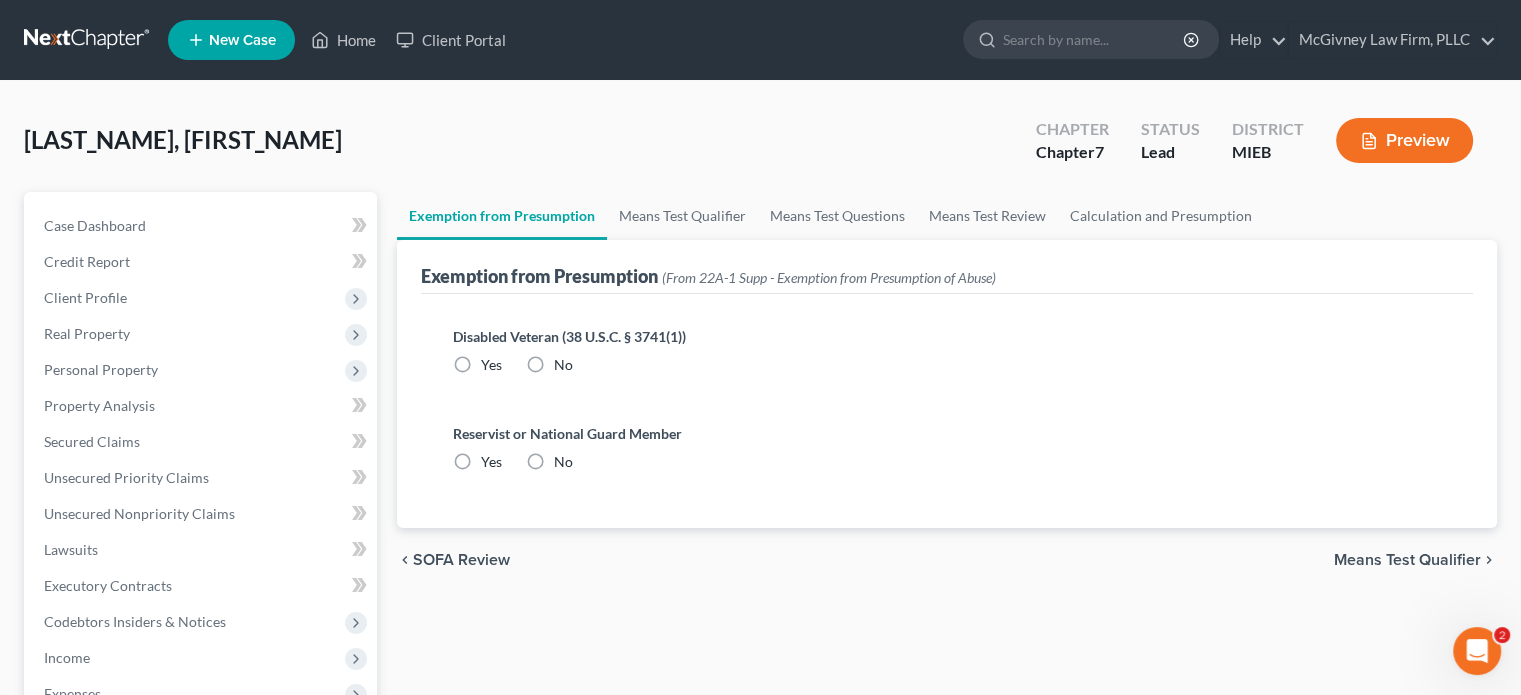 click on "No" at bounding box center [563, 365] 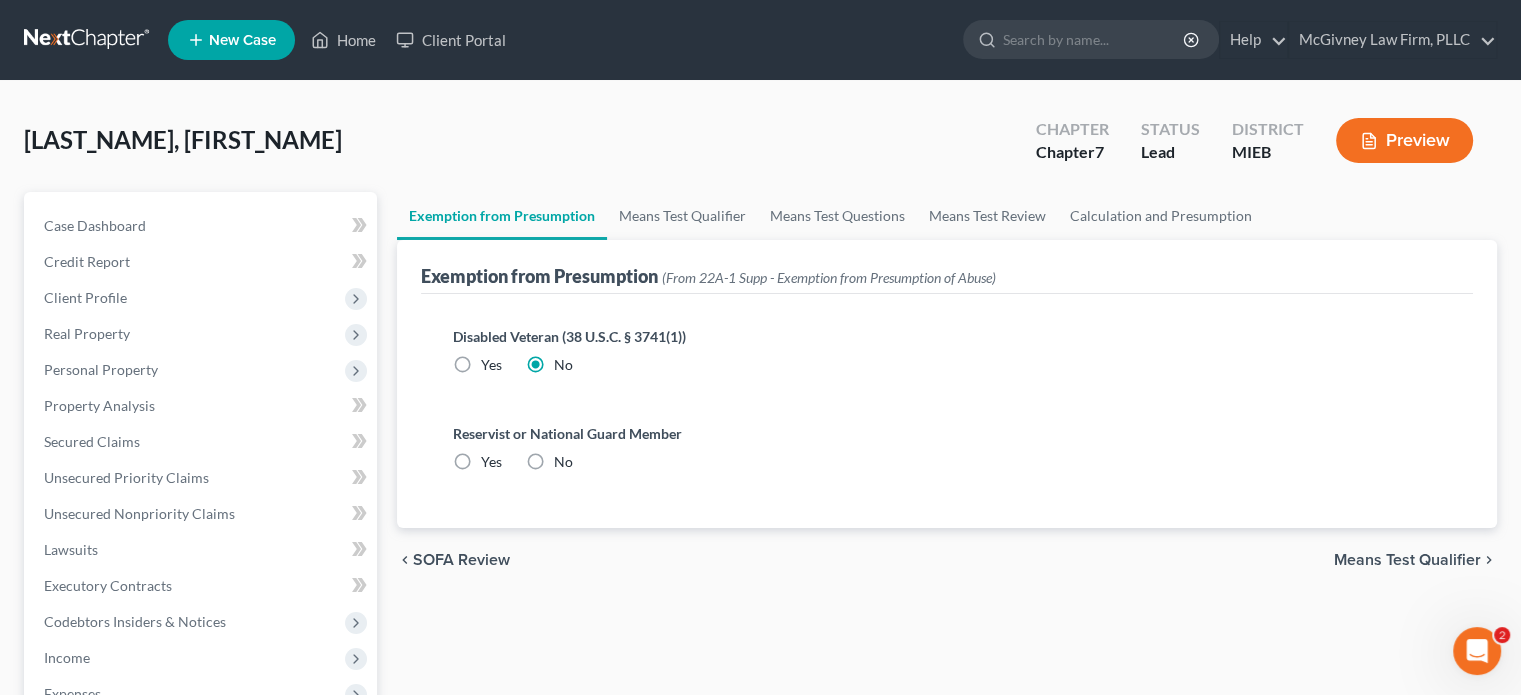 click on "No" at bounding box center (563, 462) 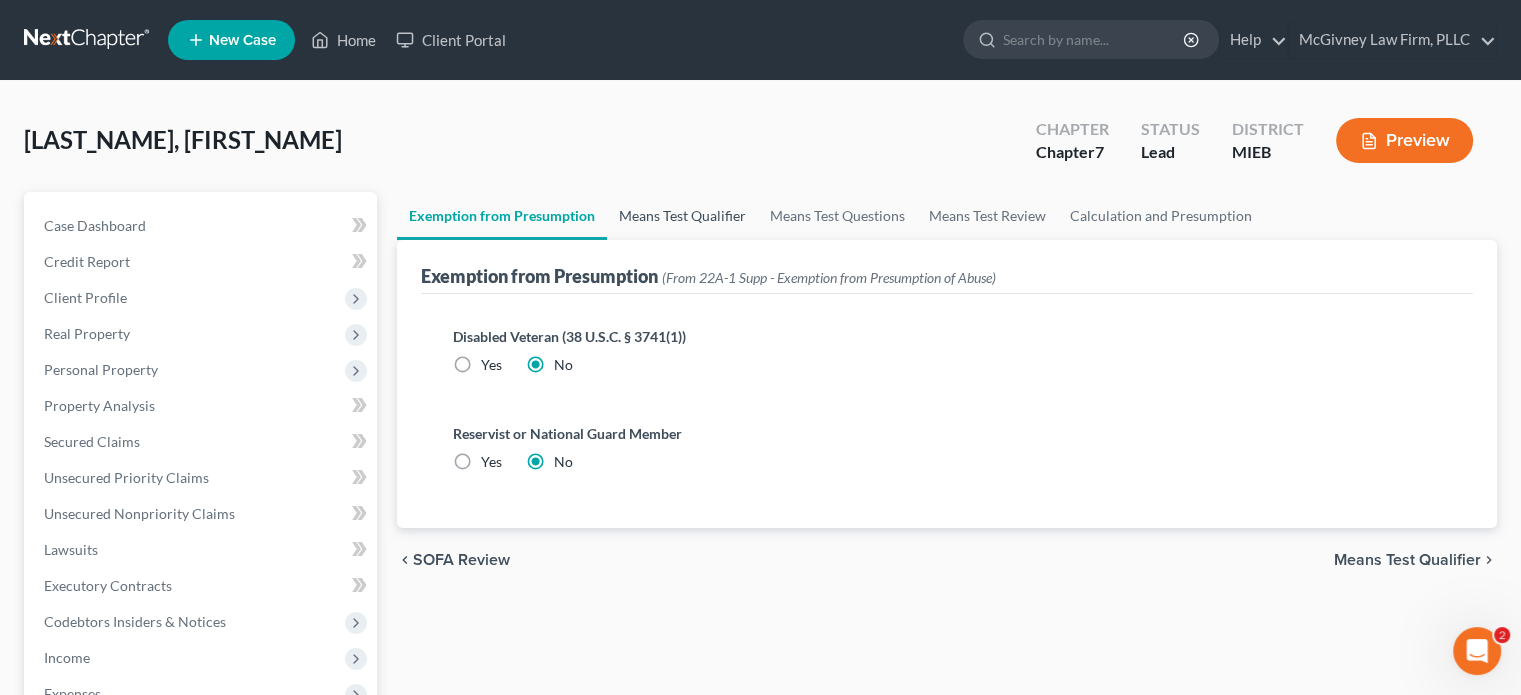 click on "Means Test Qualifier" at bounding box center [682, 216] 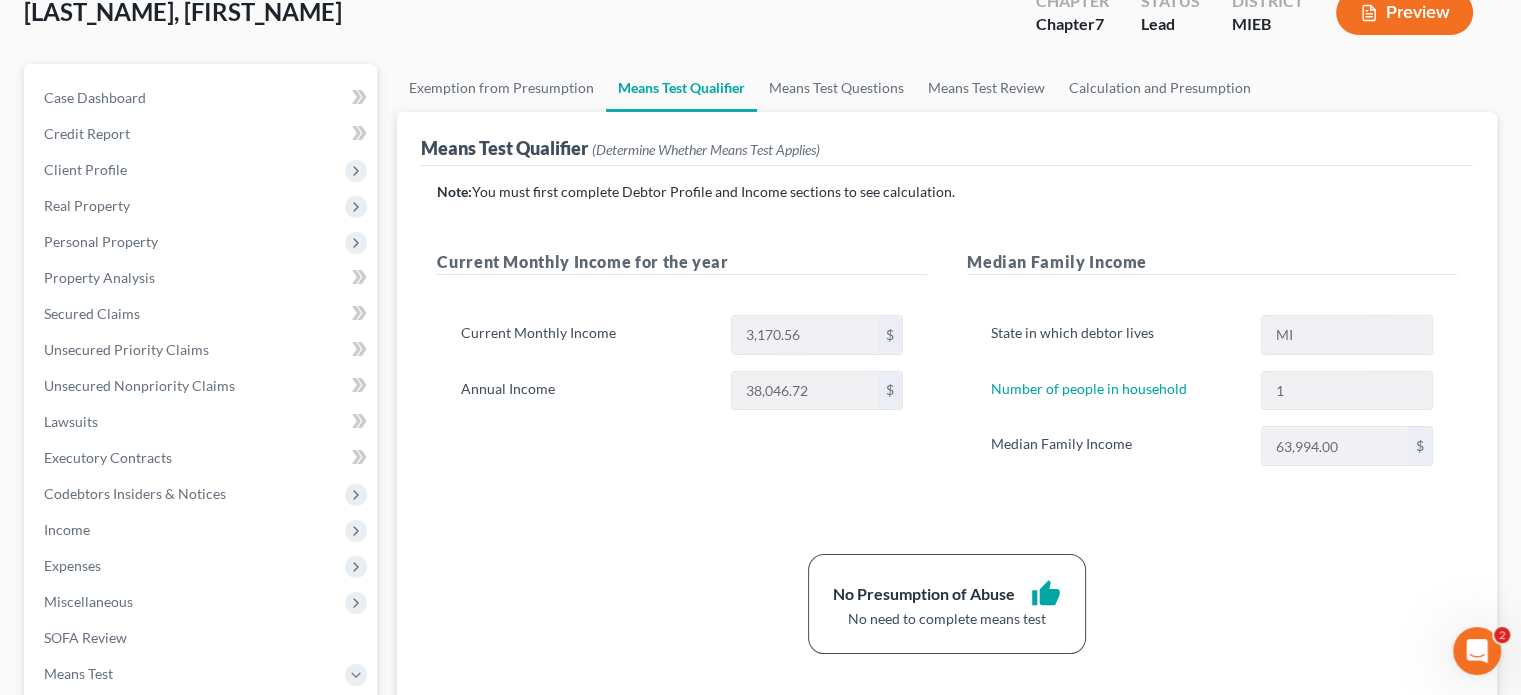 scroll, scrollTop: 100, scrollLeft: 0, axis: vertical 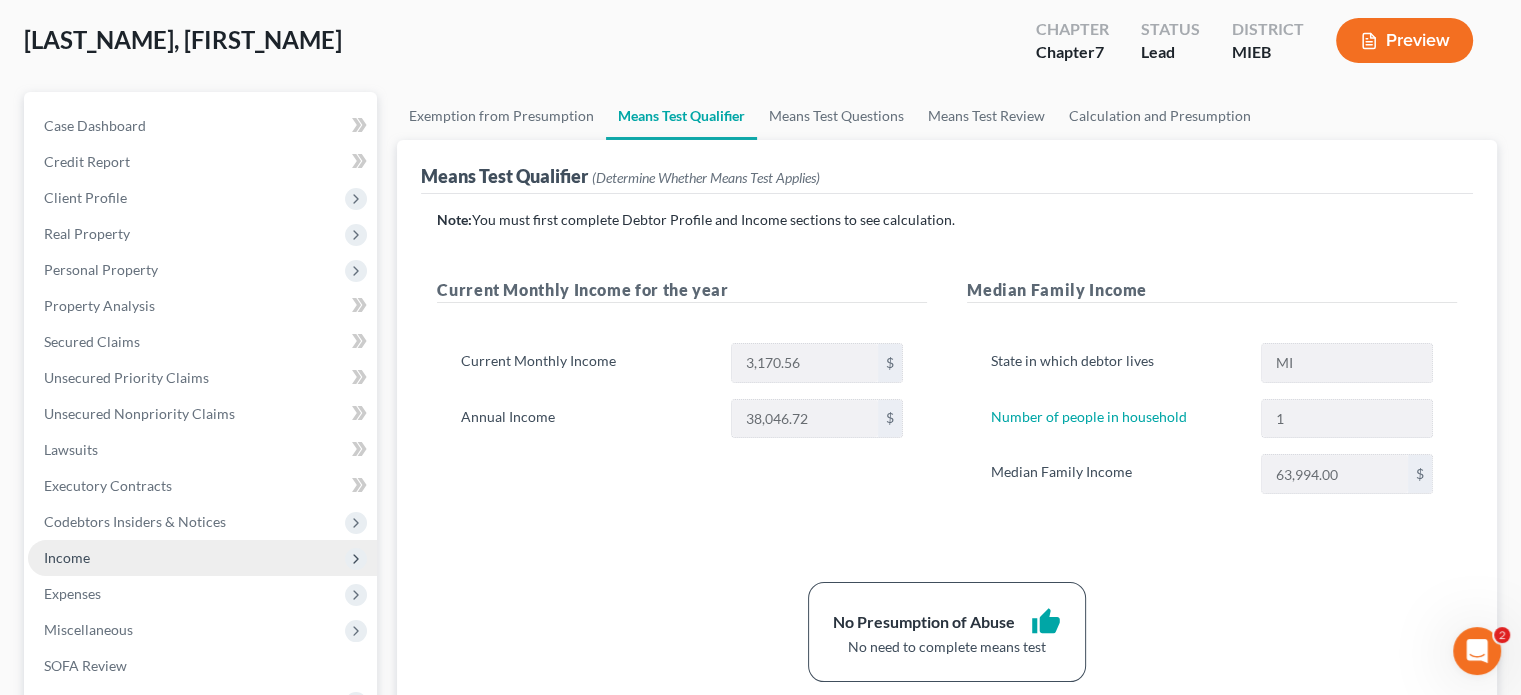 click on "Income" at bounding box center (202, 558) 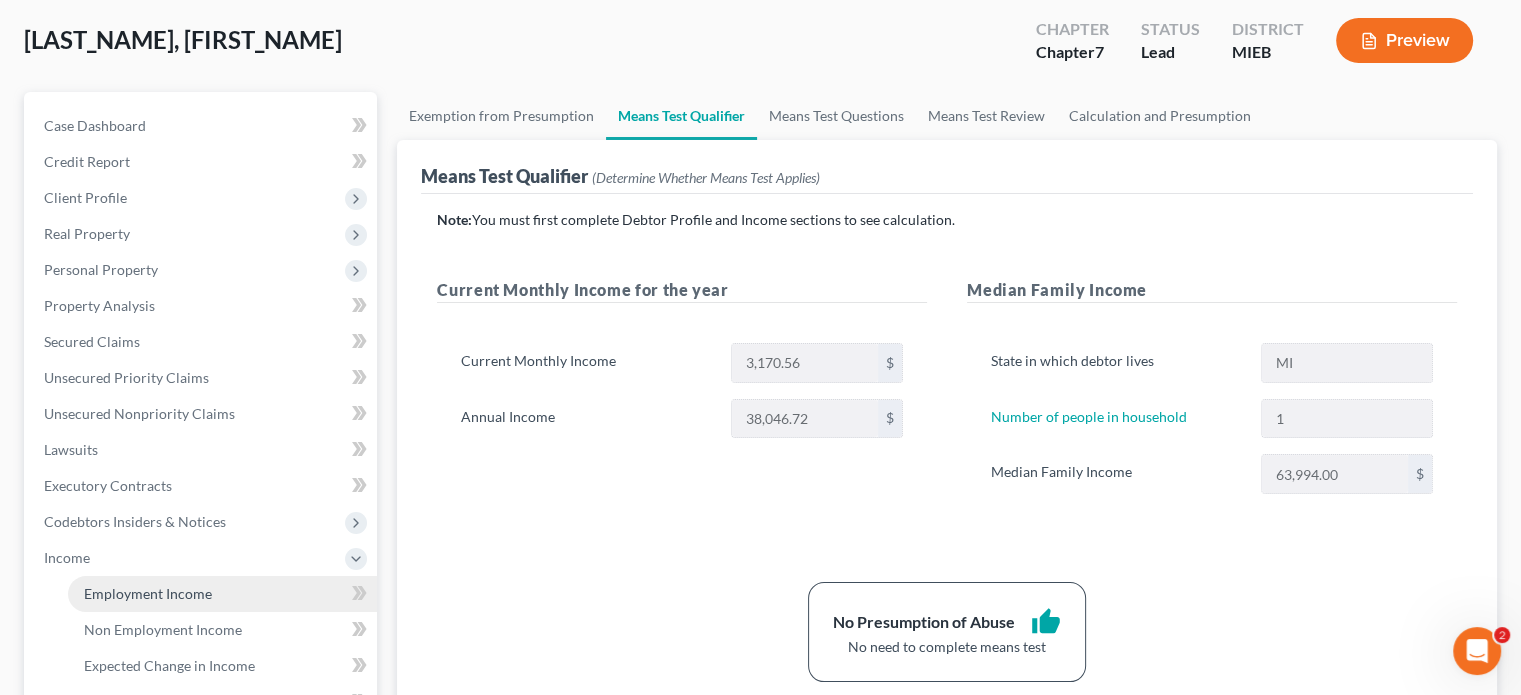 click on "Employment Income" at bounding box center [148, 593] 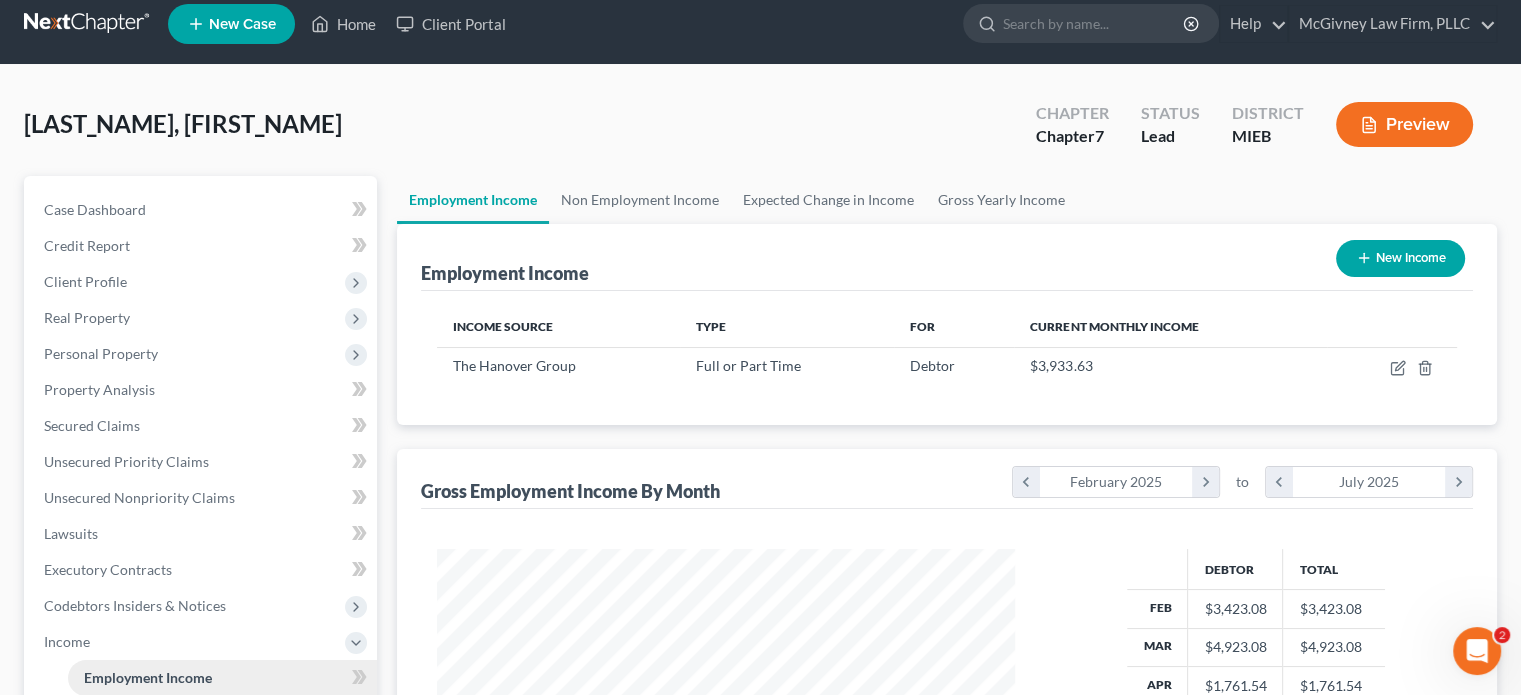scroll, scrollTop: 0, scrollLeft: 0, axis: both 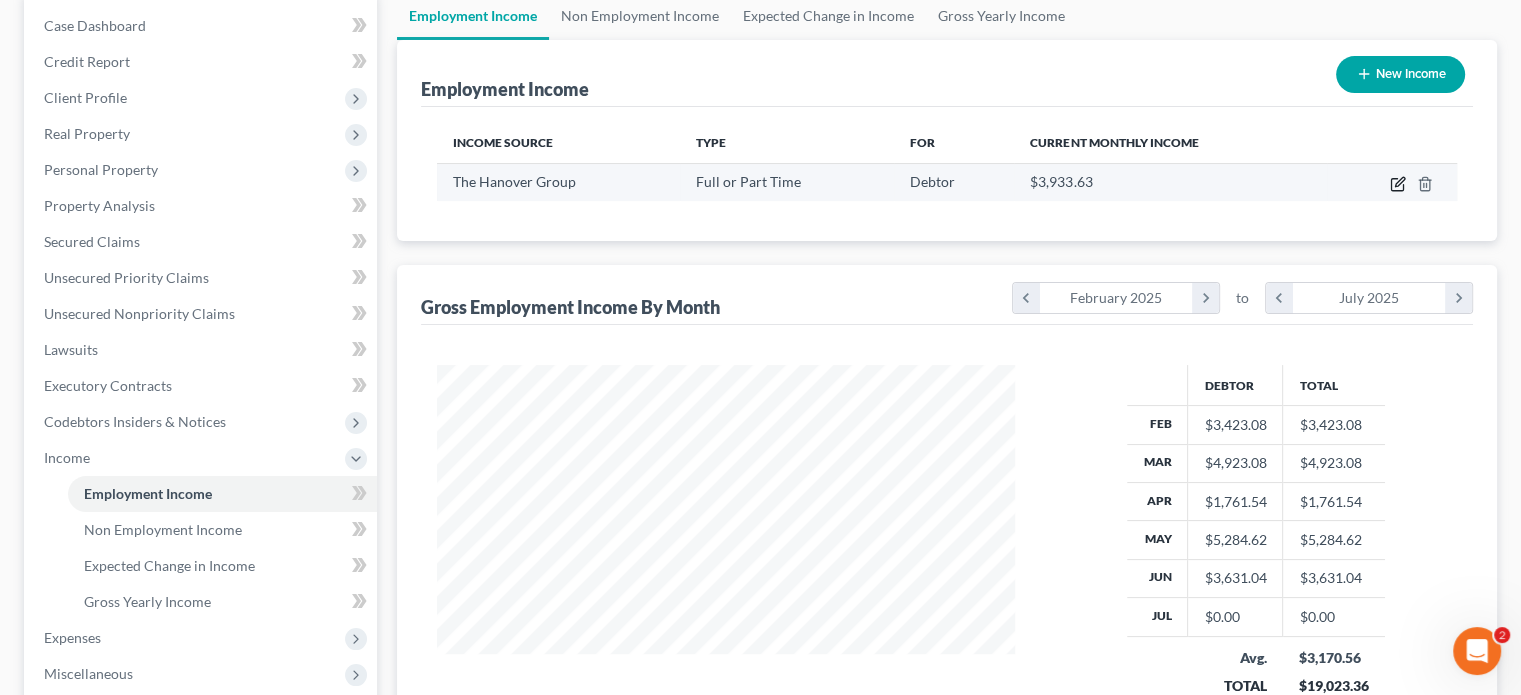 click 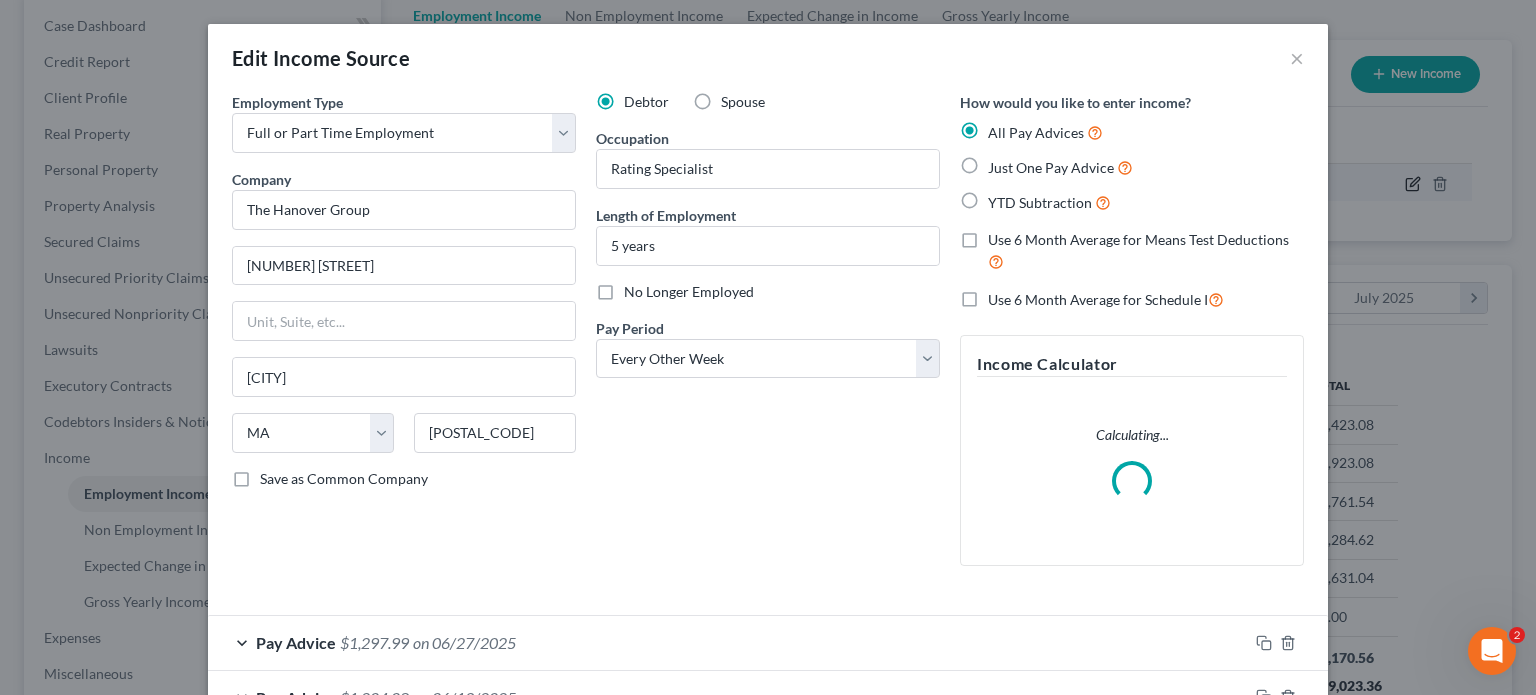 scroll, scrollTop: 999643, scrollLeft: 999375, axis: both 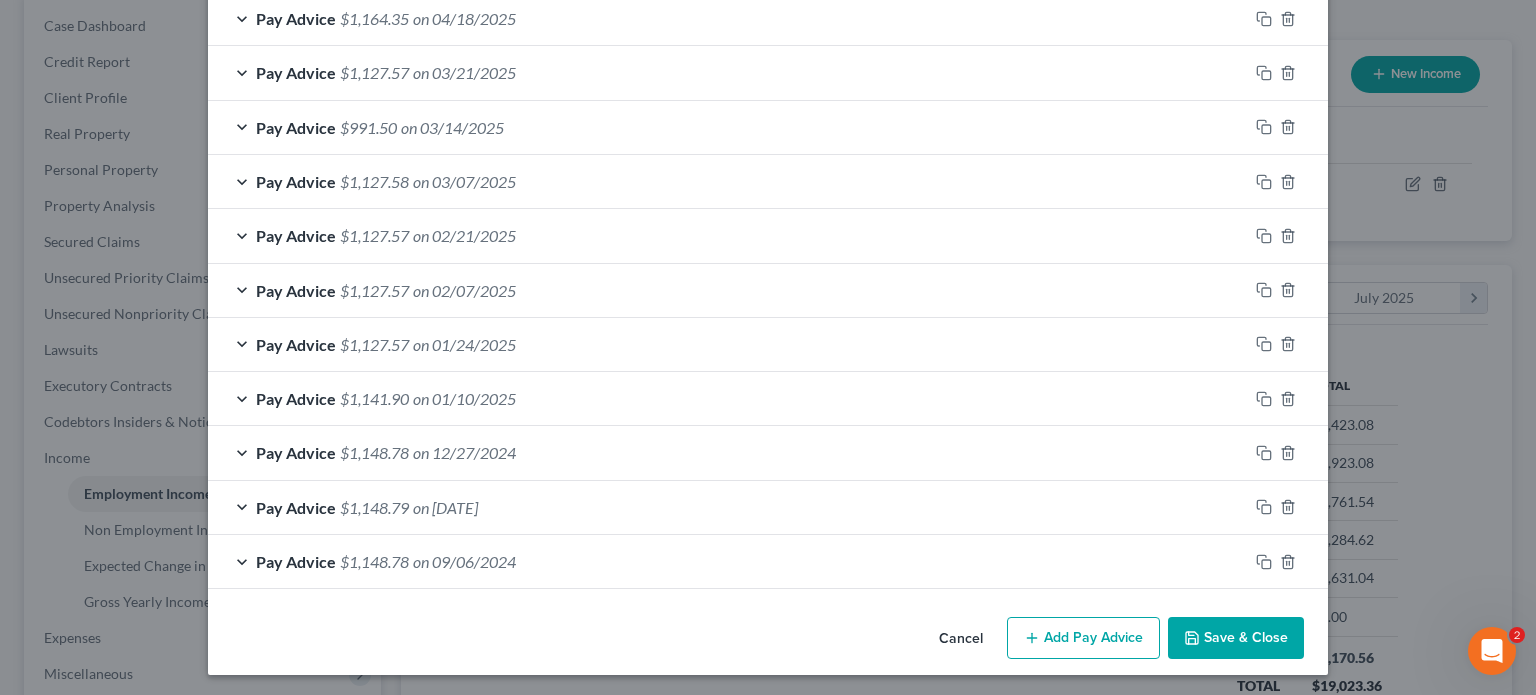 click on "Add Pay Advice" at bounding box center (1083, 638) 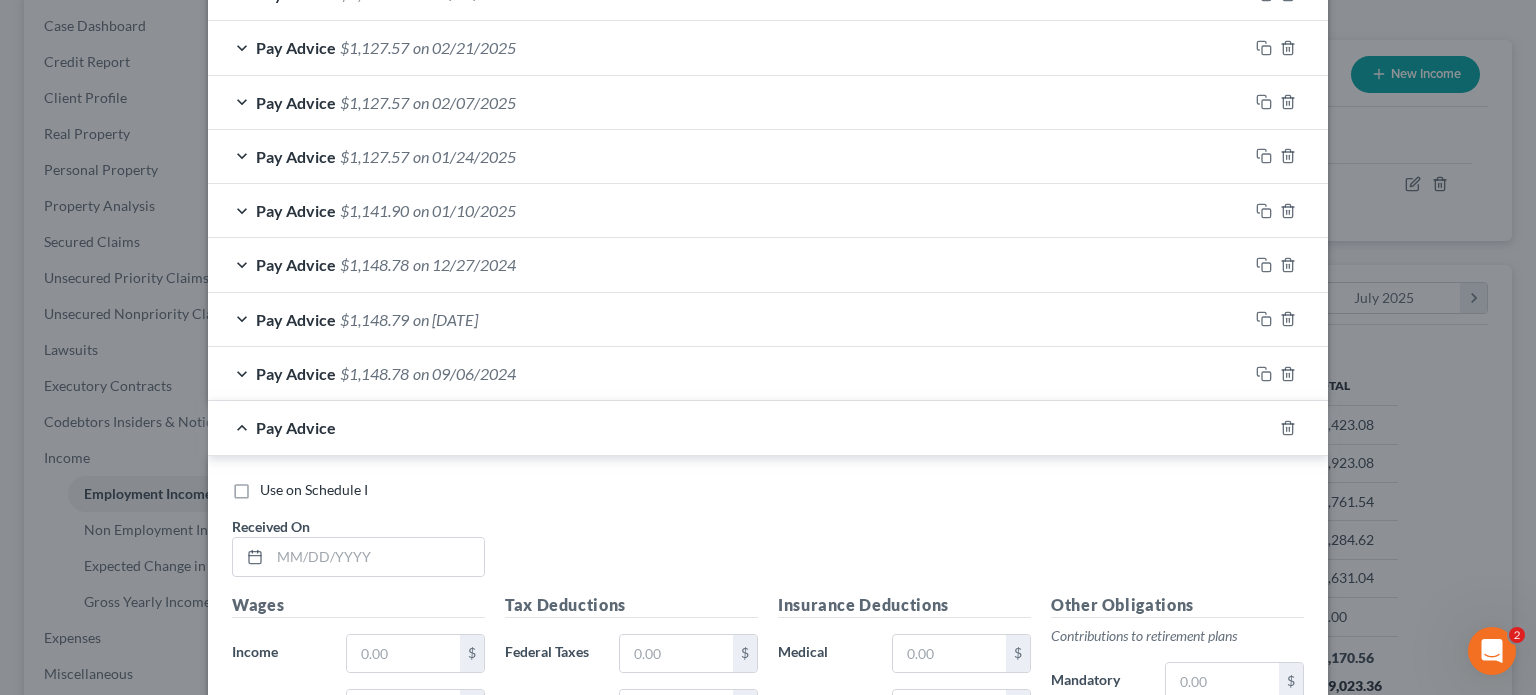 scroll, scrollTop: 1160, scrollLeft: 0, axis: vertical 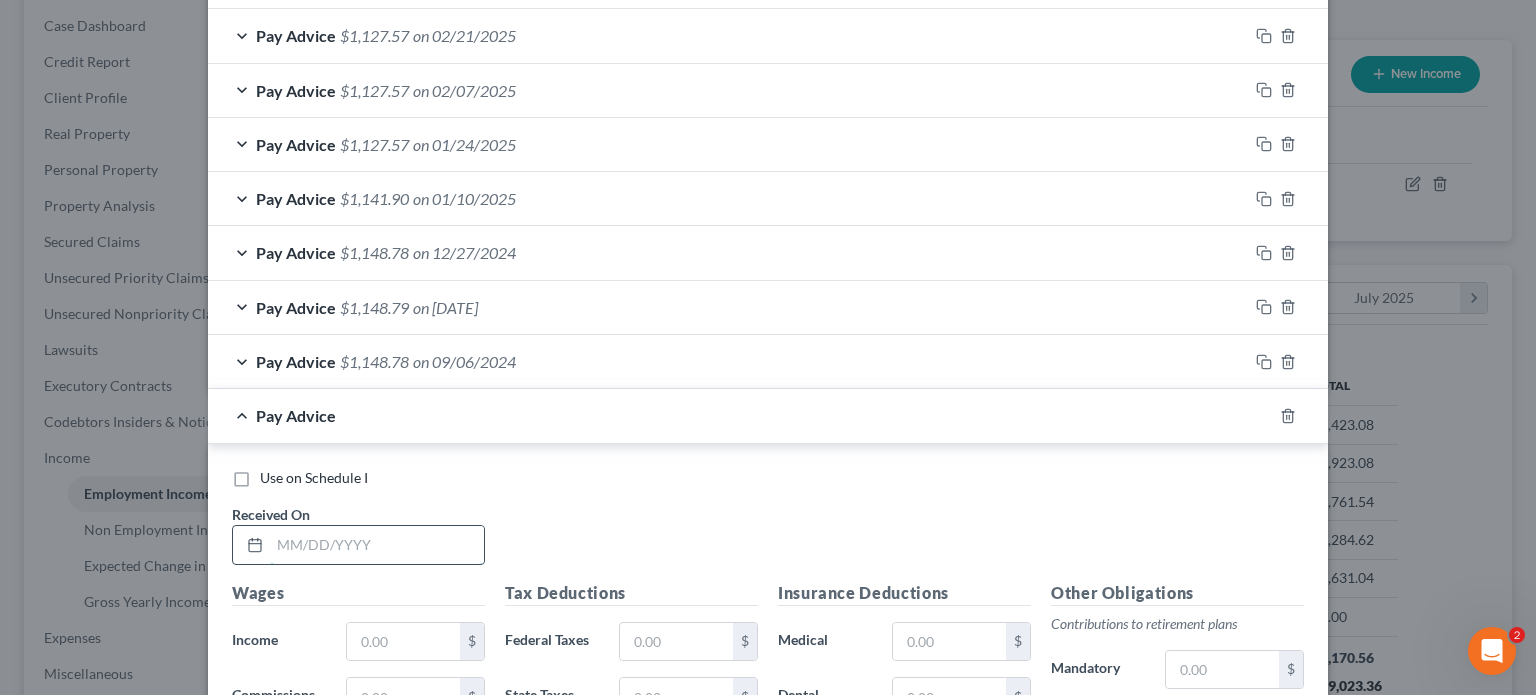 click at bounding box center [377, 545] 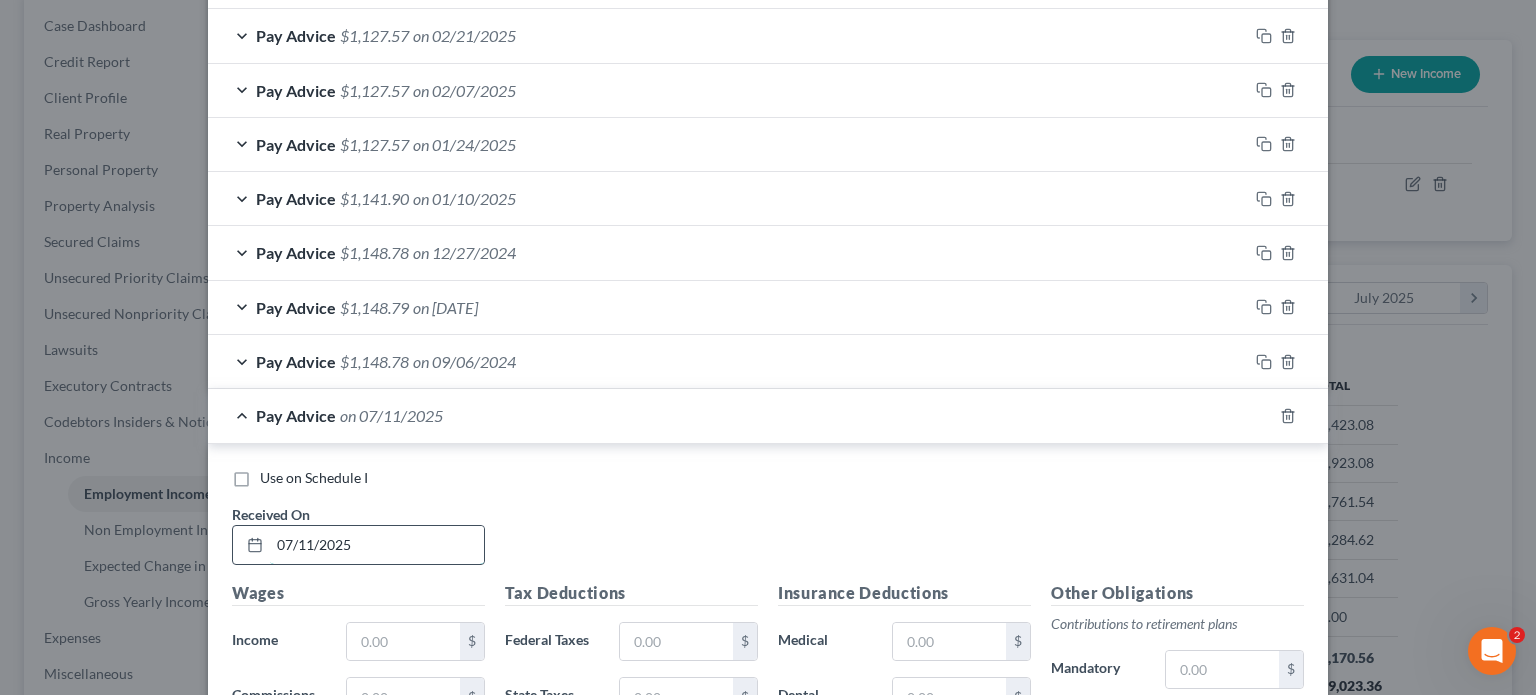 type on "07/11/2025" 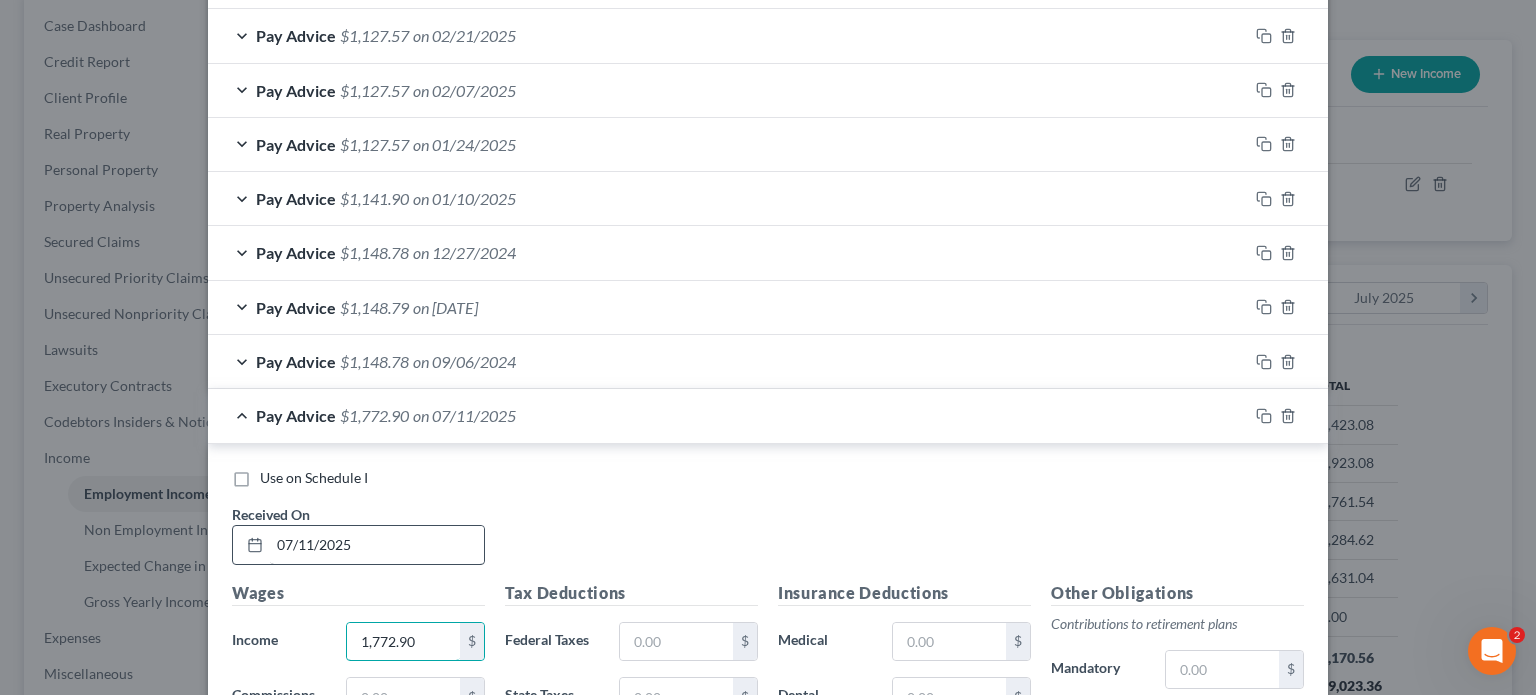 type on "1,772.90" 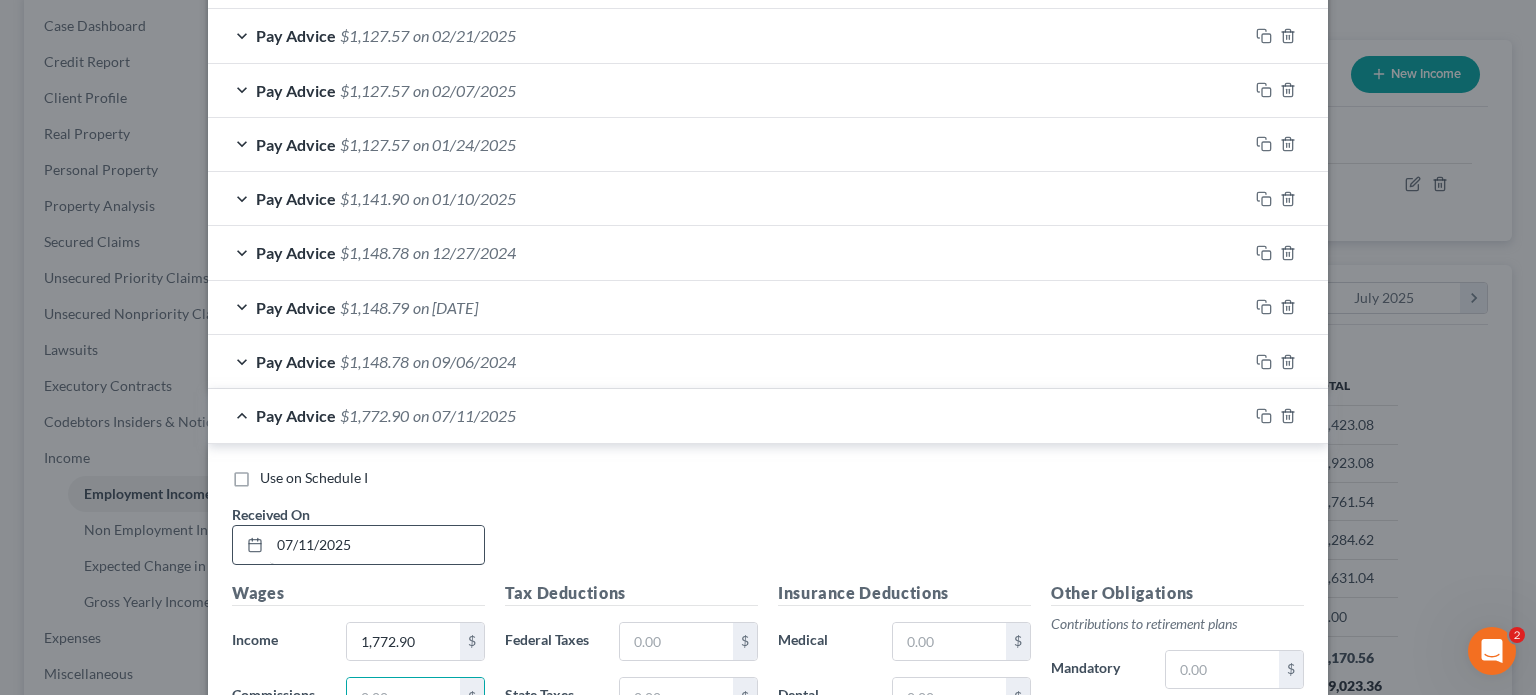 scroll, scrollTop: 1175, scrollLeft: 0, axis: vertical 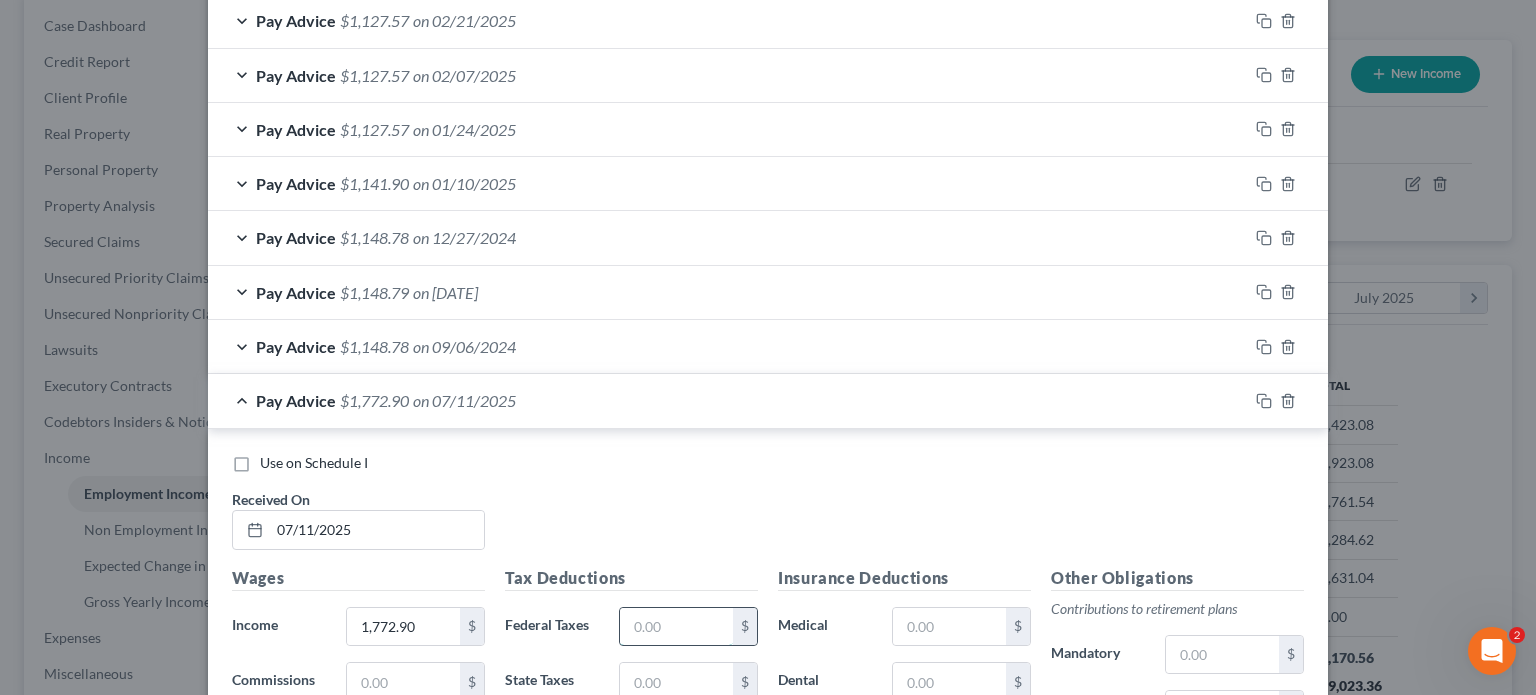 click at bounding box center (676, 627) 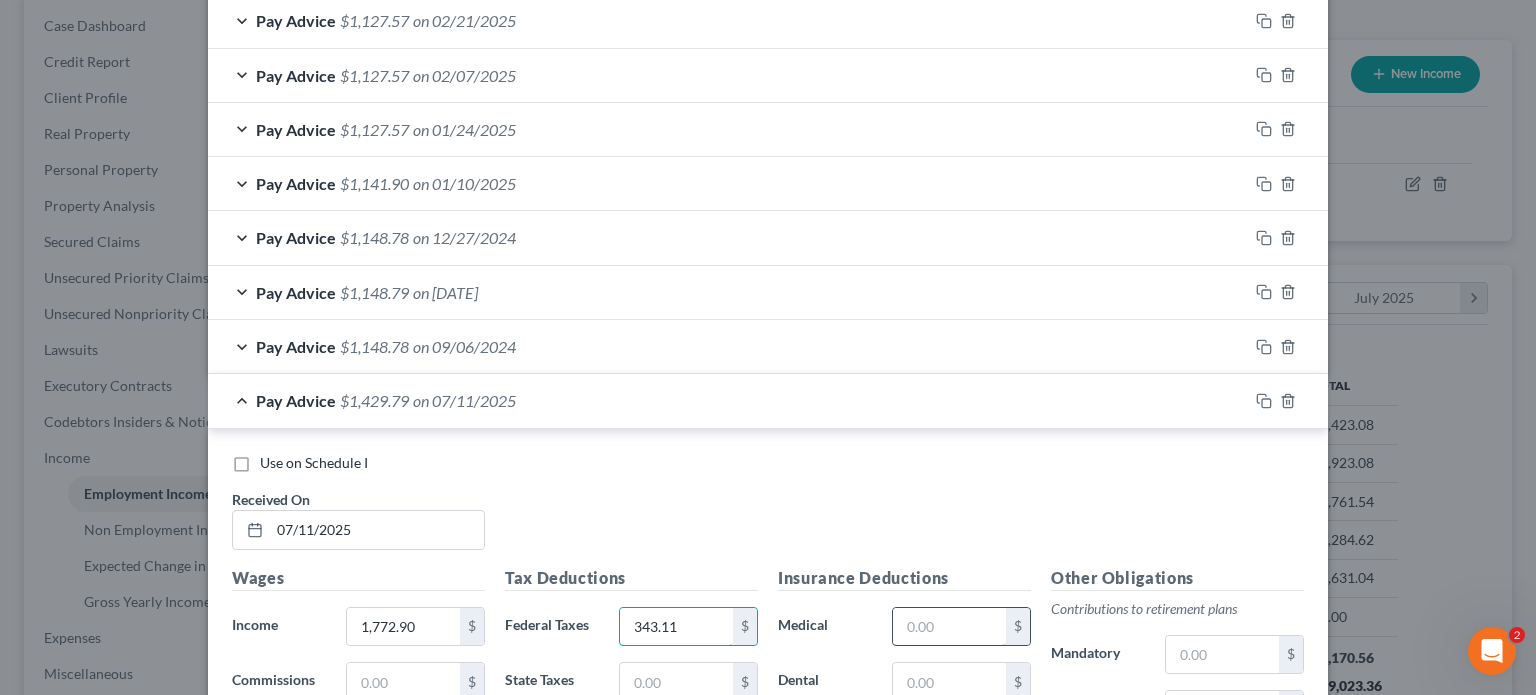 type on "343.11" 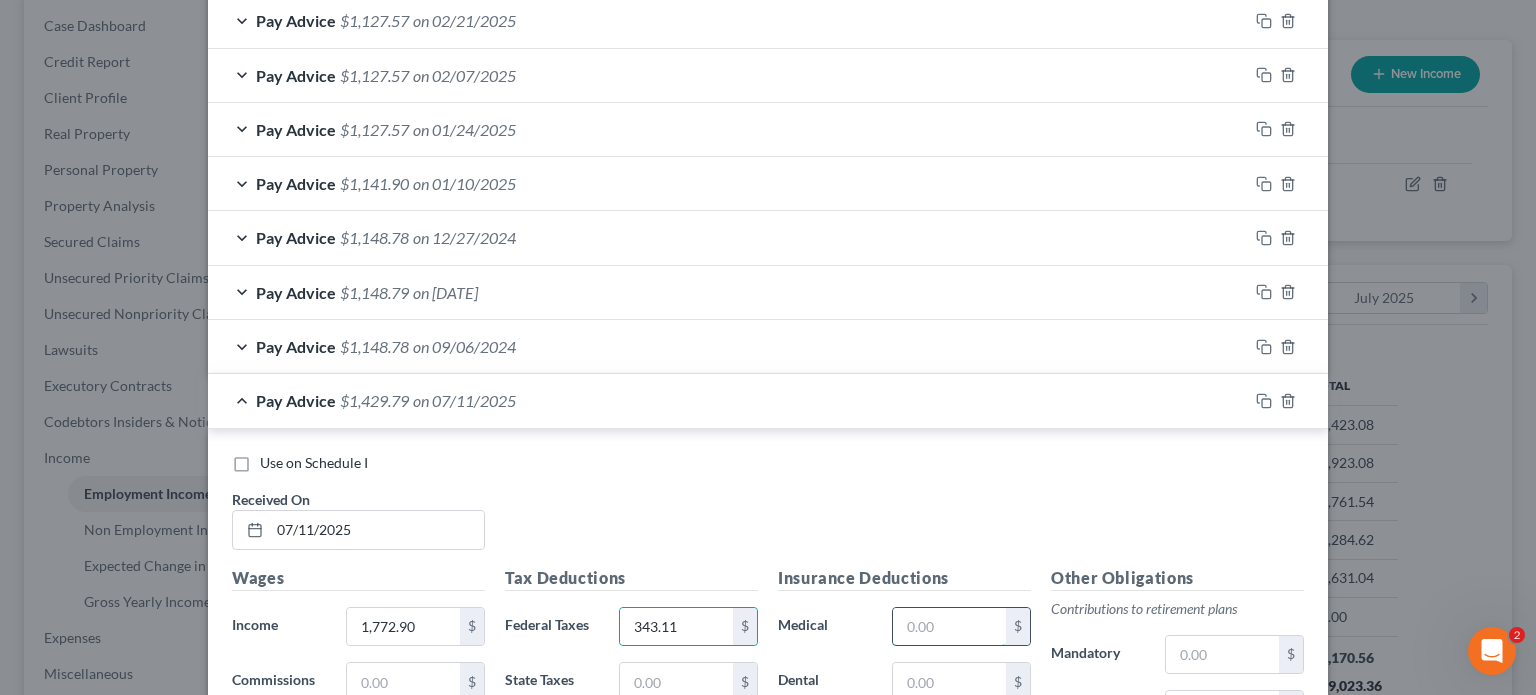 click at bounding box center [949, 627] 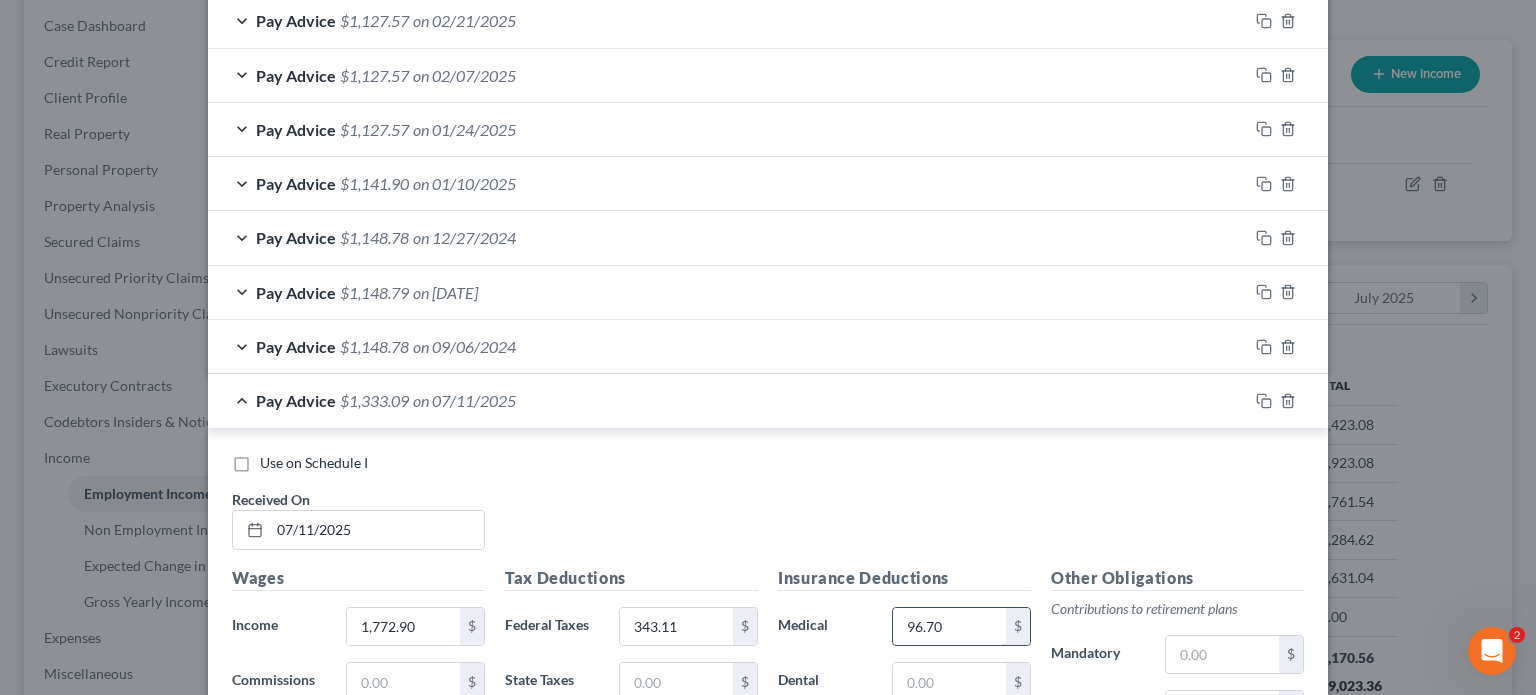 scroll, scrollTop: 1275, scrollLeft: 0, axis: vertical 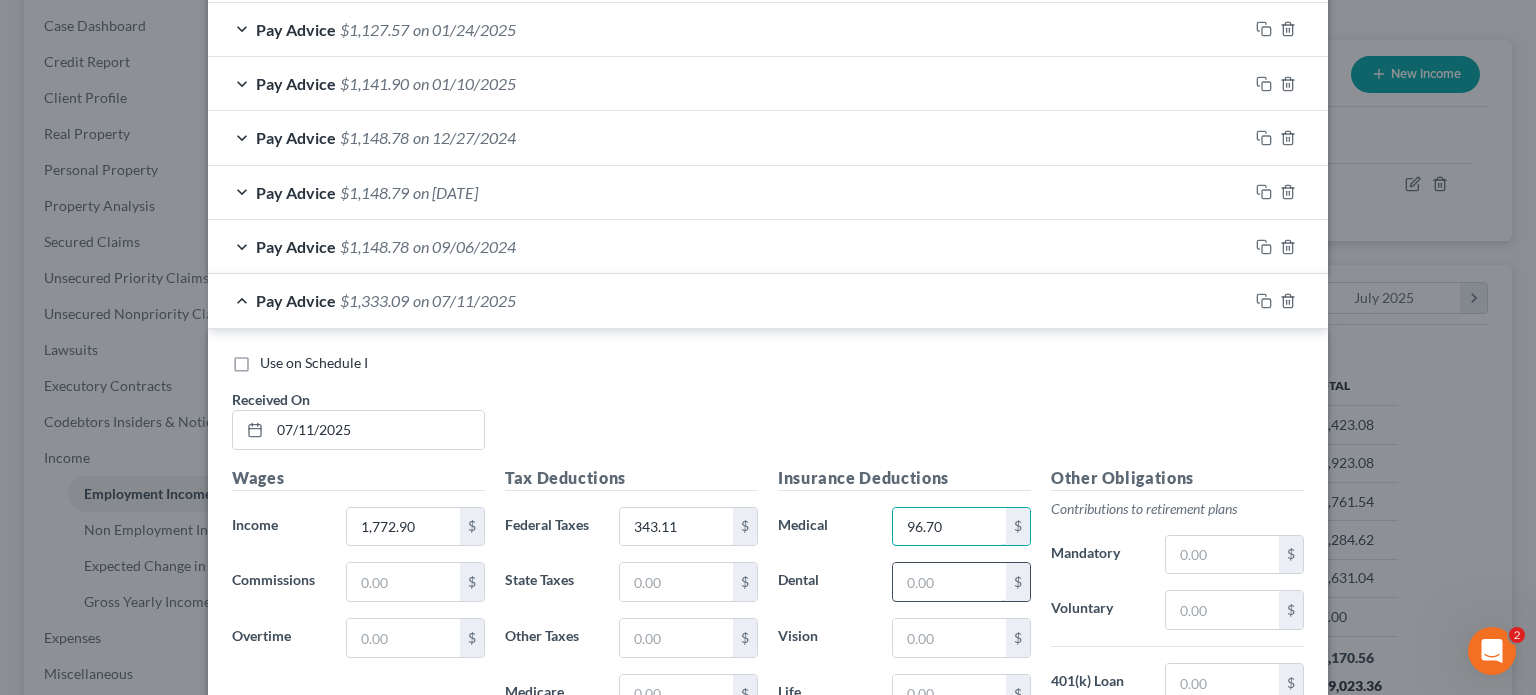 type on "96.70" 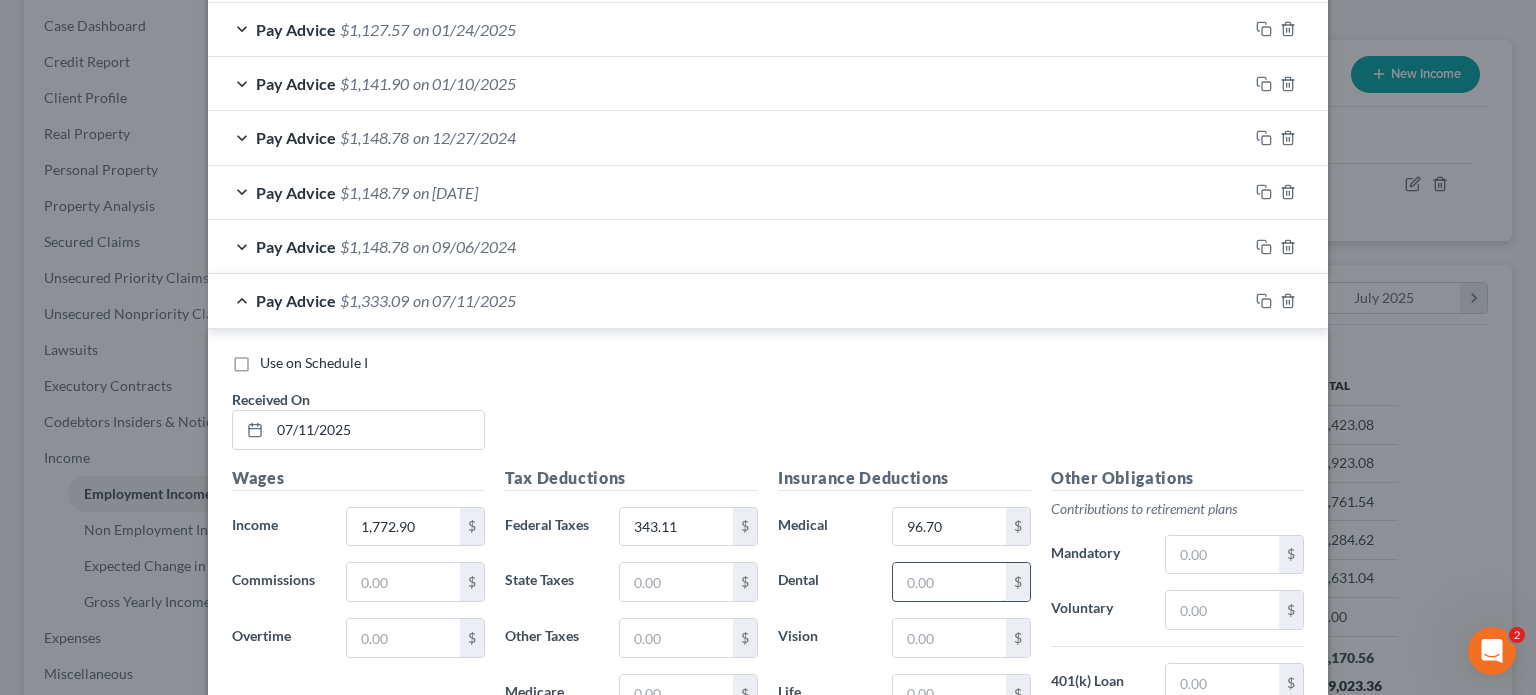 click at bounding box center (949, 582) 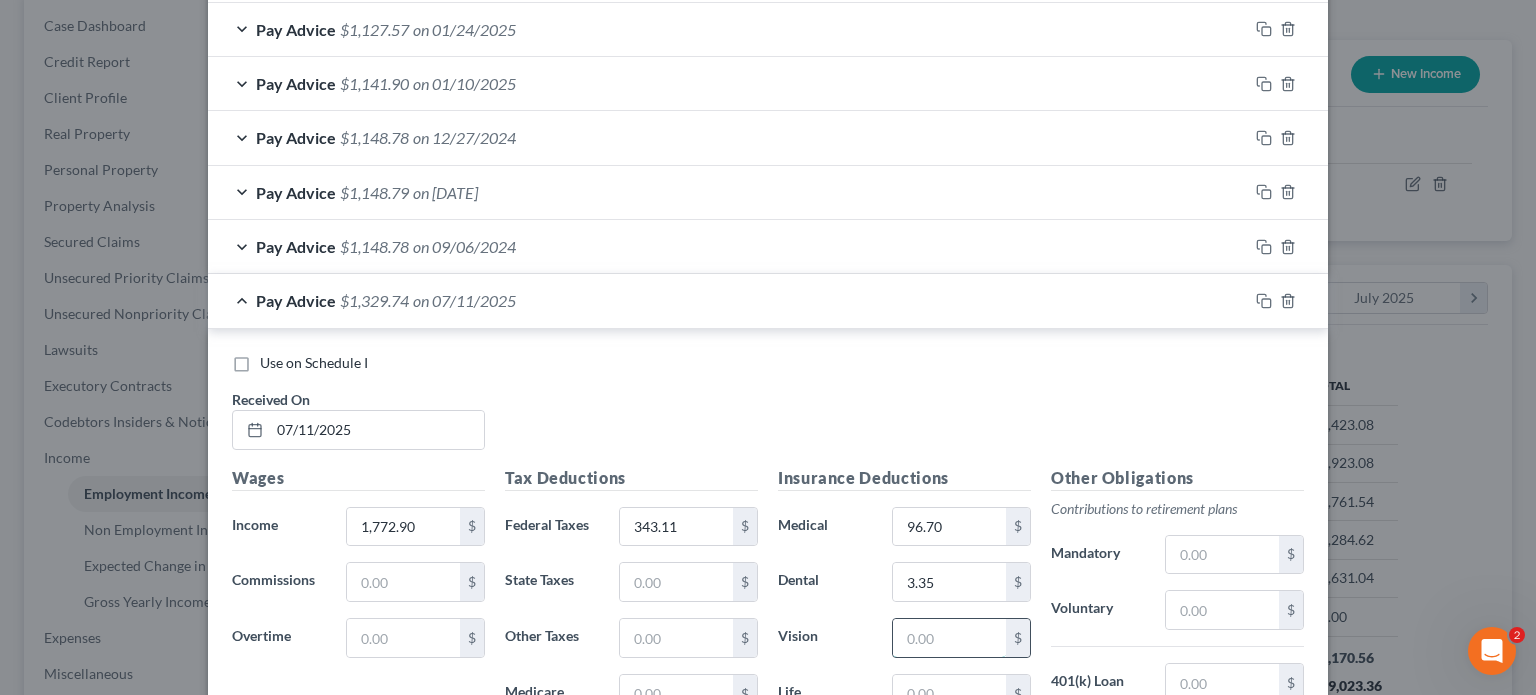click at bounding box center (949, 638) 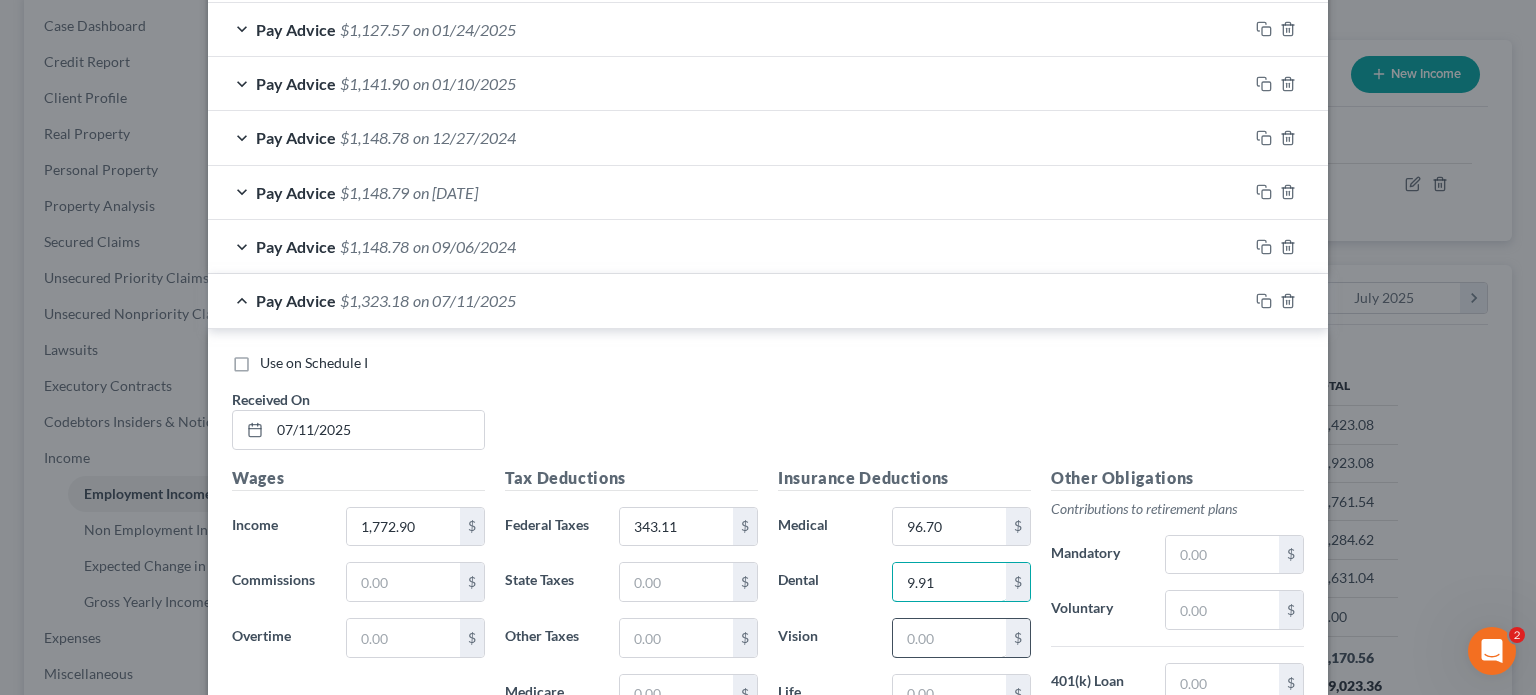 type on "9.91" 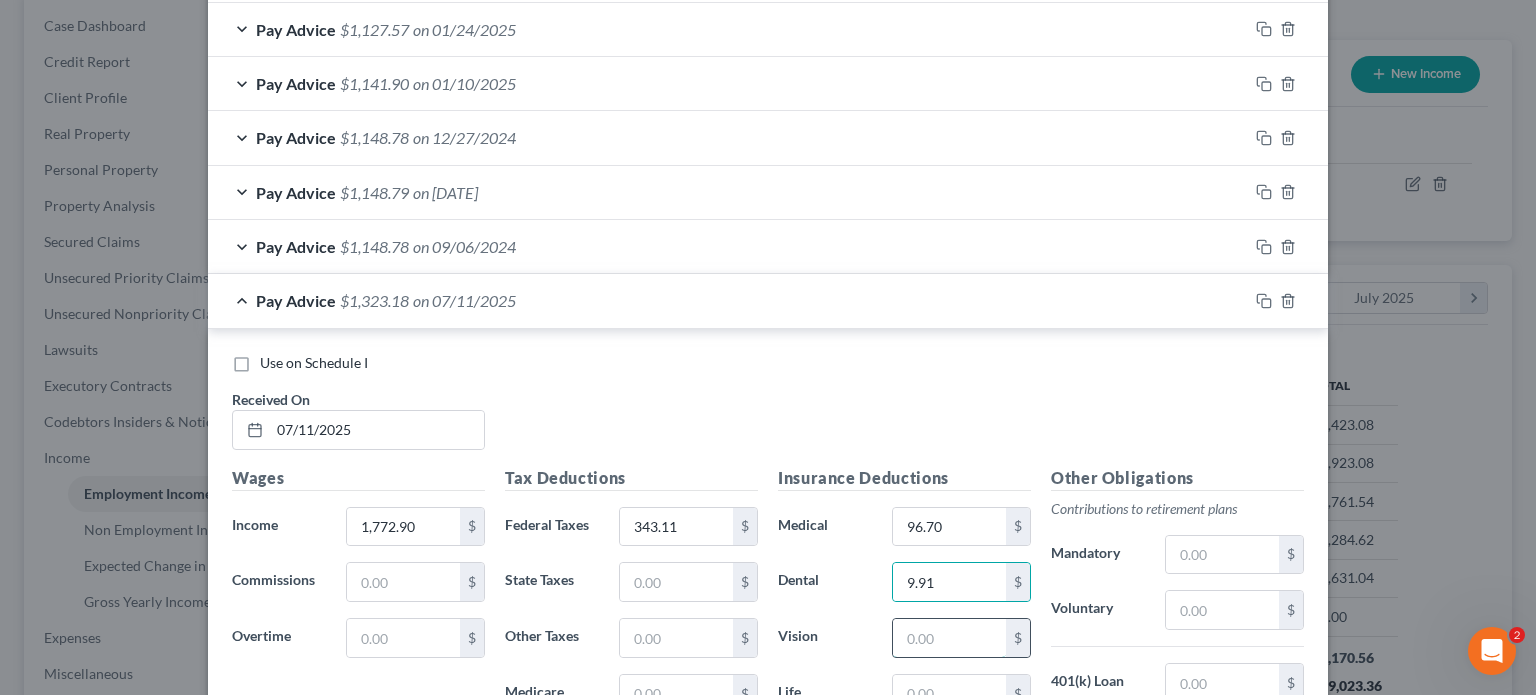 click at bounding box center (949, 638) 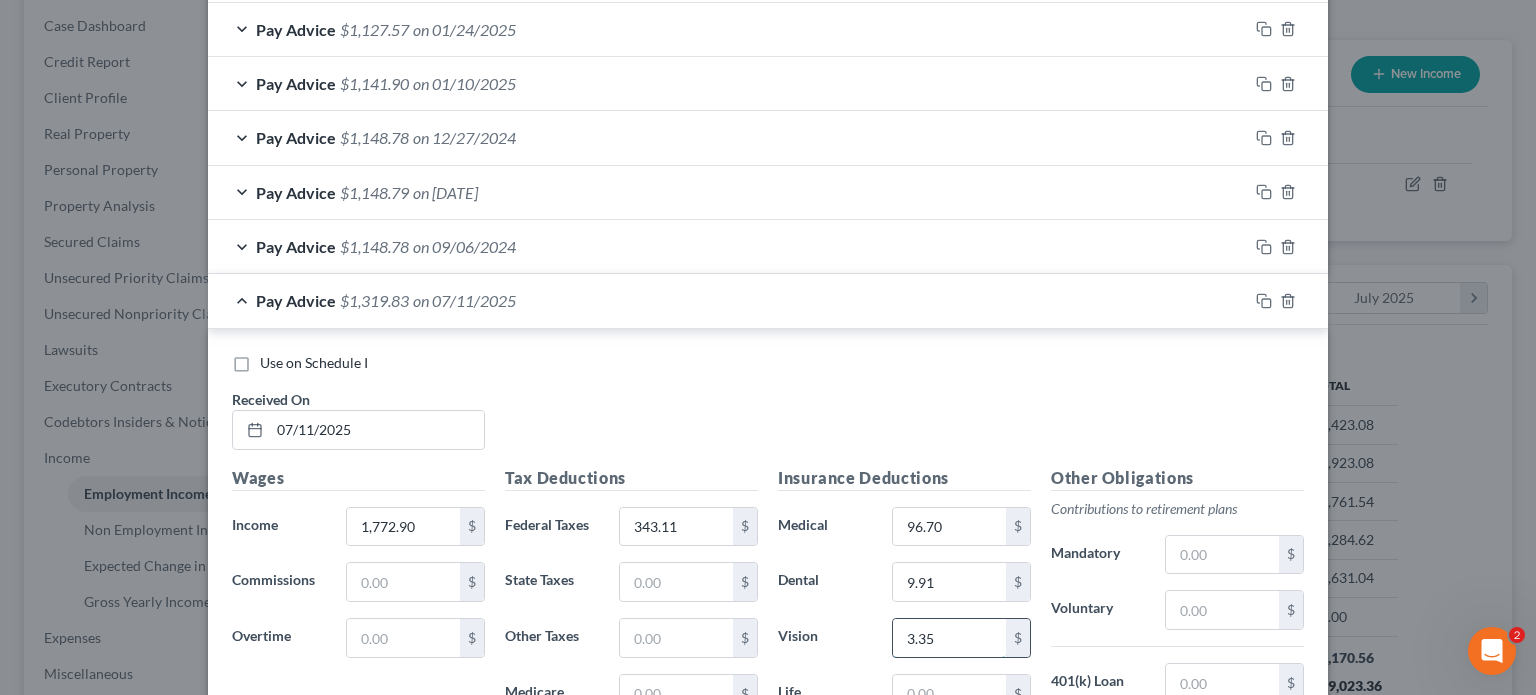 scroll, scrollTop: 1375, scrollLeft: 0, axis: vertical 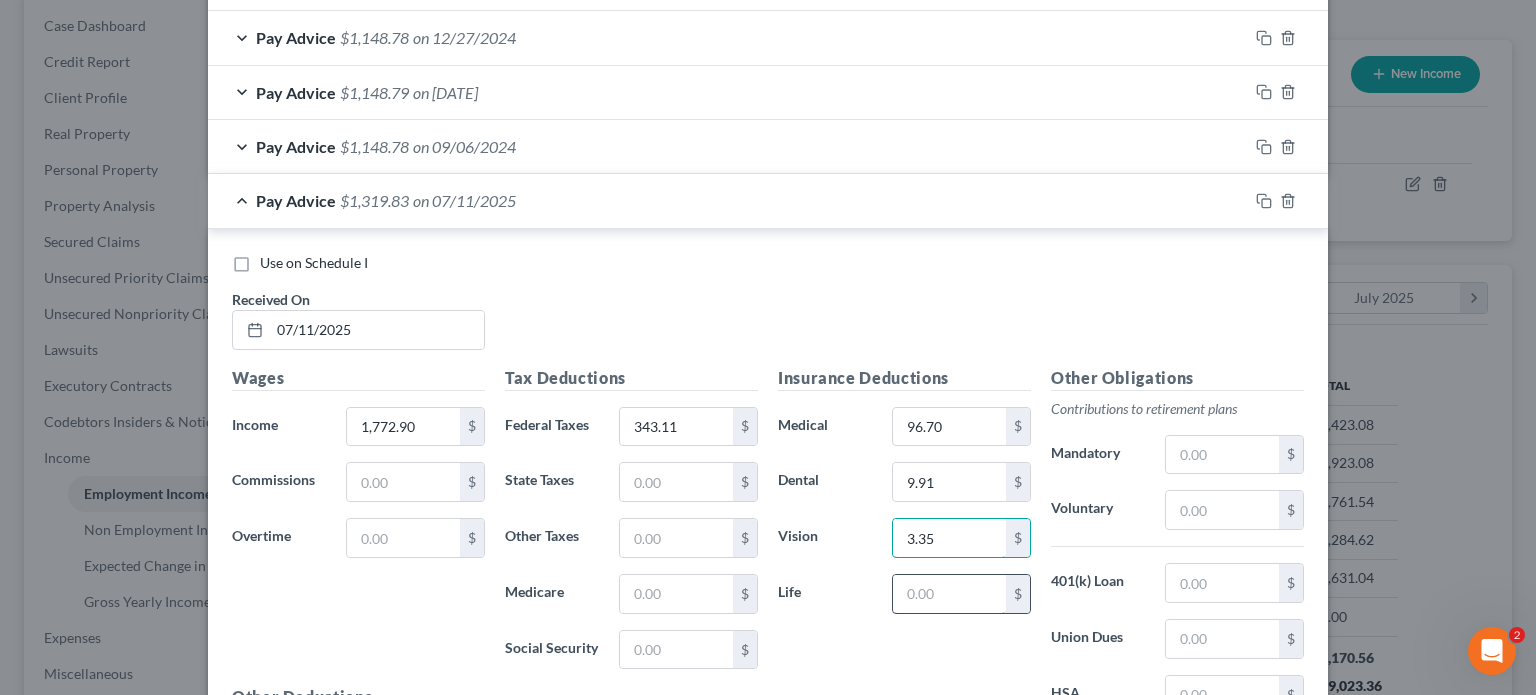 type on "3.35" 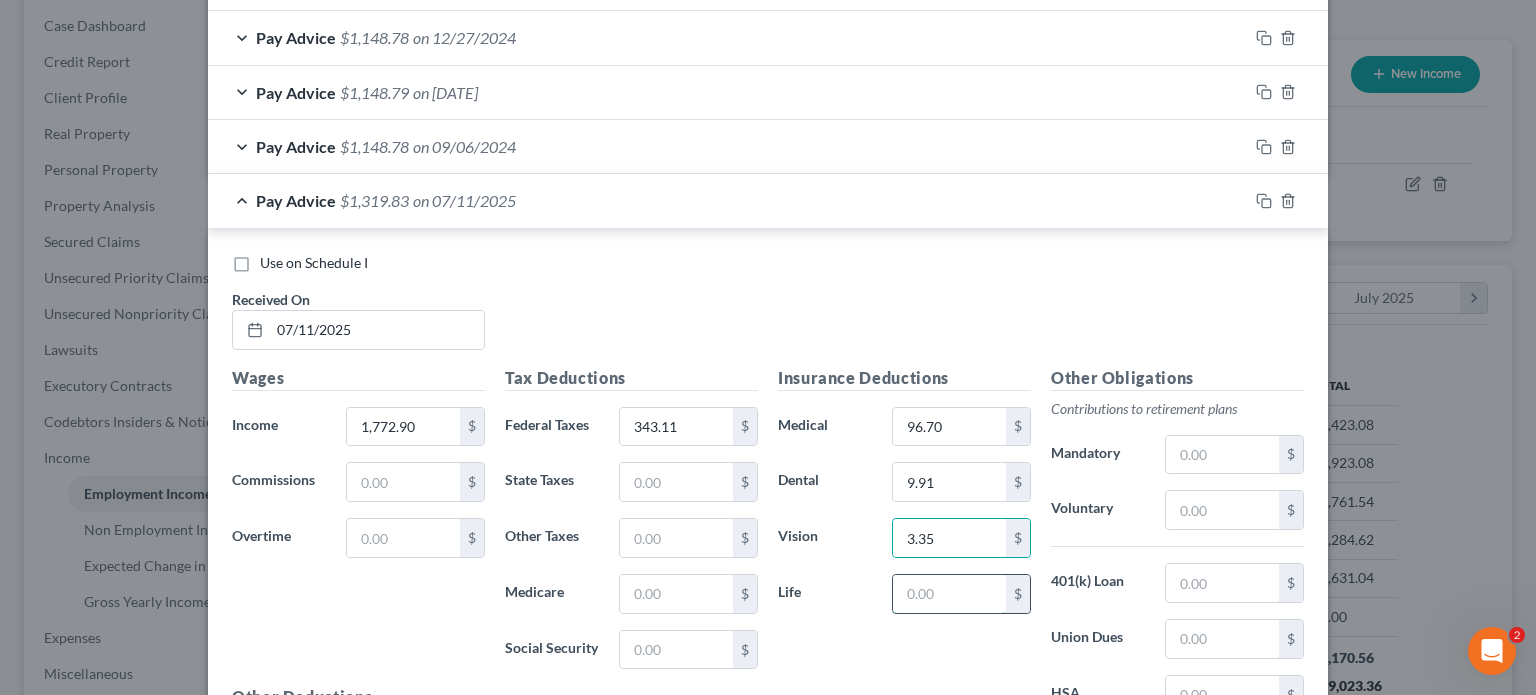click at bounding box center (949, 594) 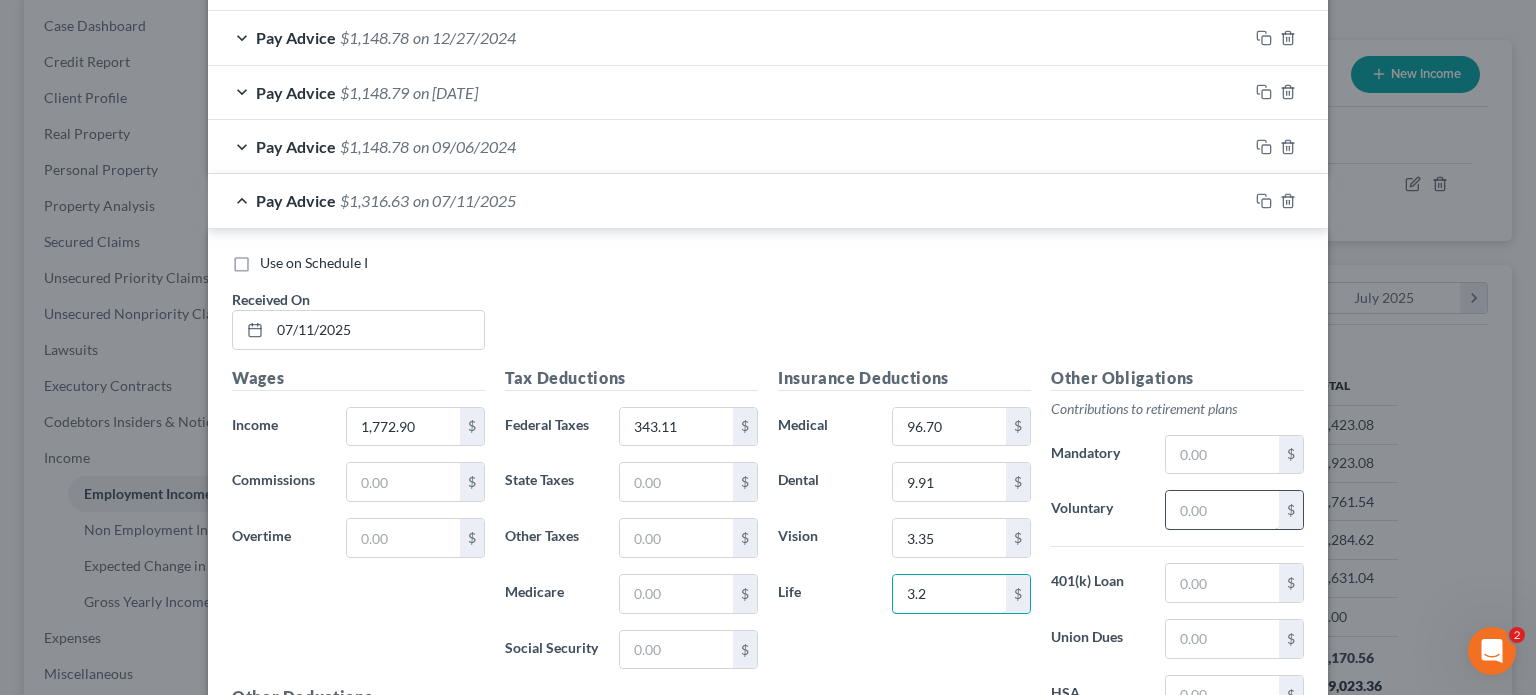type on "3.2" 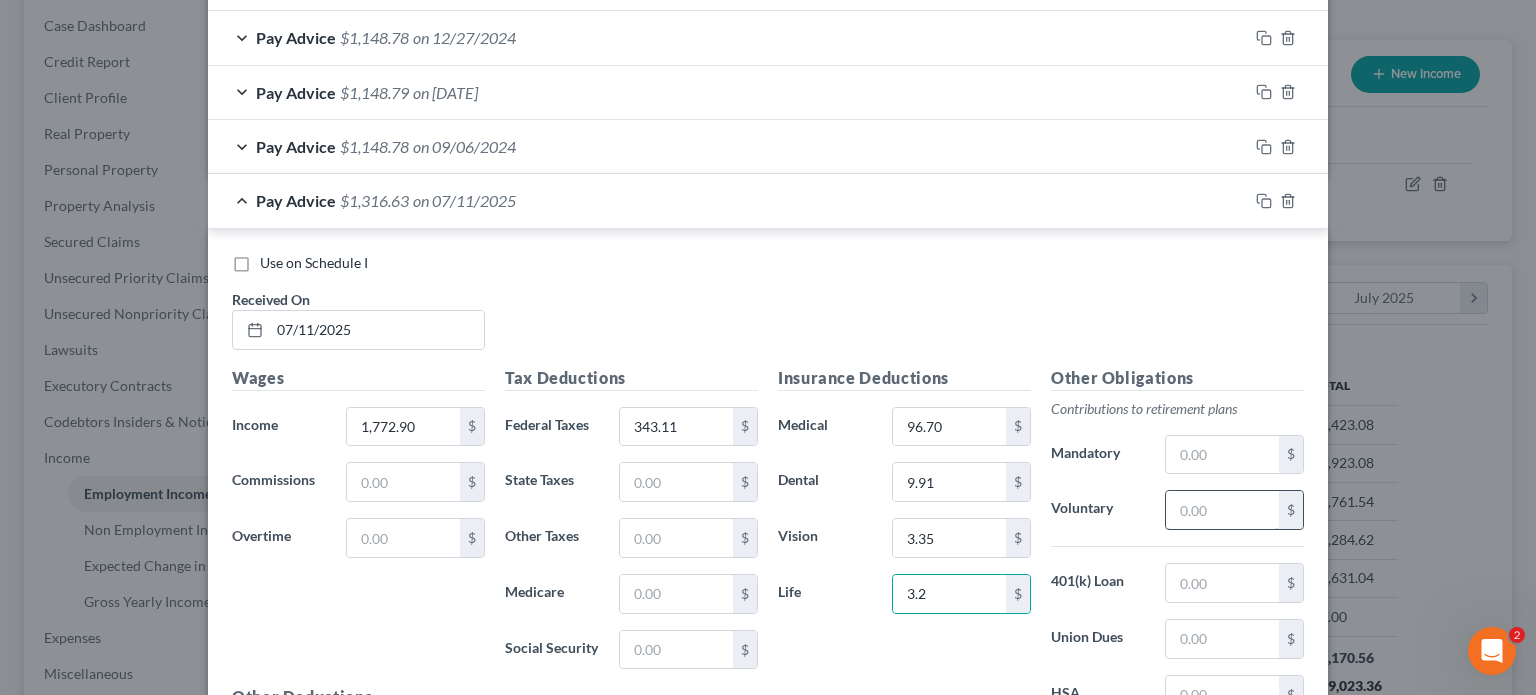click at bounding box center (1222, 510) 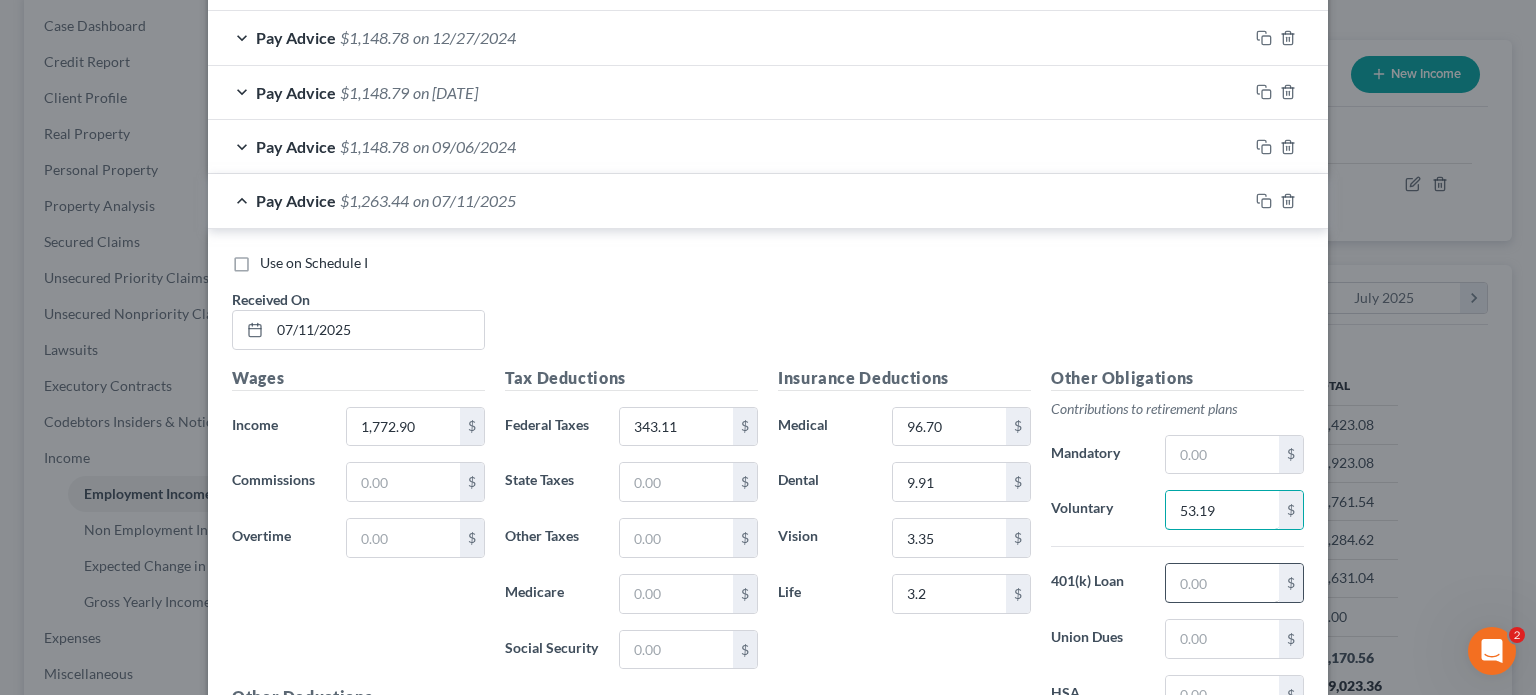 type on "53.19" 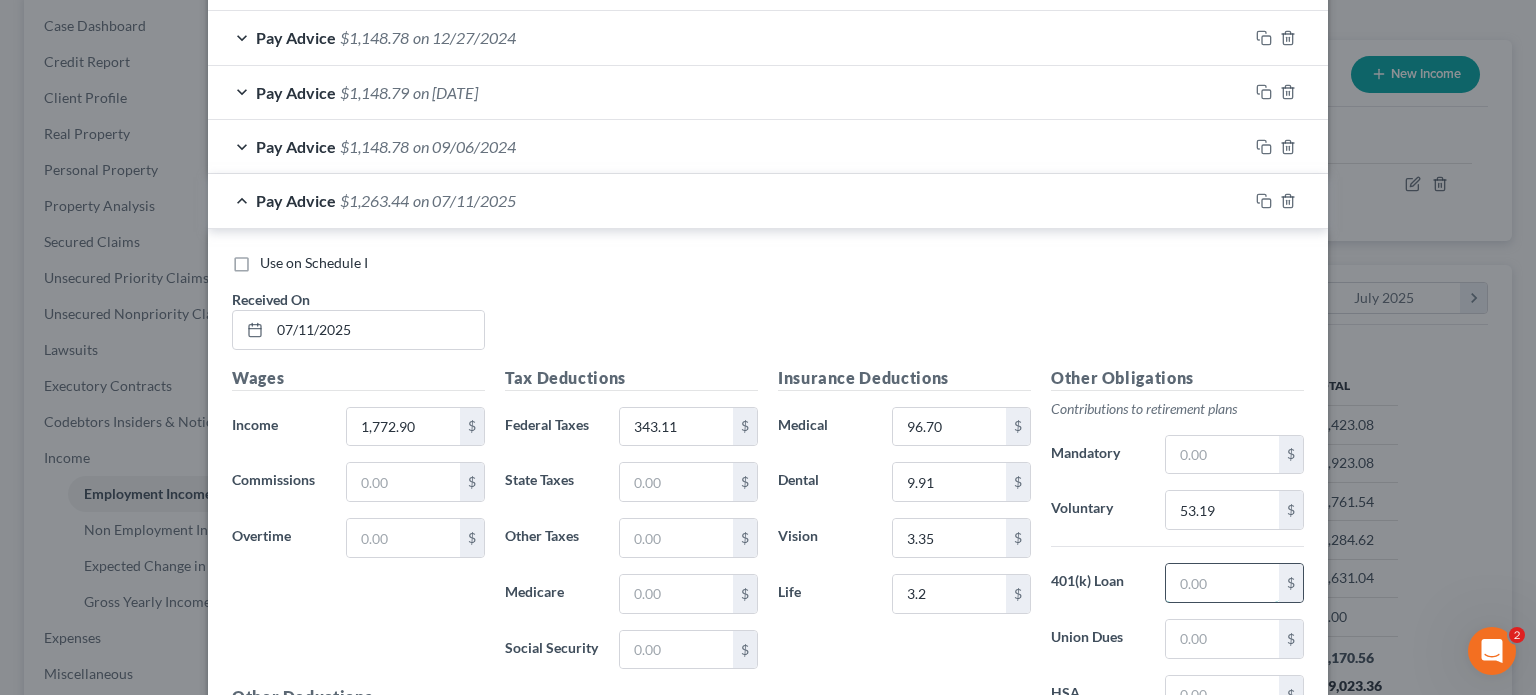click at bounding box center (1222, 583) 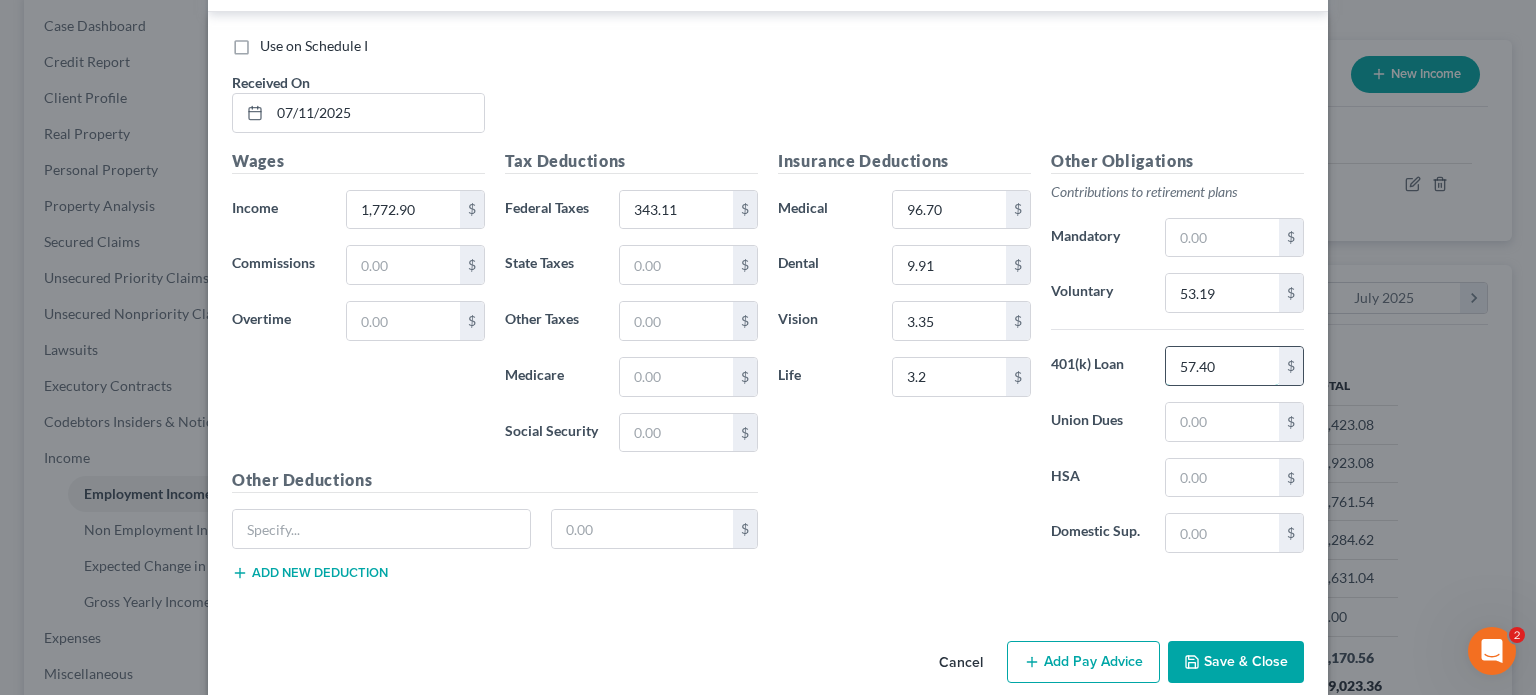 scroll, scrollTop: 1612, scrollLeft: 0, axis: vertical 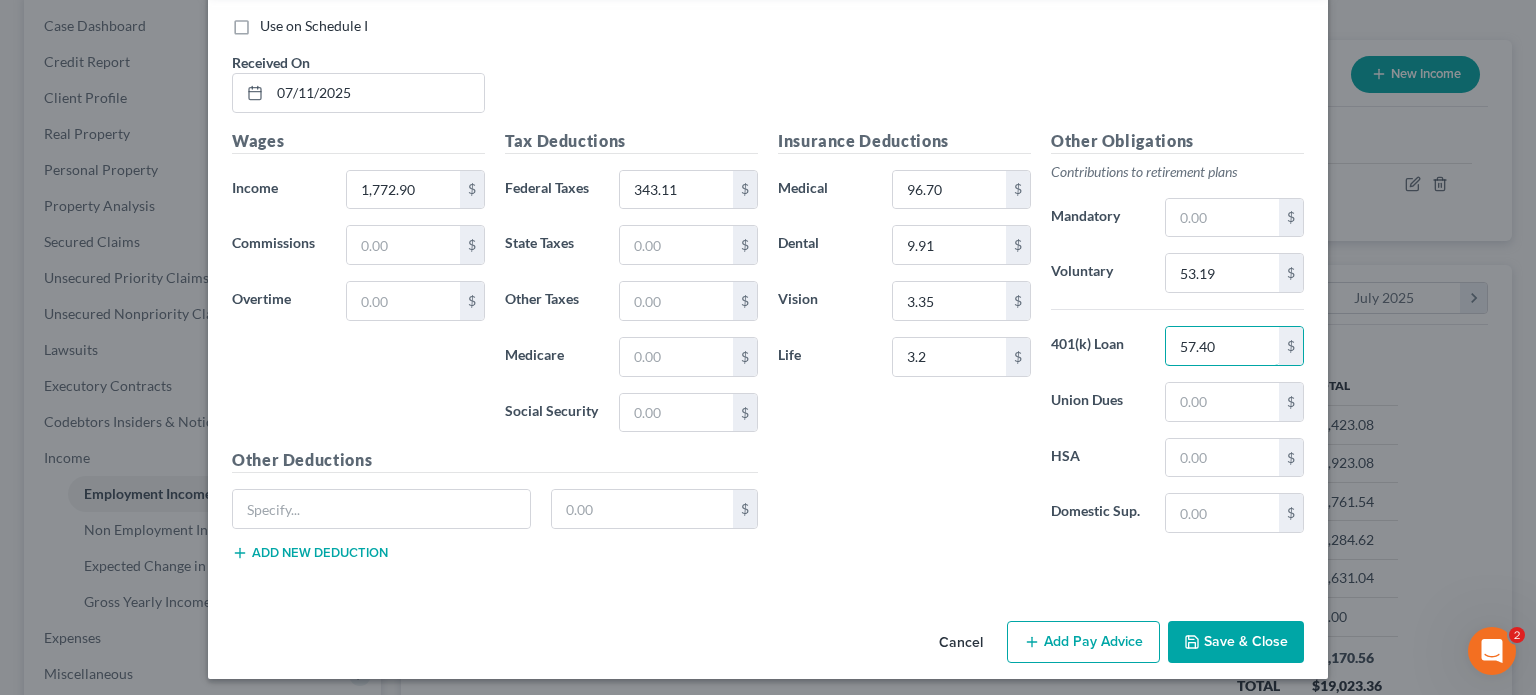 type on "57.40" 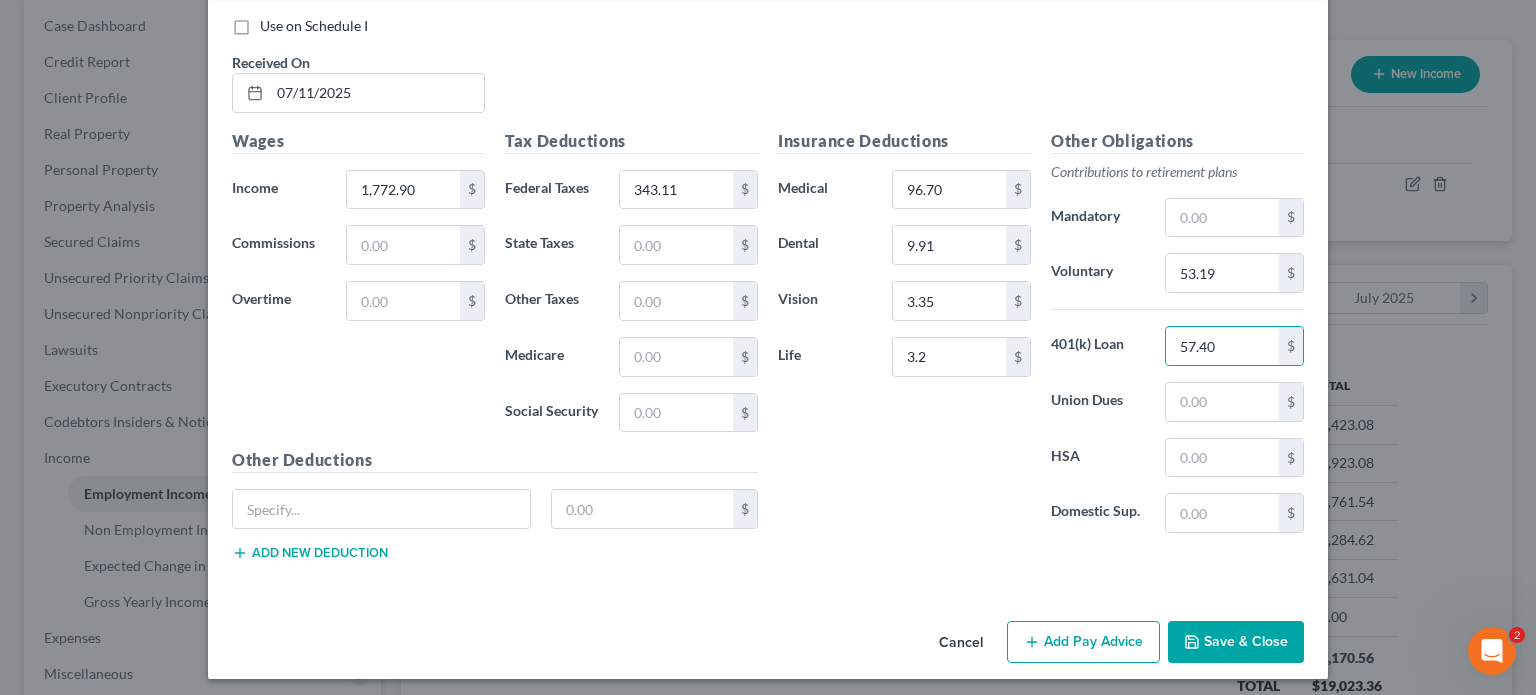 click on "Add Pay Advice" at bounding box center (1083, 642) 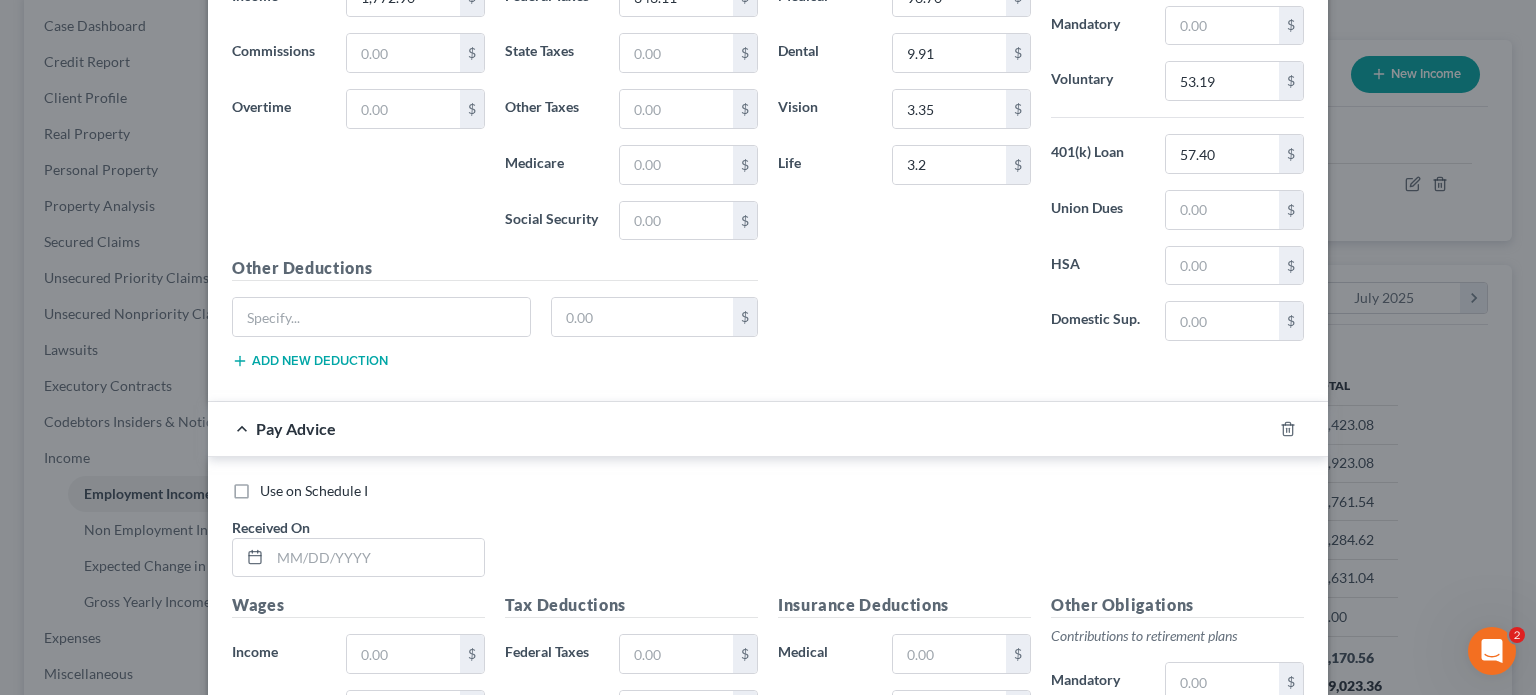 scroll, scrollTop: 1812, scrollLeft: 0, axis: vertical 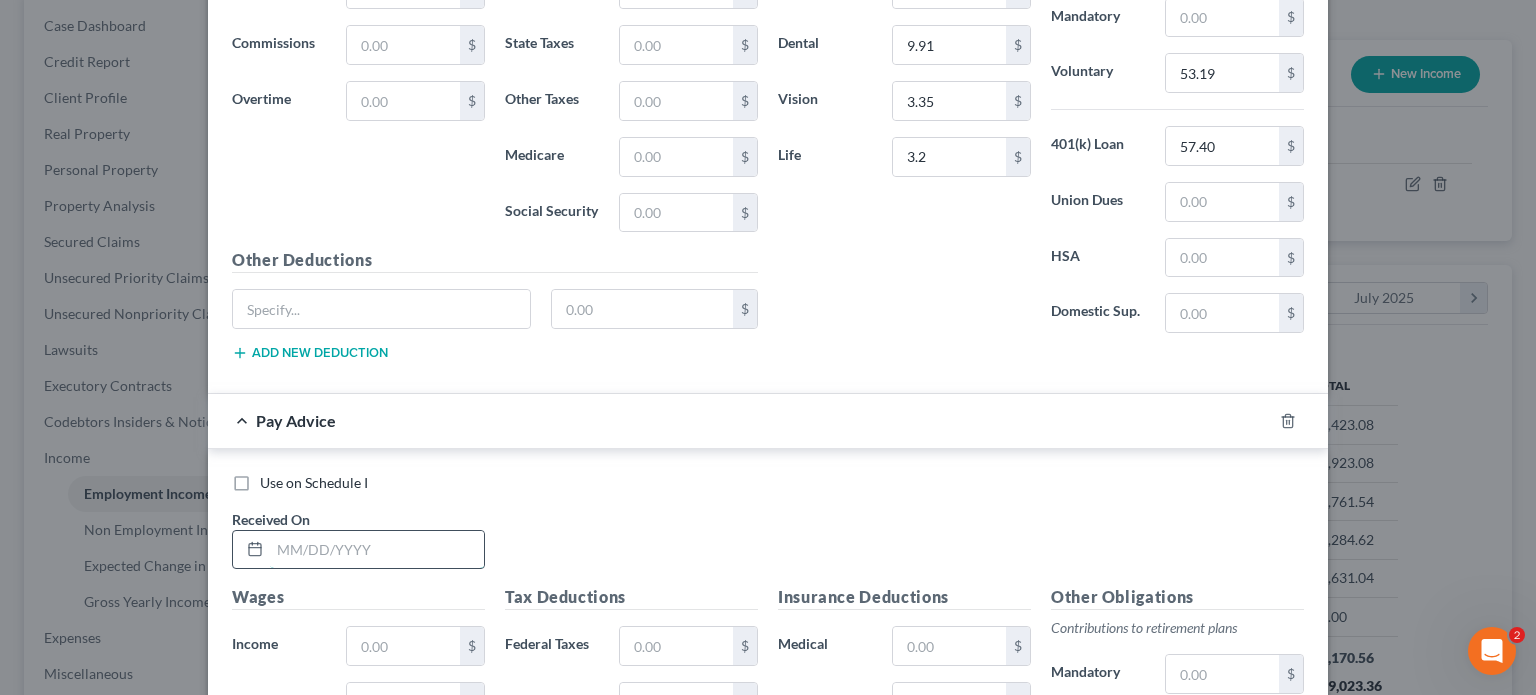 click at bounding box center (377, 550) 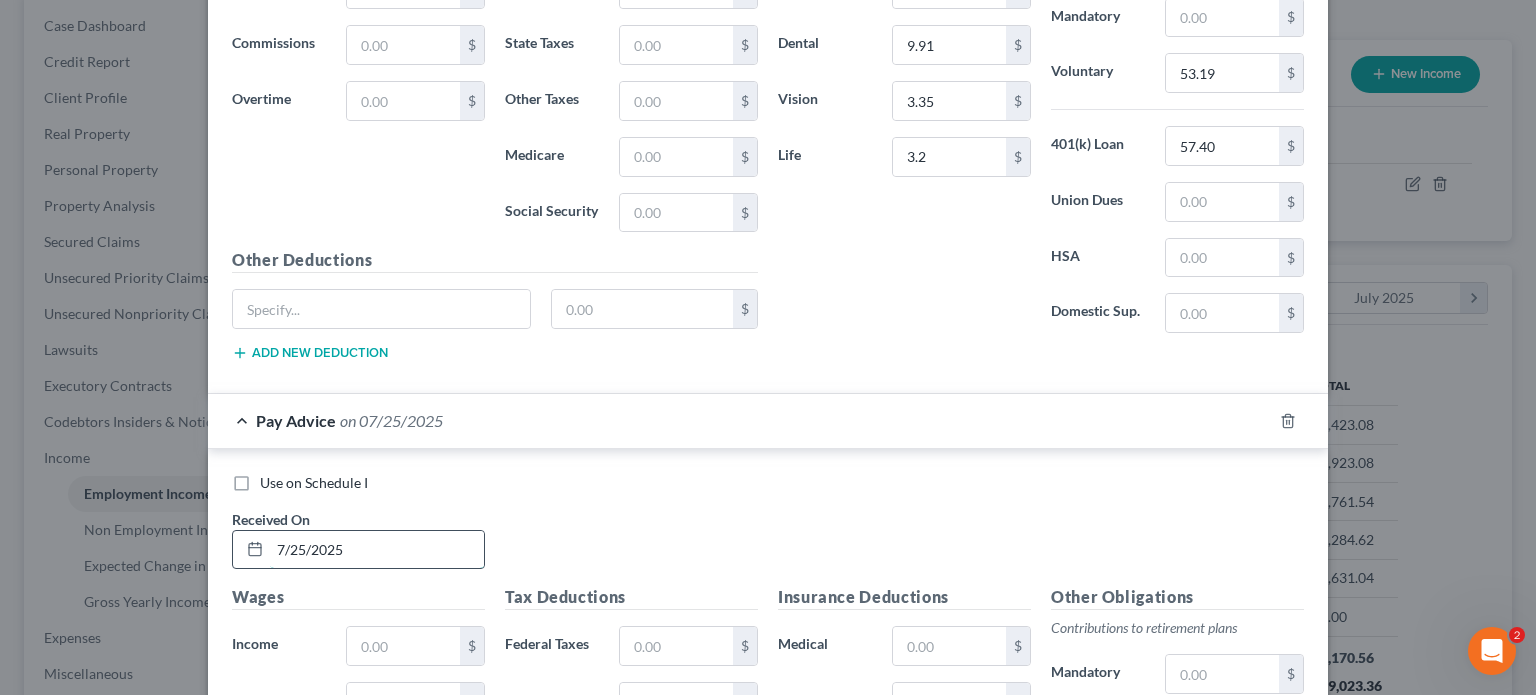 type on "7/25/2025" 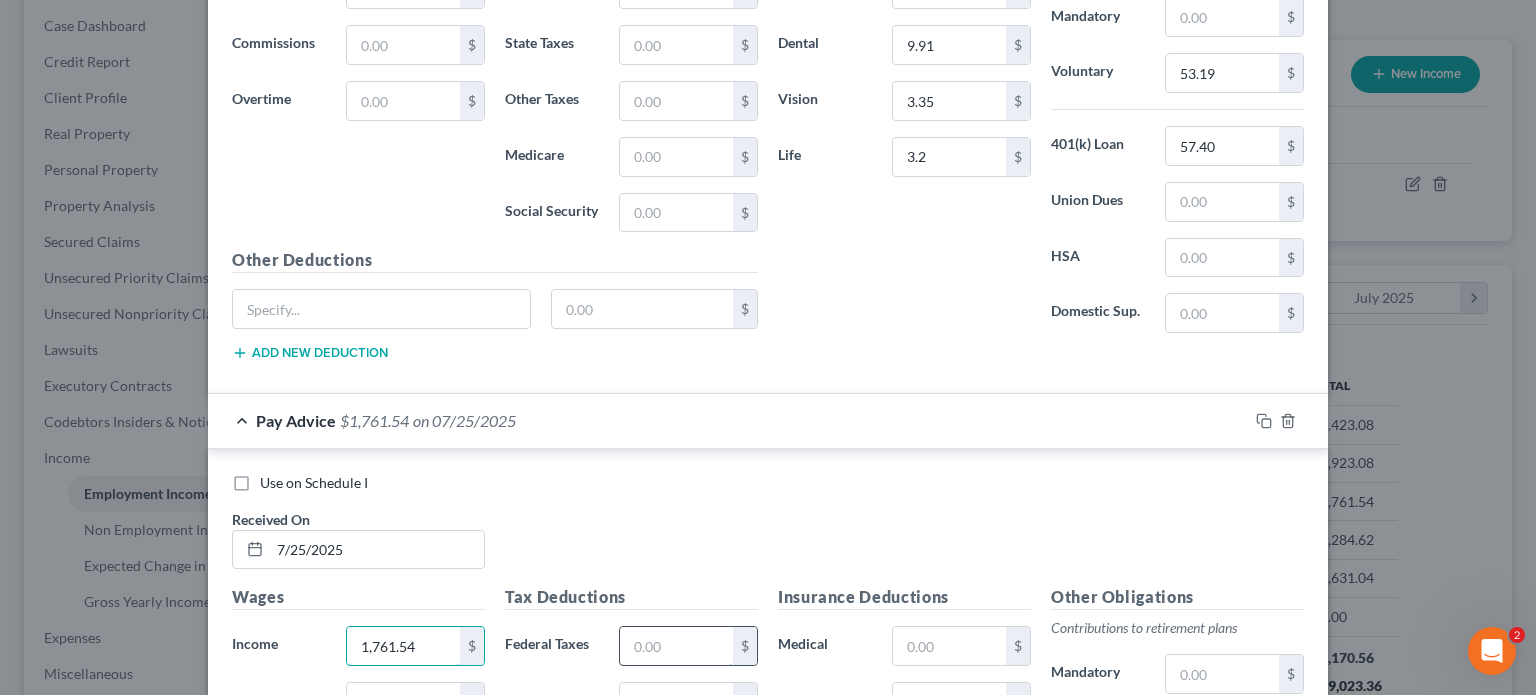 type on "1,761.54" 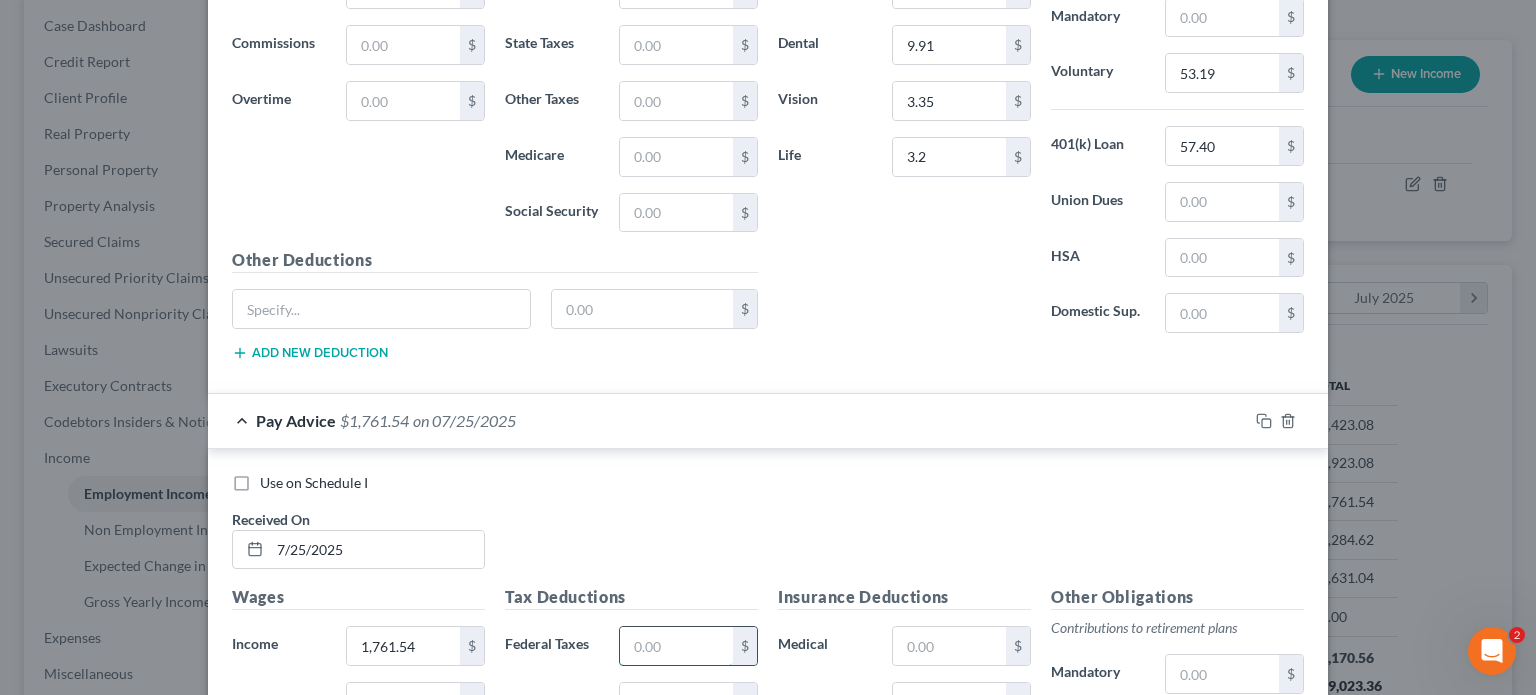 click at bounding box center (676, 646) 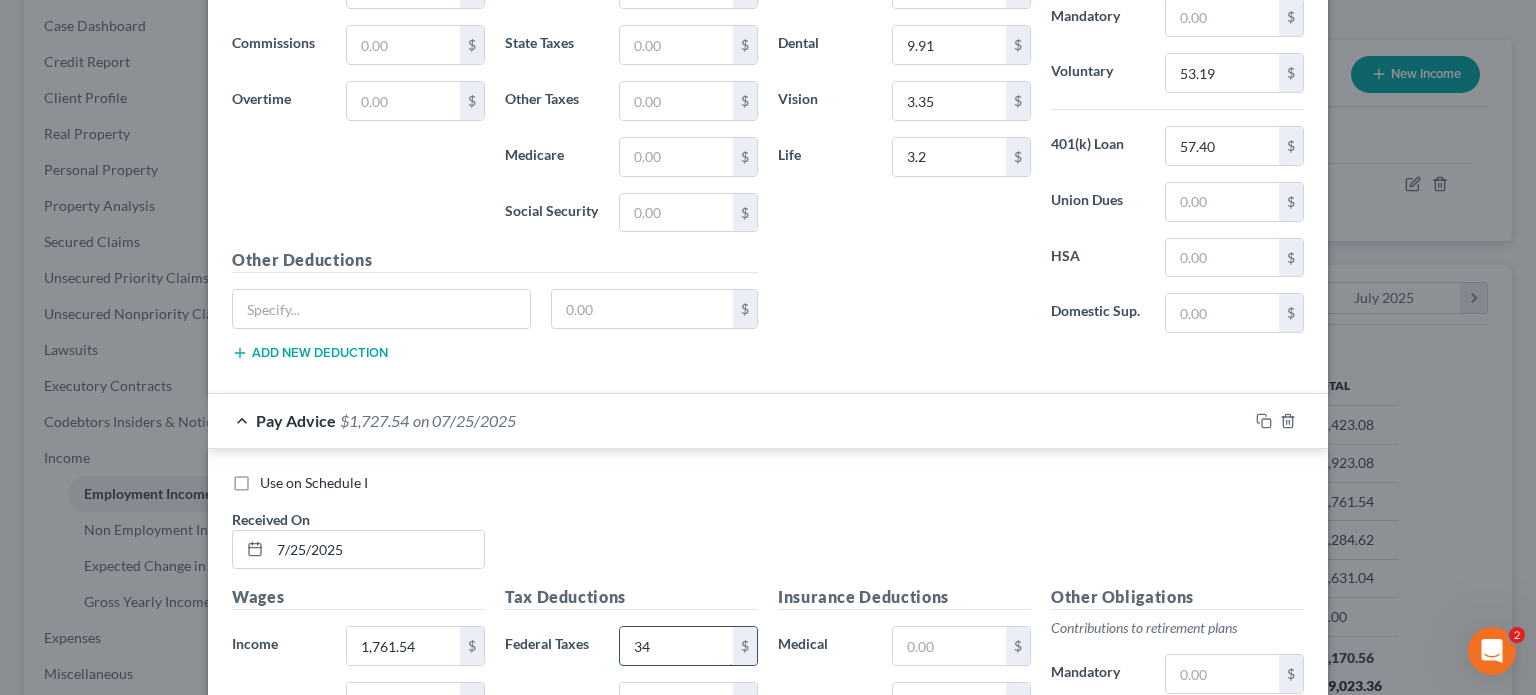 type on "3" 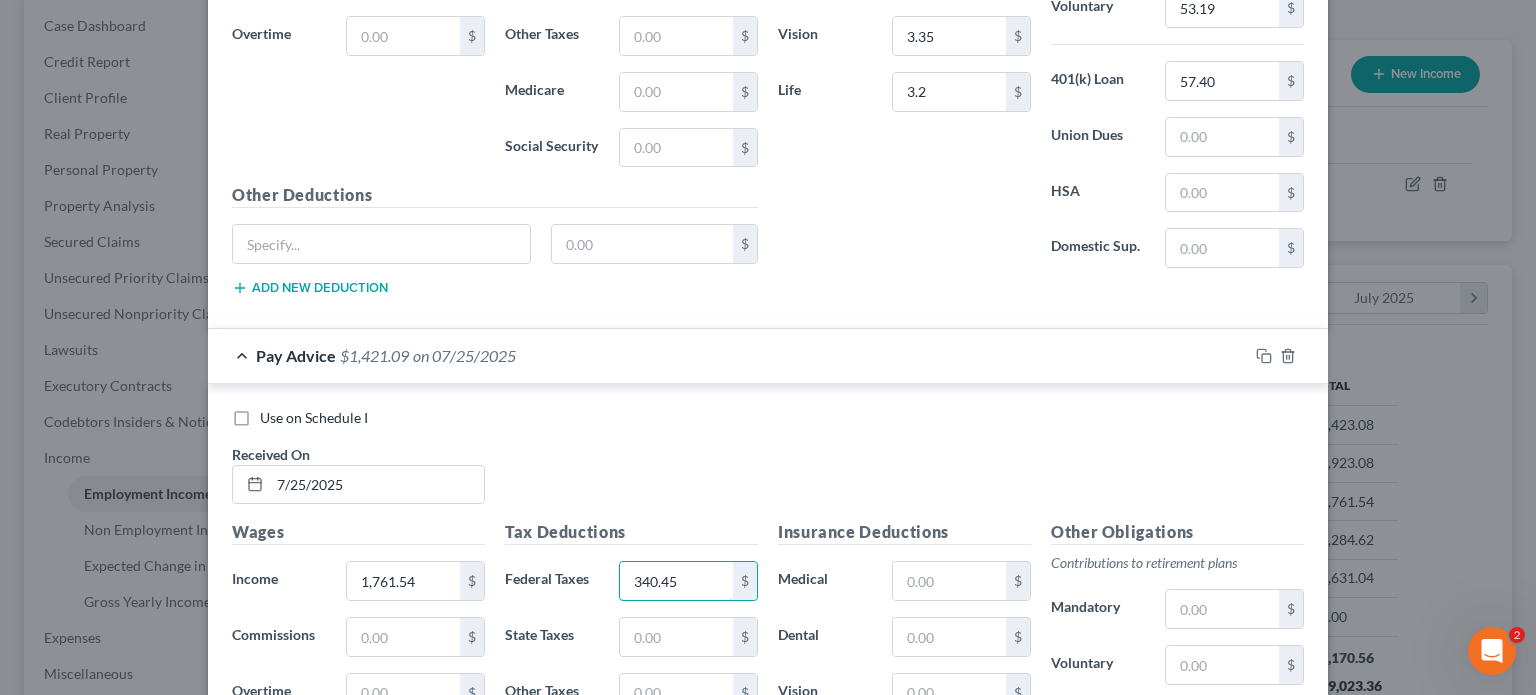scroll, scrollTop: 1912, scrollLeft: 0, axis: vertical 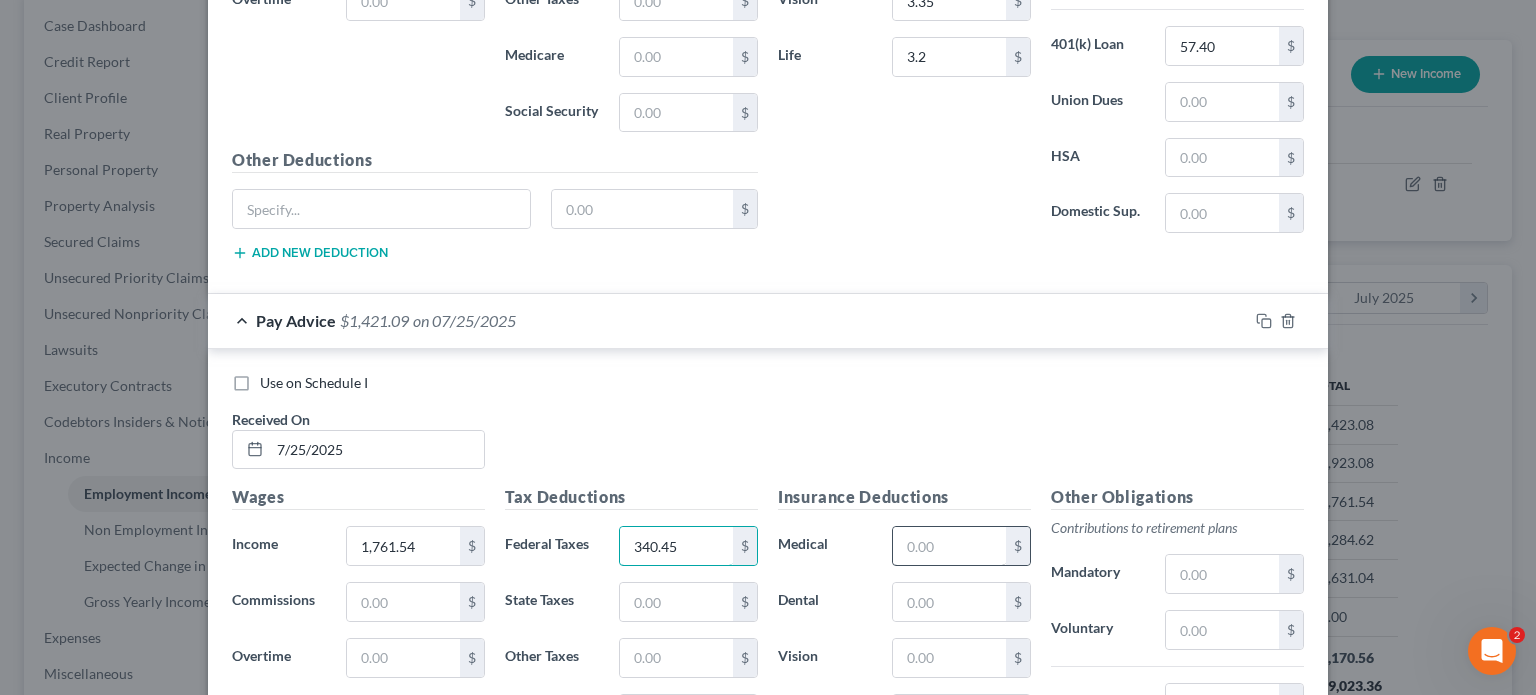 type on "340.45" 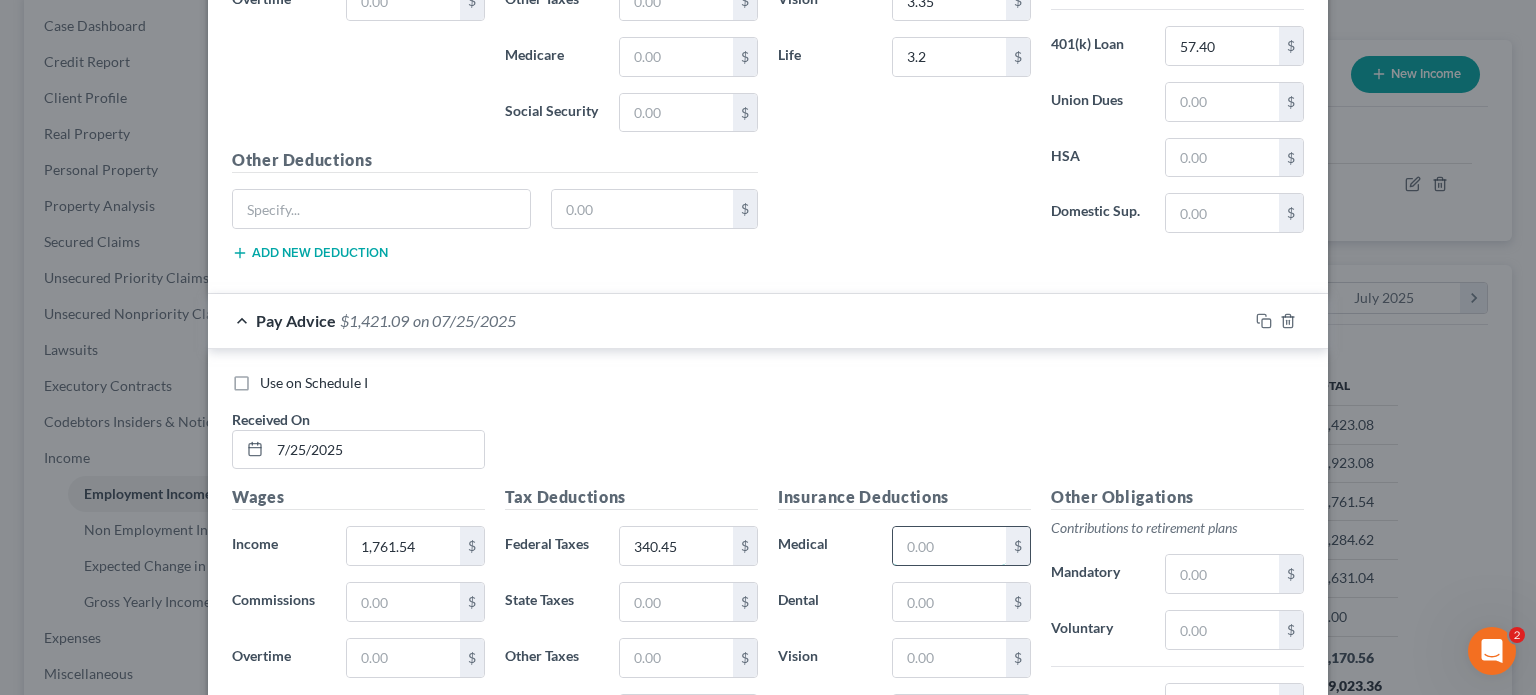 click at bounding box center [949, 546] 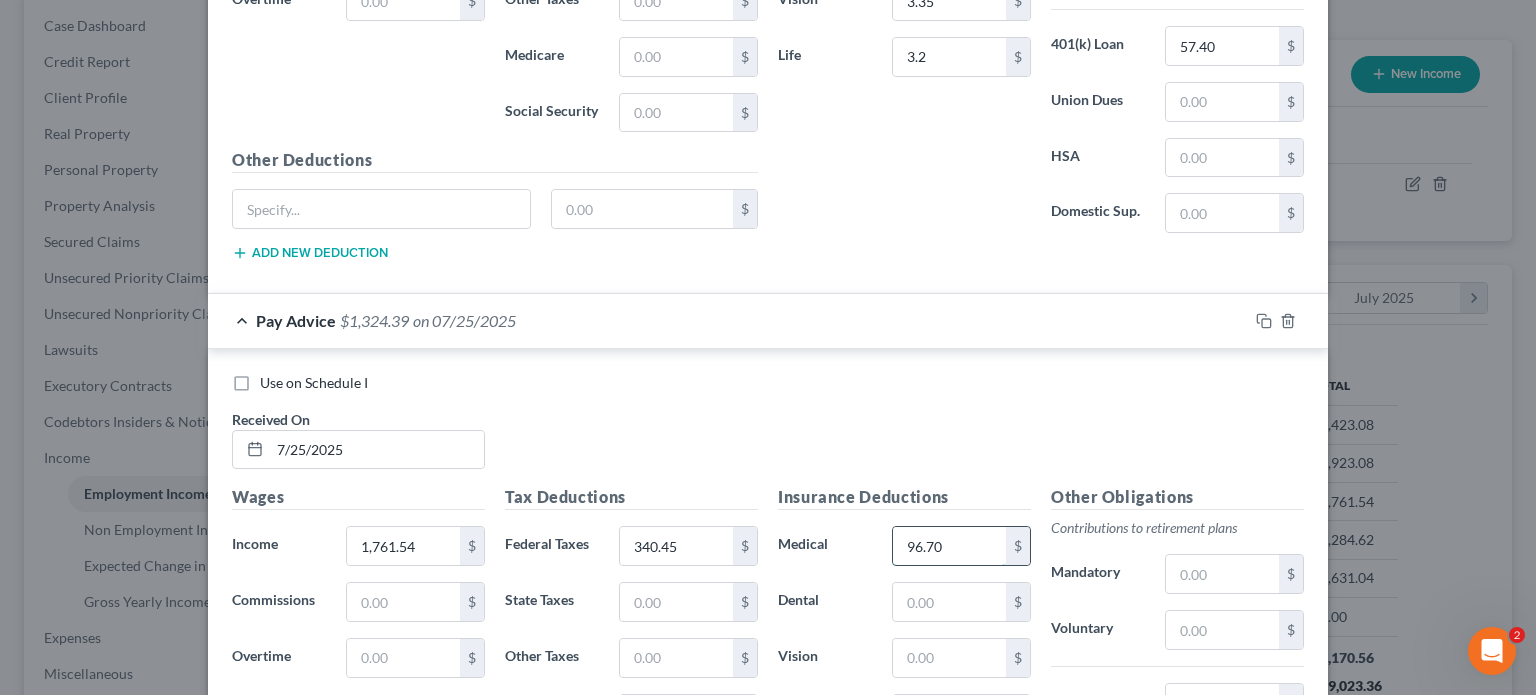 type on "96.70" 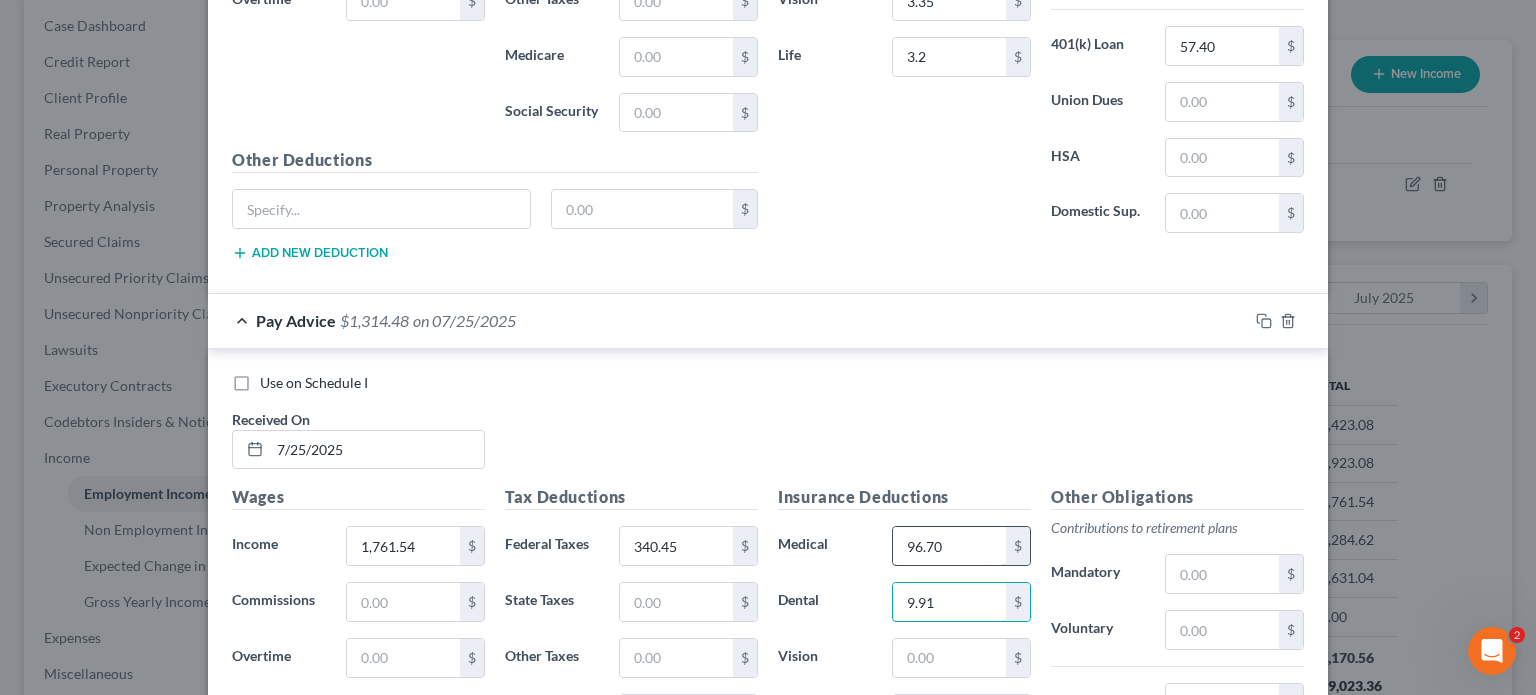 type on "9.91" 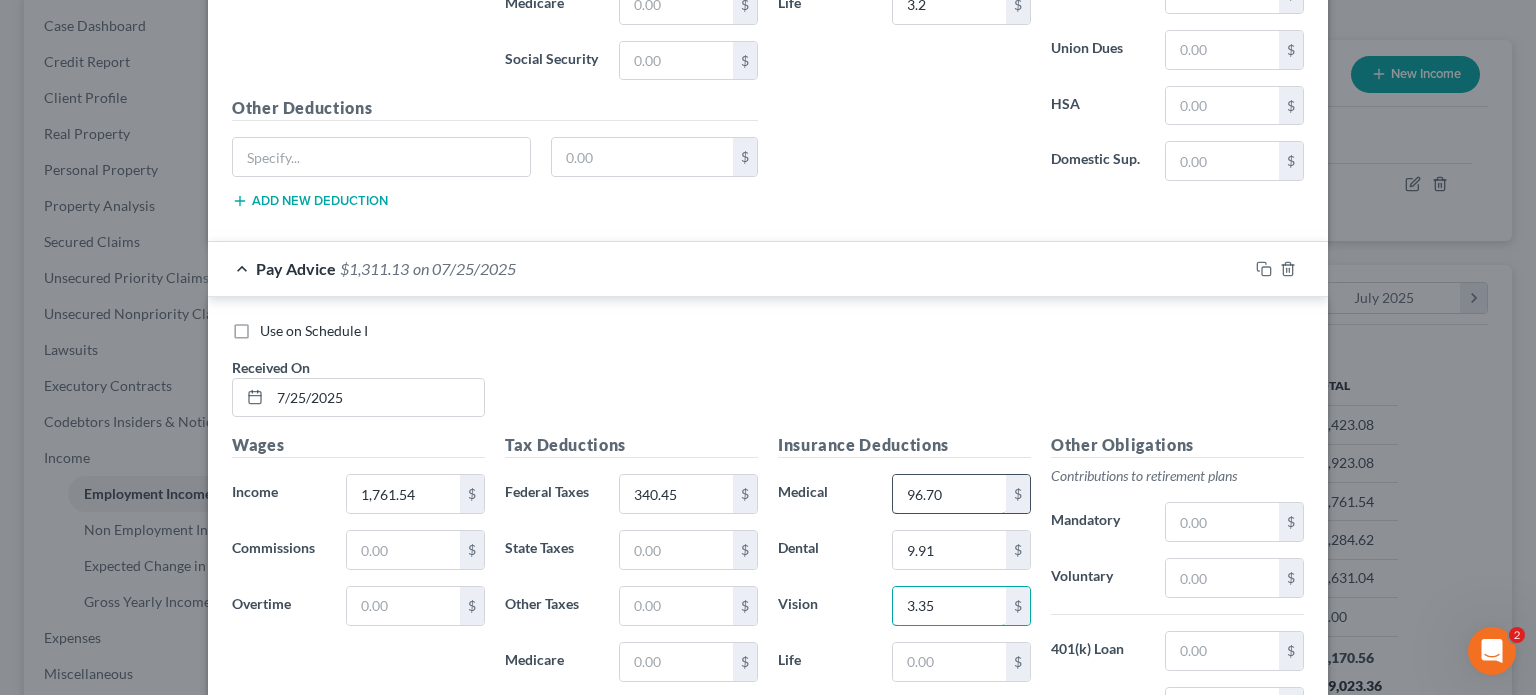 scroll, scrollTop: 2012, scrollLeft: 0, axis: vertical 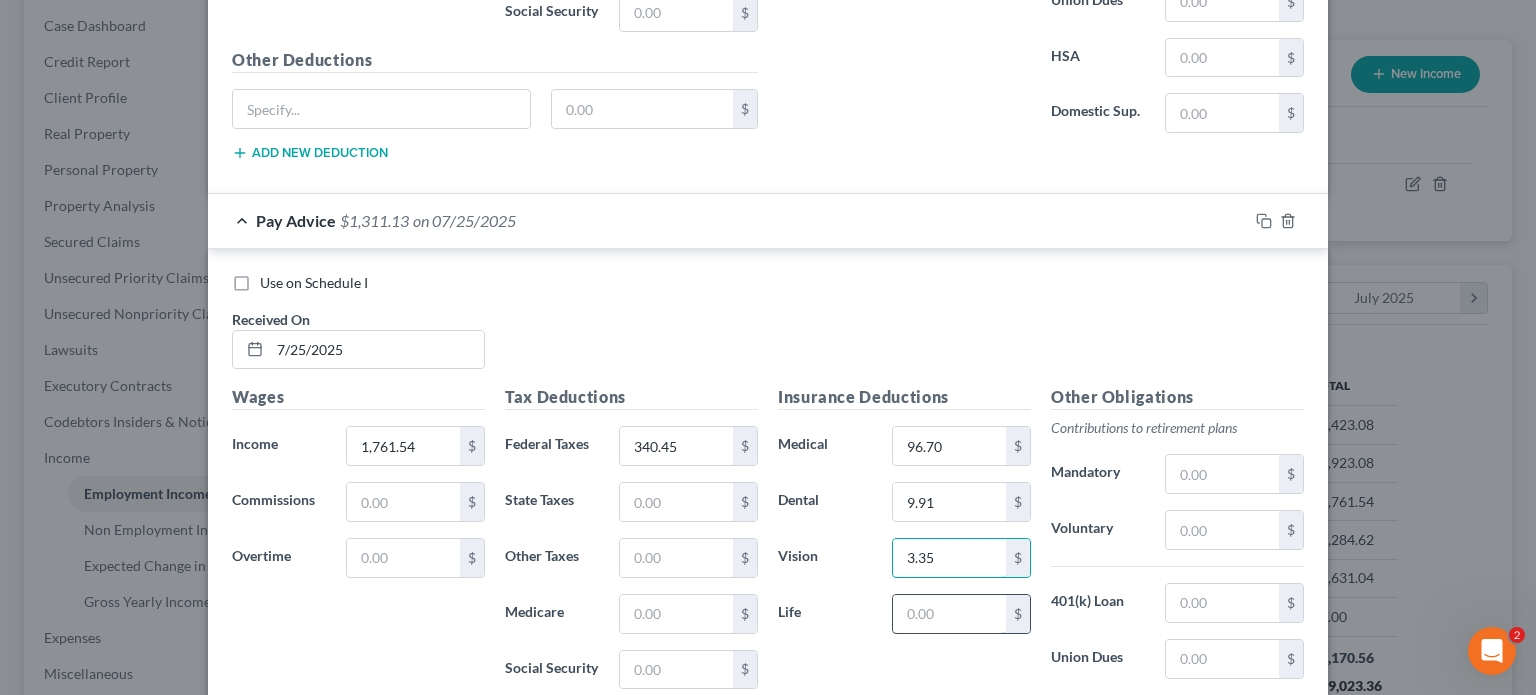 type on "3.35" 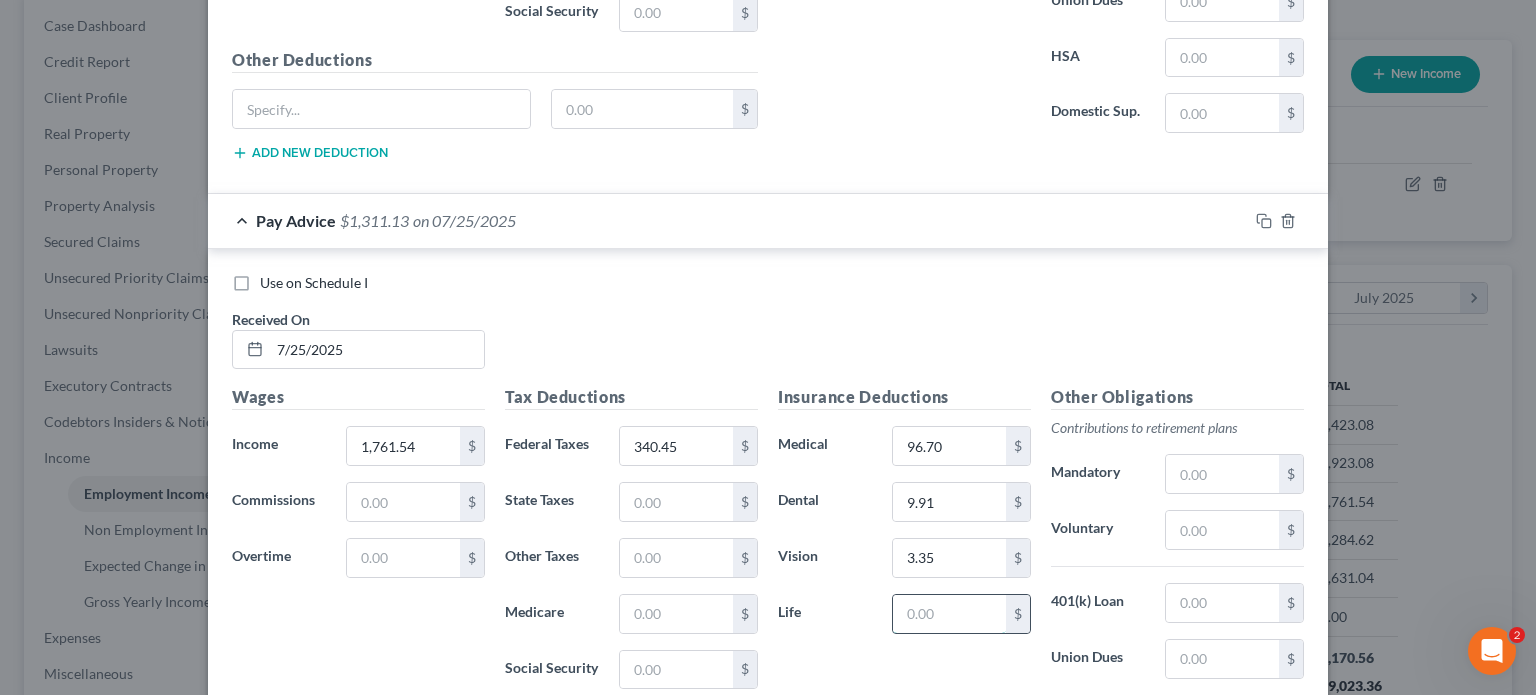 click at bounding box center (949, 614) 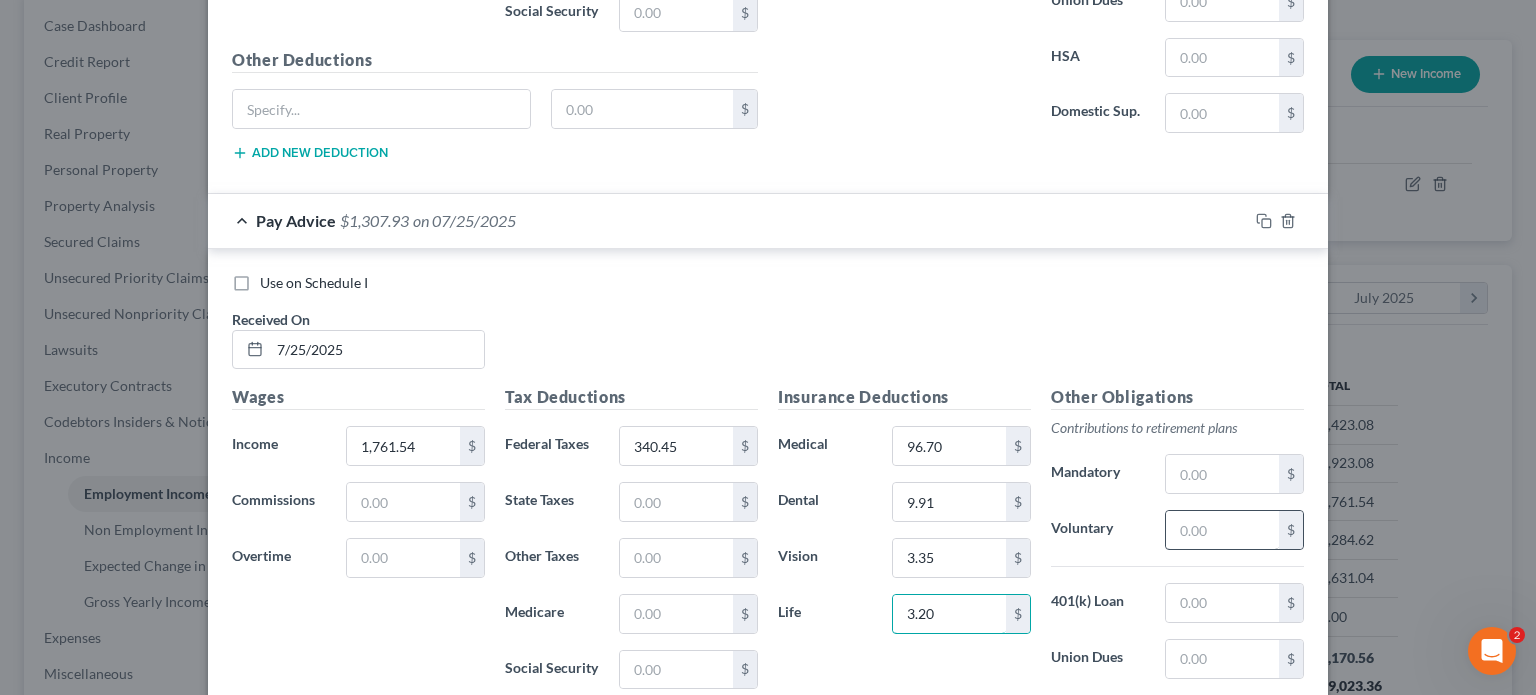 type on "3.20" 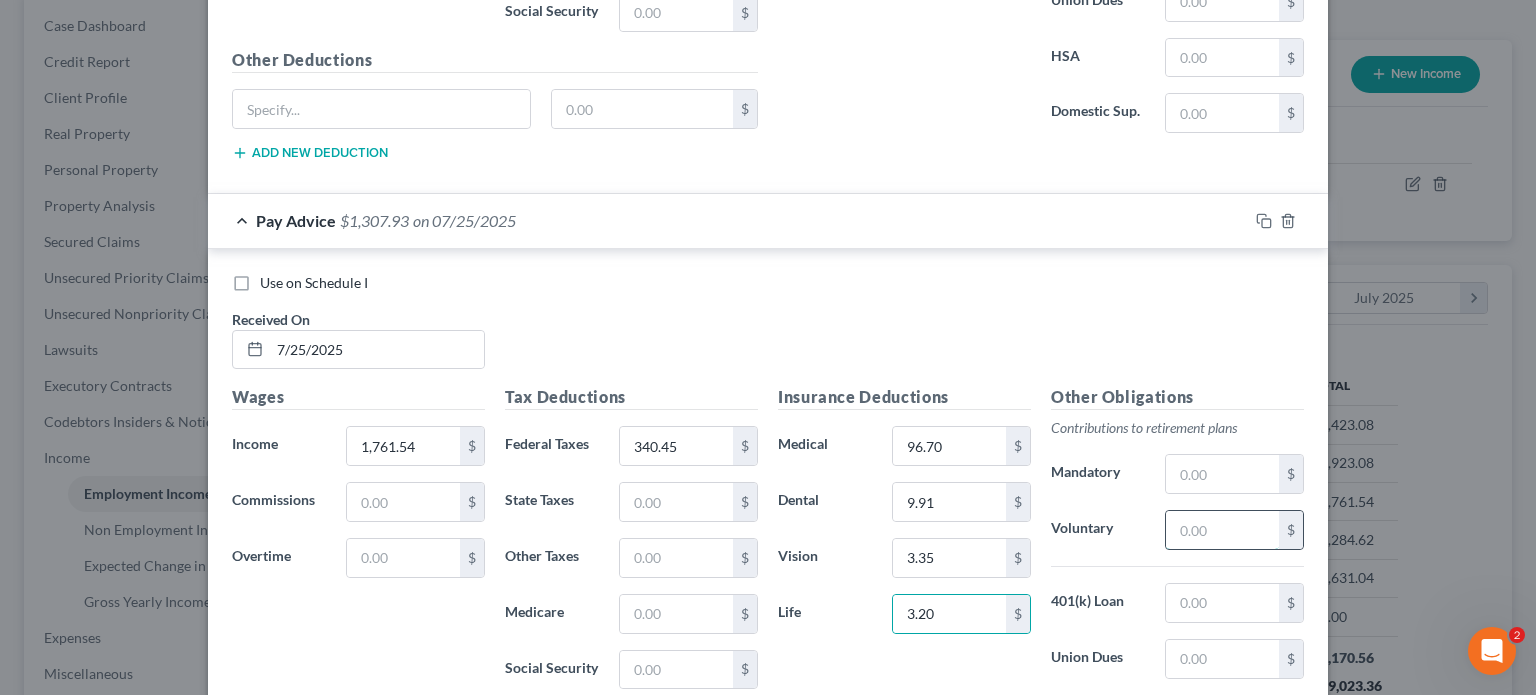 click at bounding box center (1222, 530) 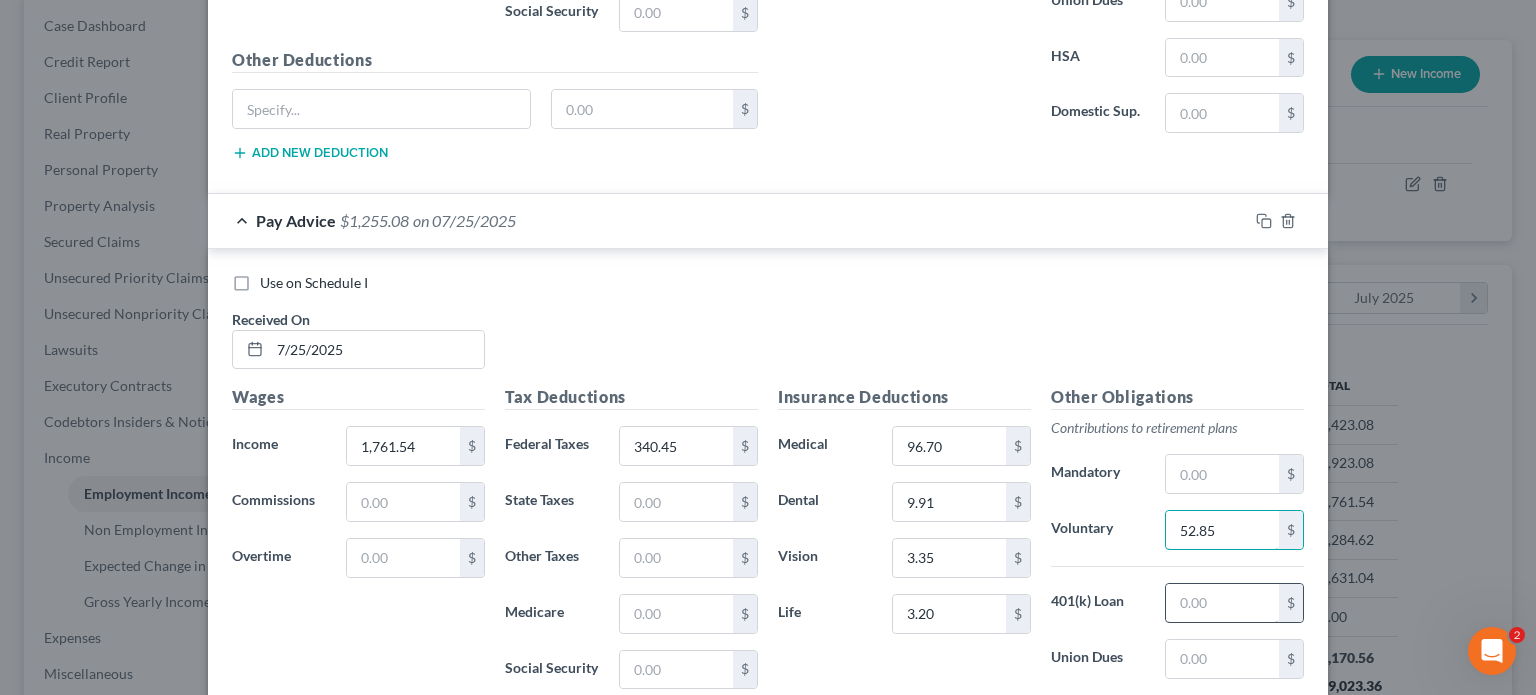 type on "52.85" 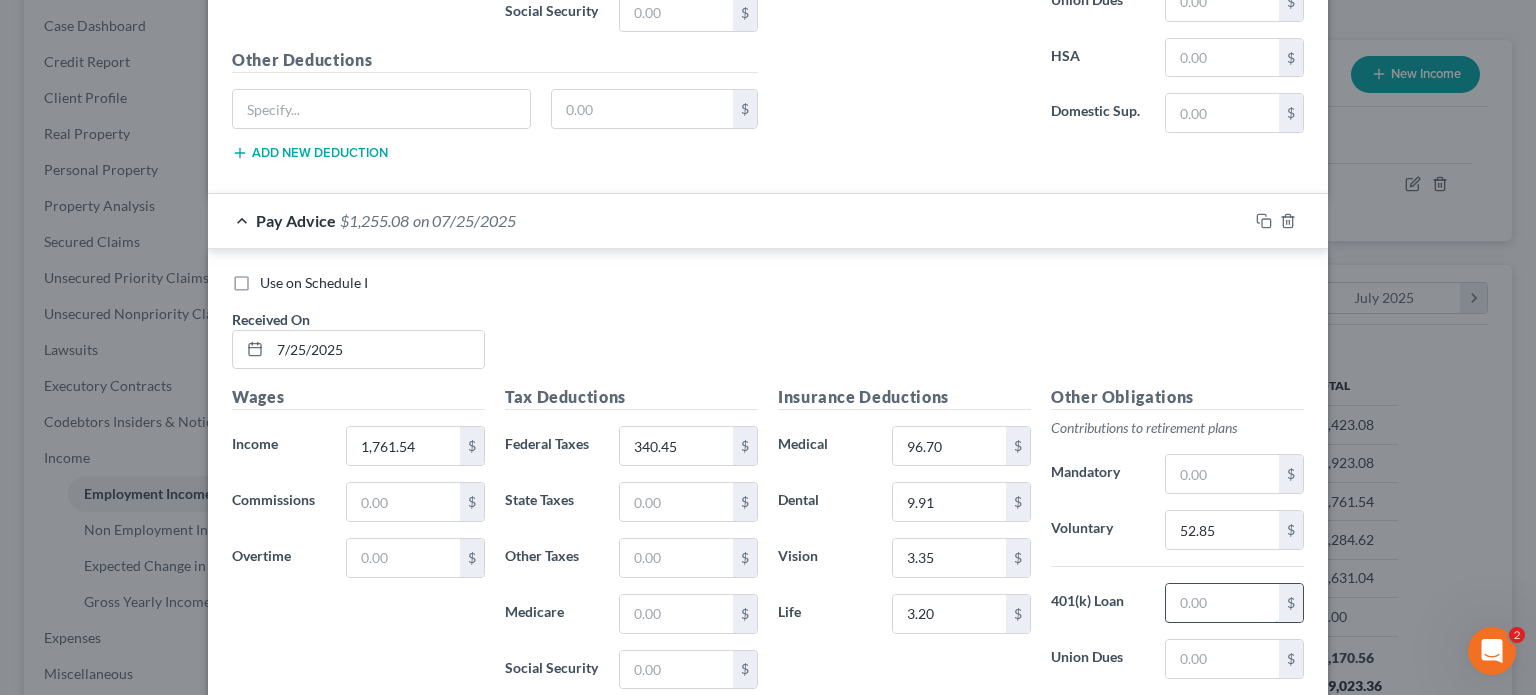 click at bounding box center [1222, 603] 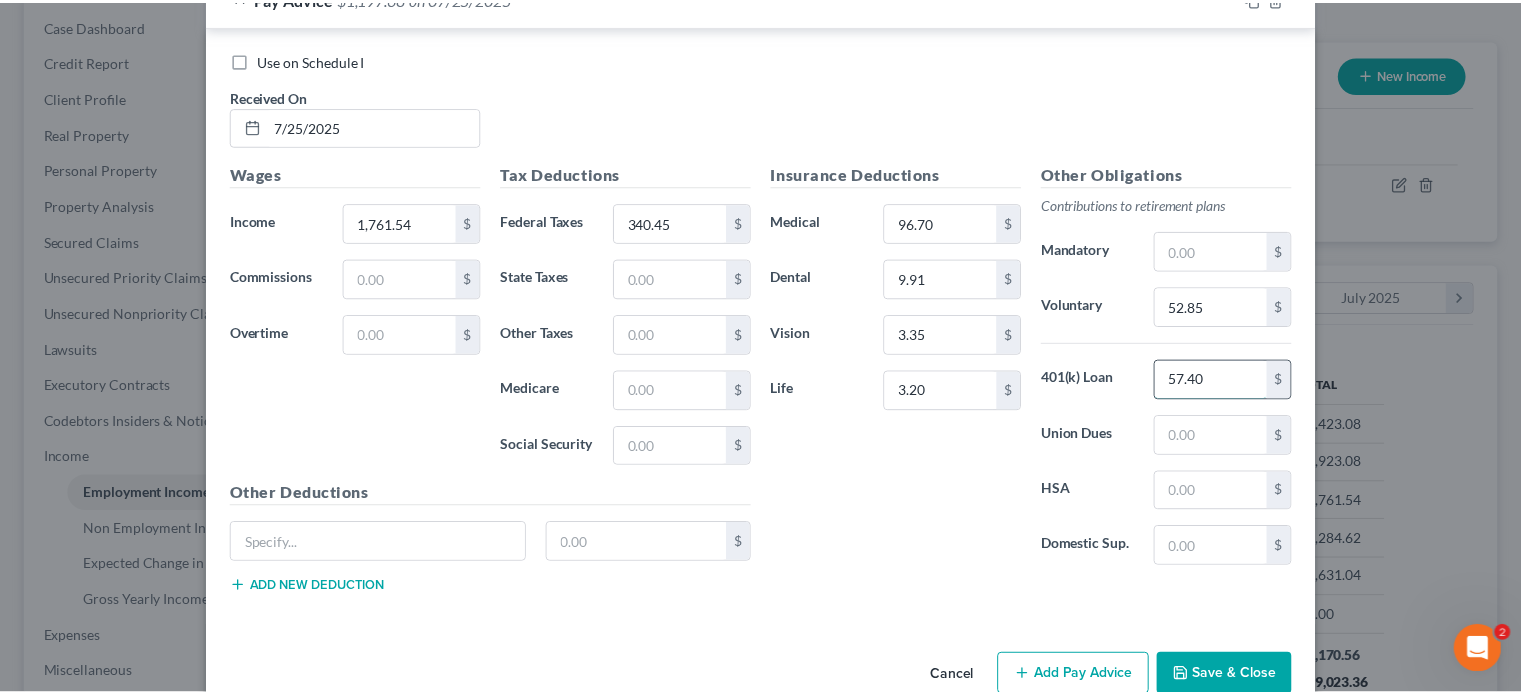scroll, scrollTop: 2265, scrollLeft: 0, axis: vertical 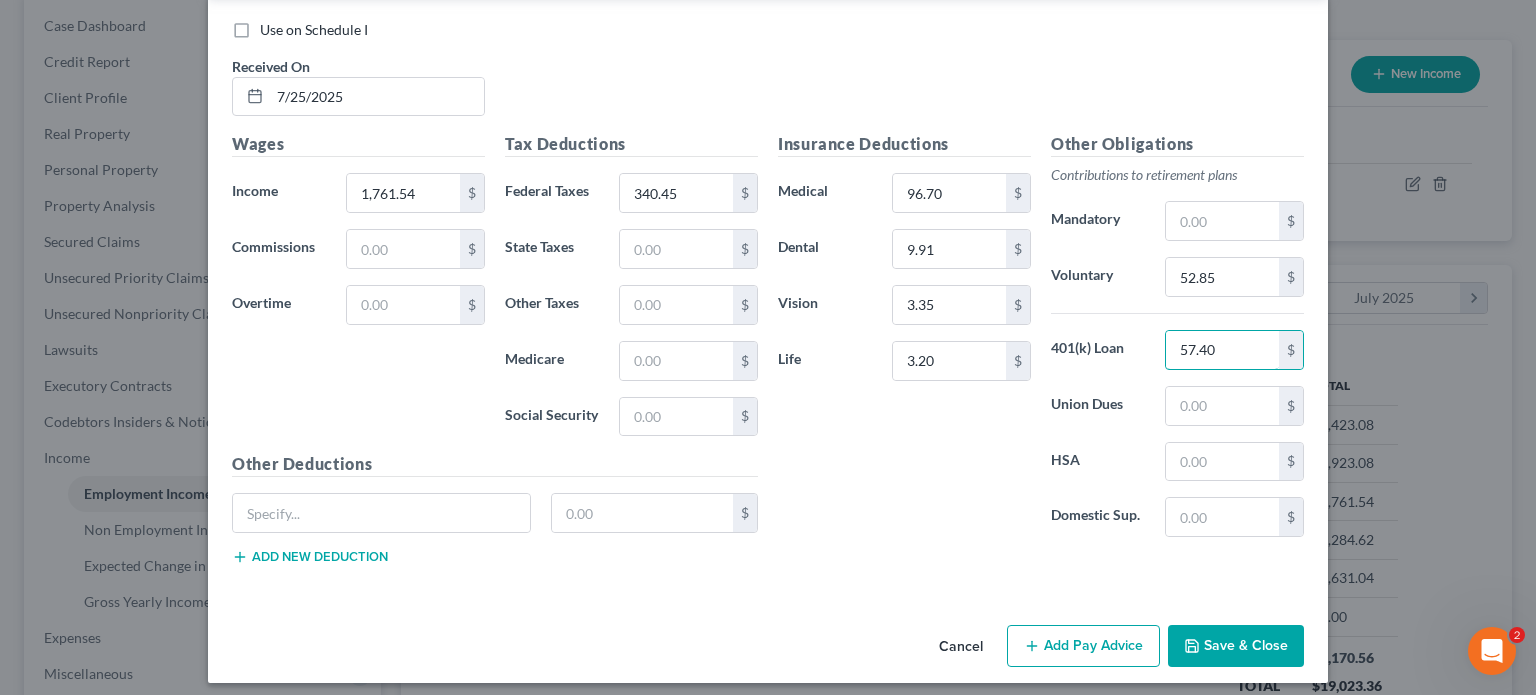 type on "57.40" 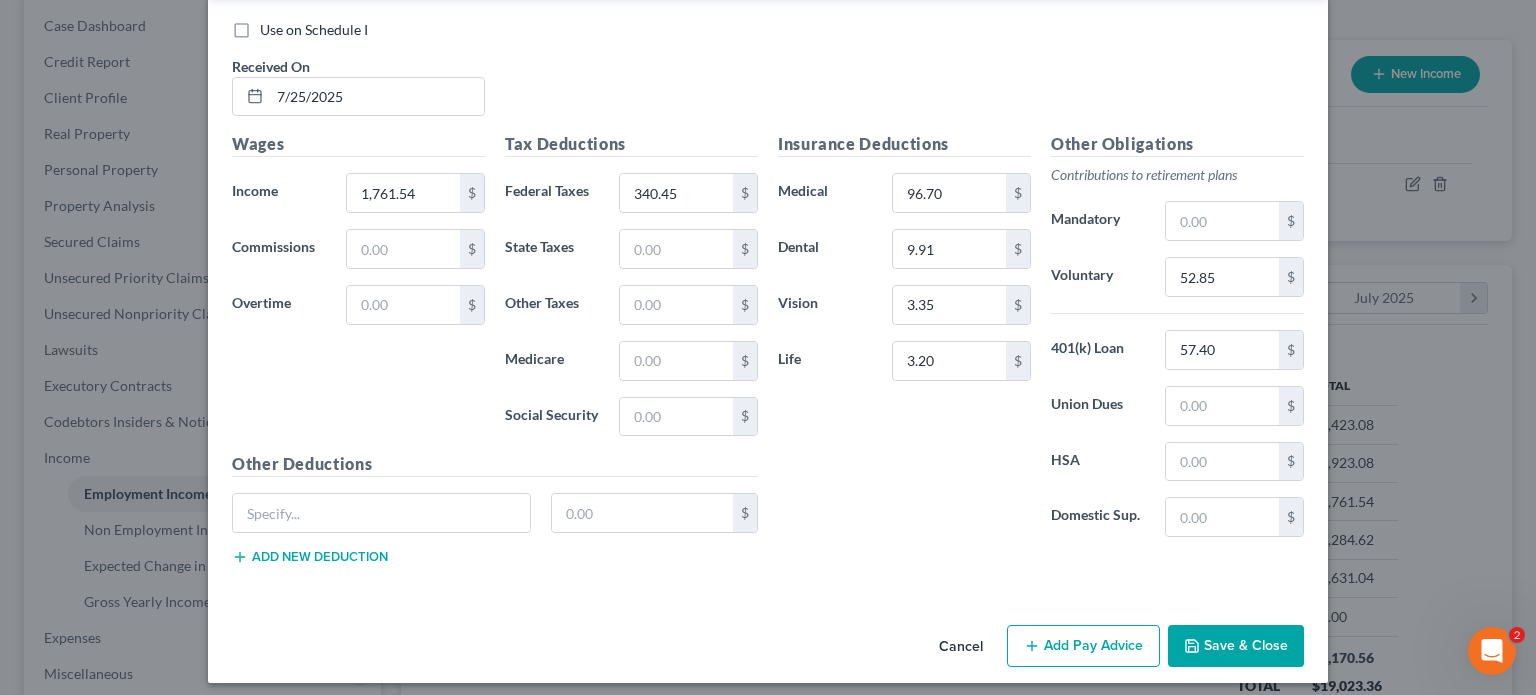 click on "Save & Close" at bounding box center [1236, 646] 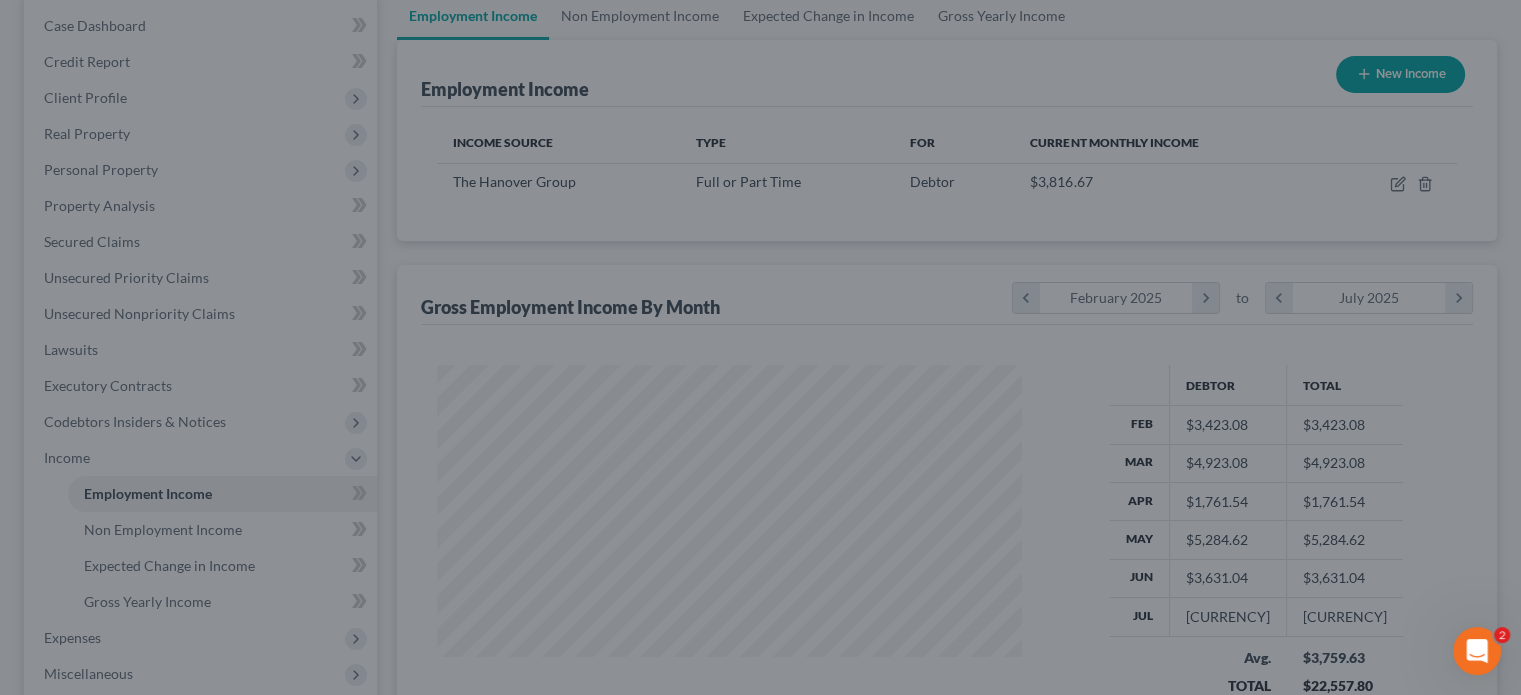 scroll, scrollTop: 356, scrollLeft: 617, axis: both 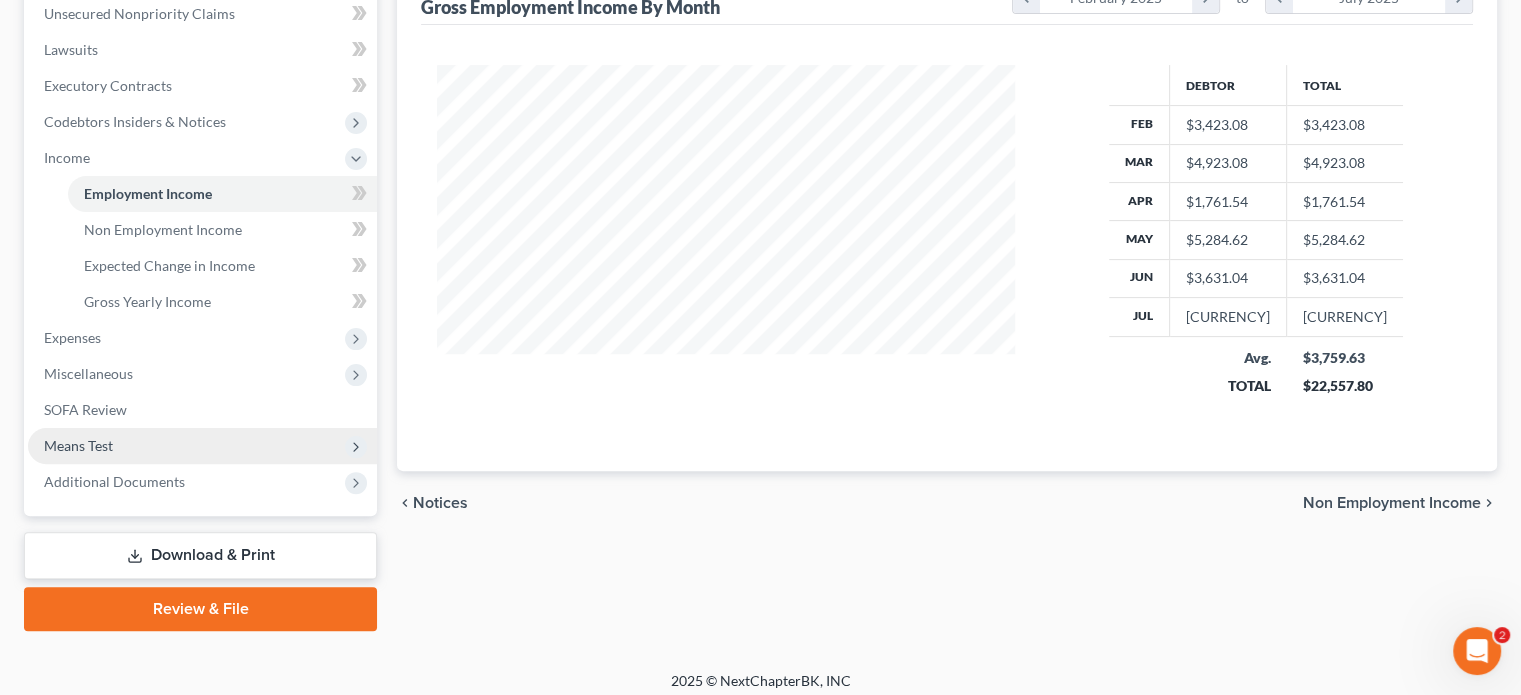 click on "Means Test" at bounding box center [202, 446] 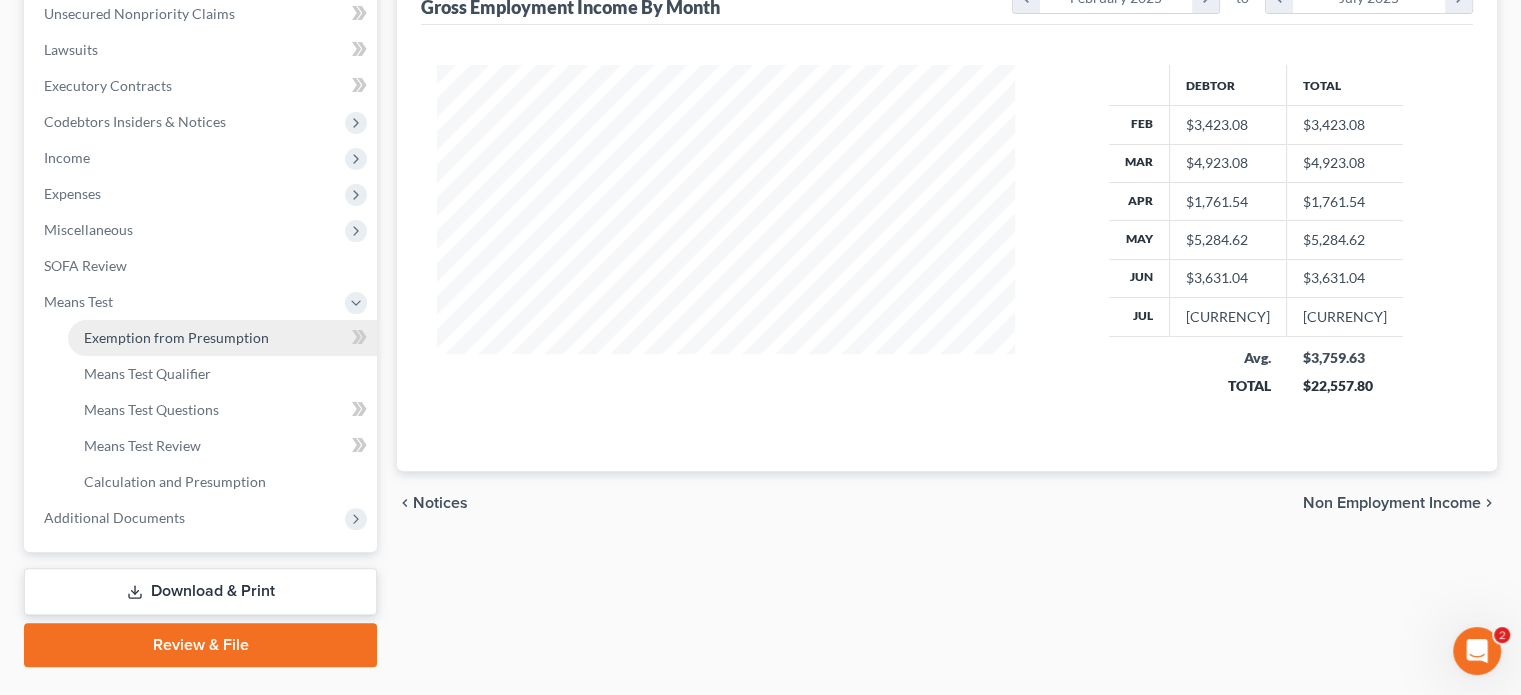 click on "Exemption from Presumption" at bounding box center [176, 337] 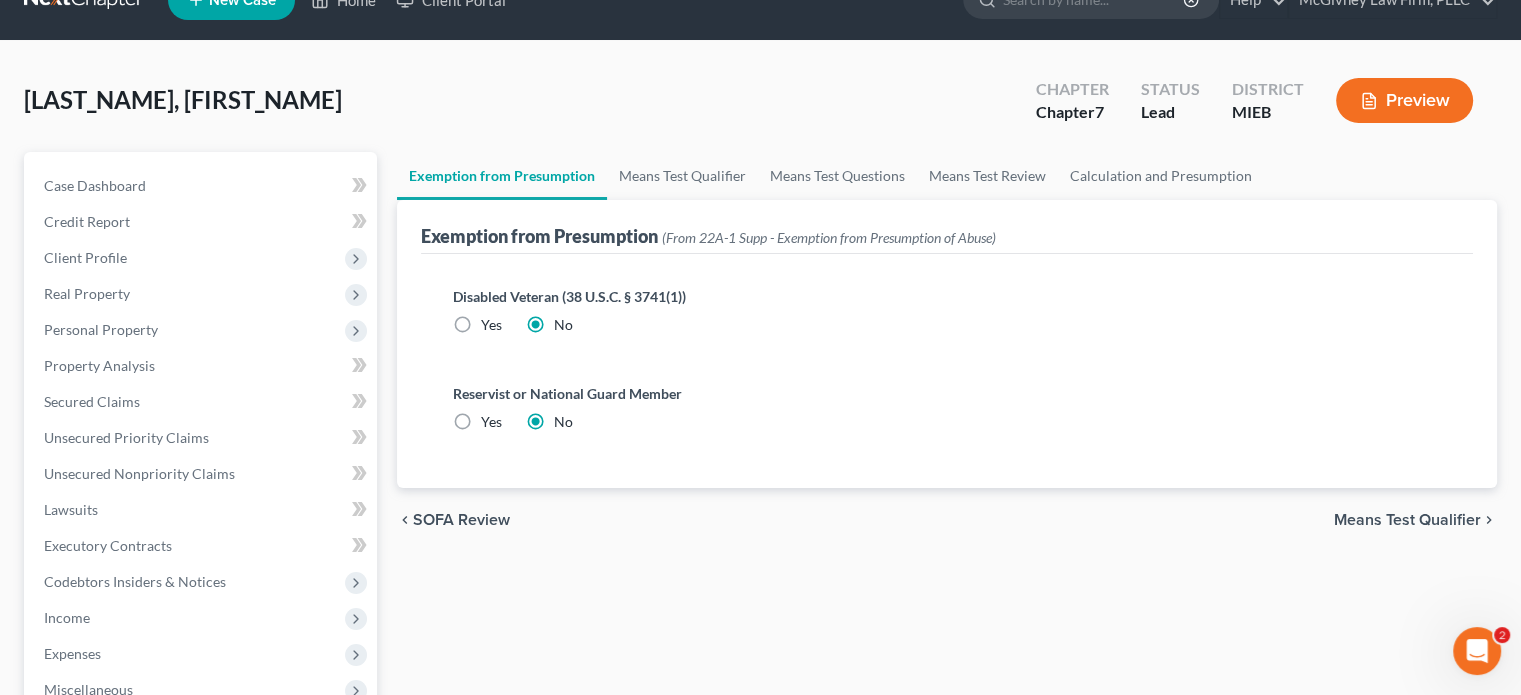 scroll, scrollTop: 0, scrollLeft: 0, axis: both 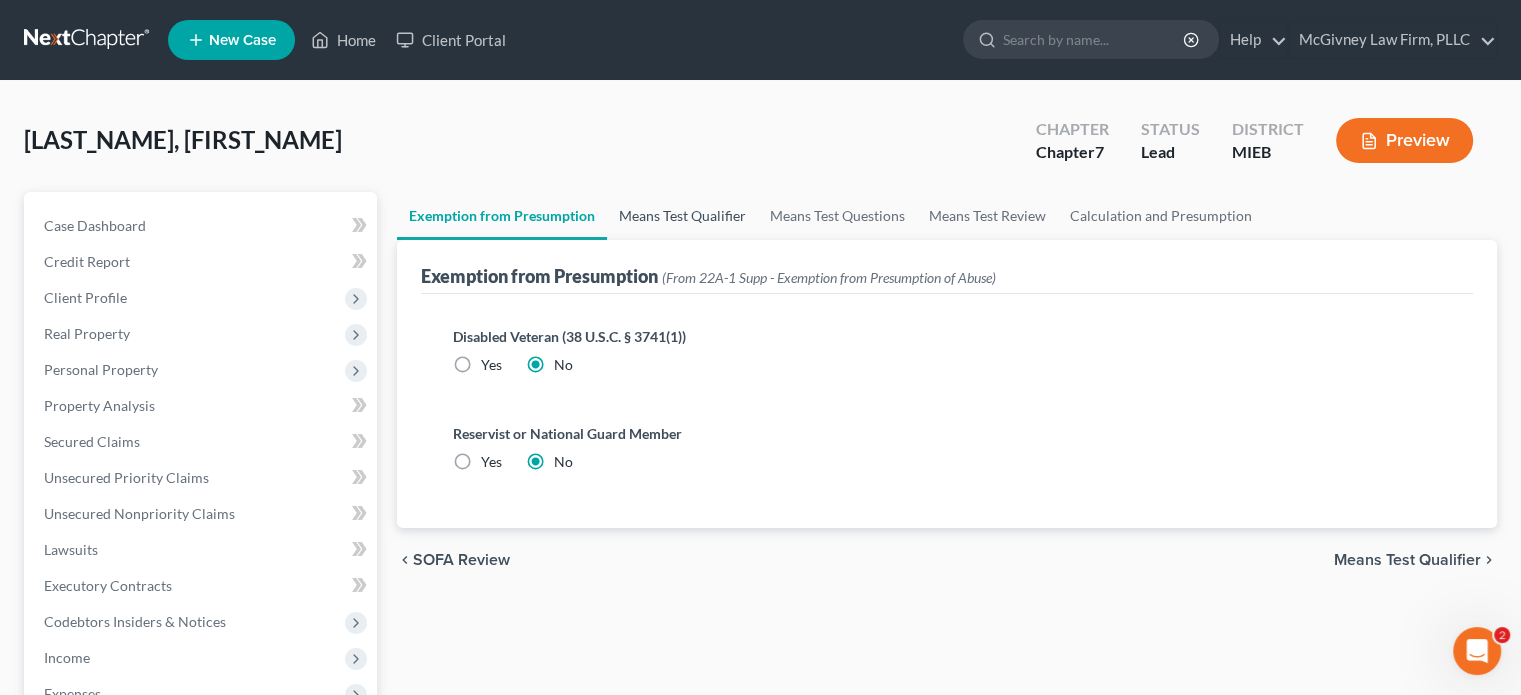 click on "Means Test Qualifier" at bounding box center [682, 216] 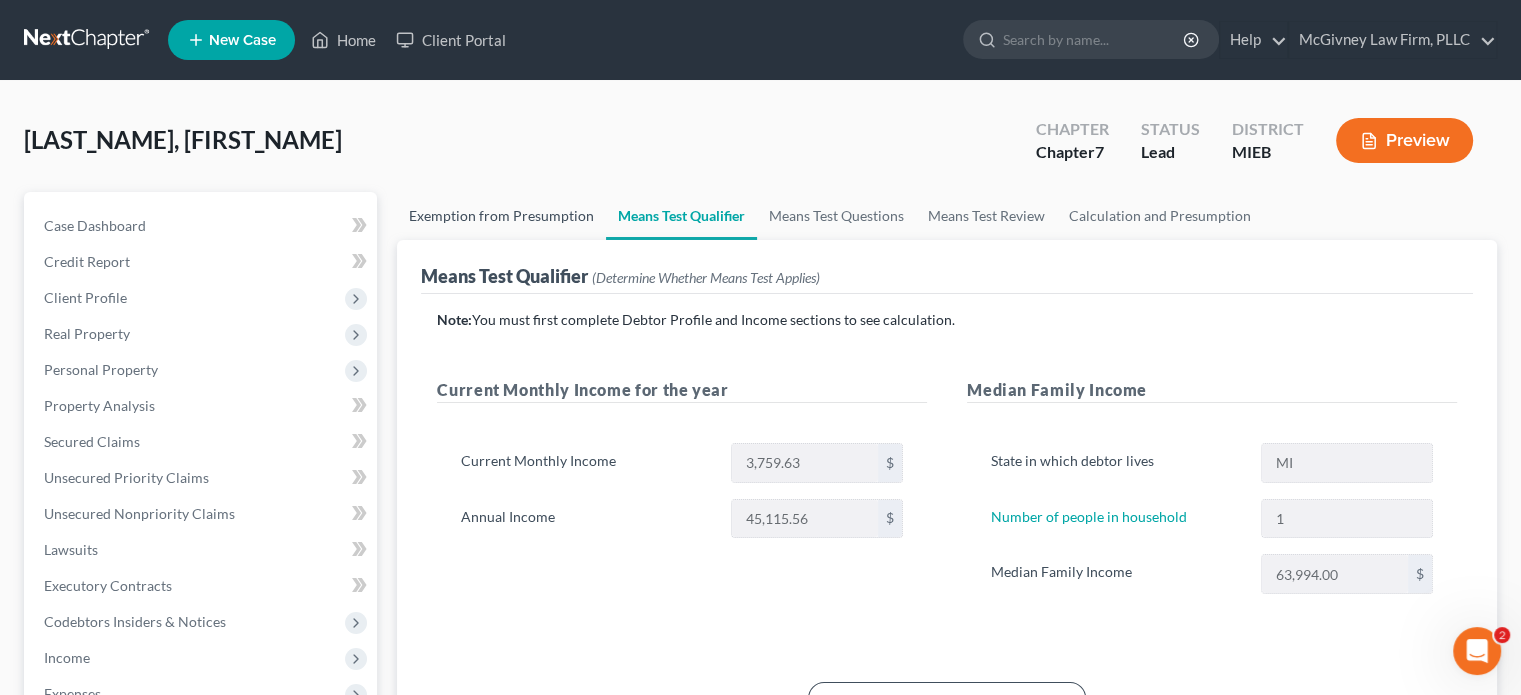 click on "Exemption from Presumption" at bounding box center [501, 216] 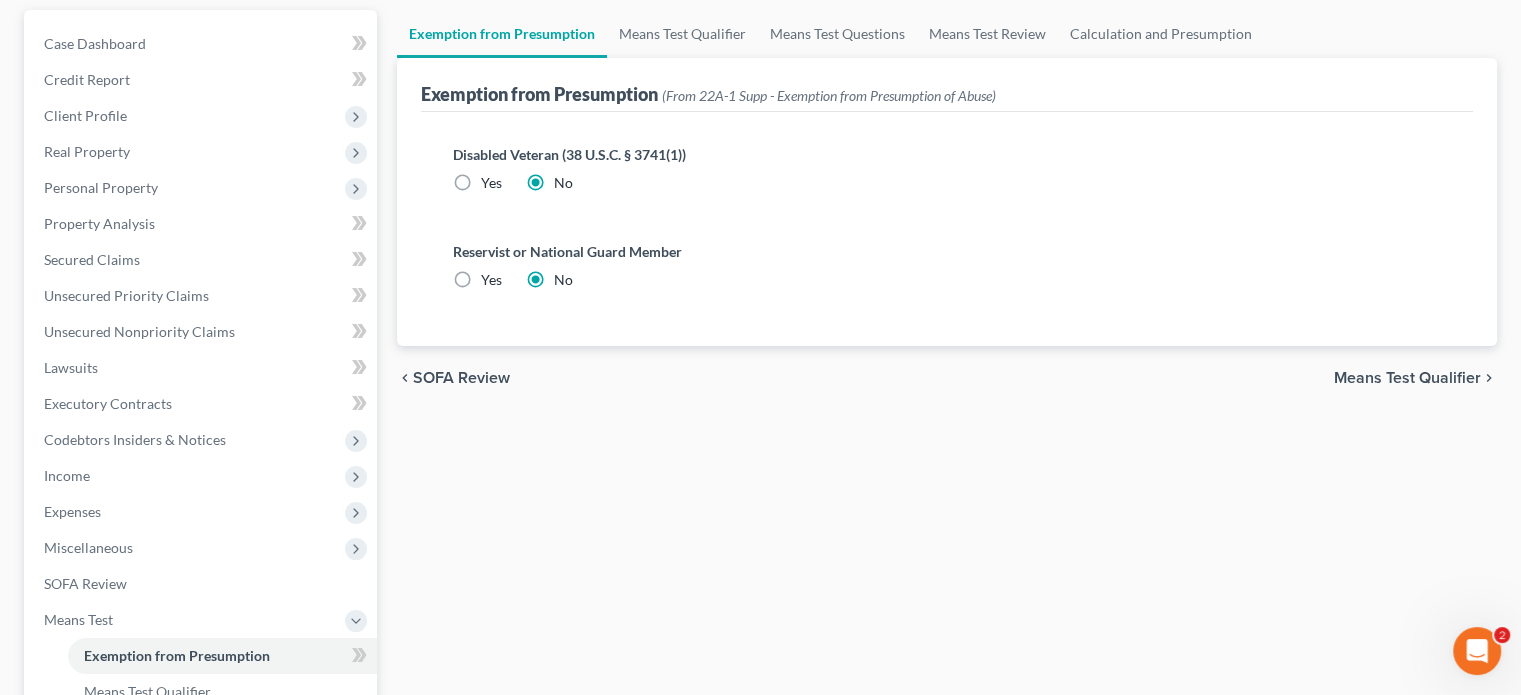 scroll, scrollTop: 300, scrollLeft: 0, axis: vertical 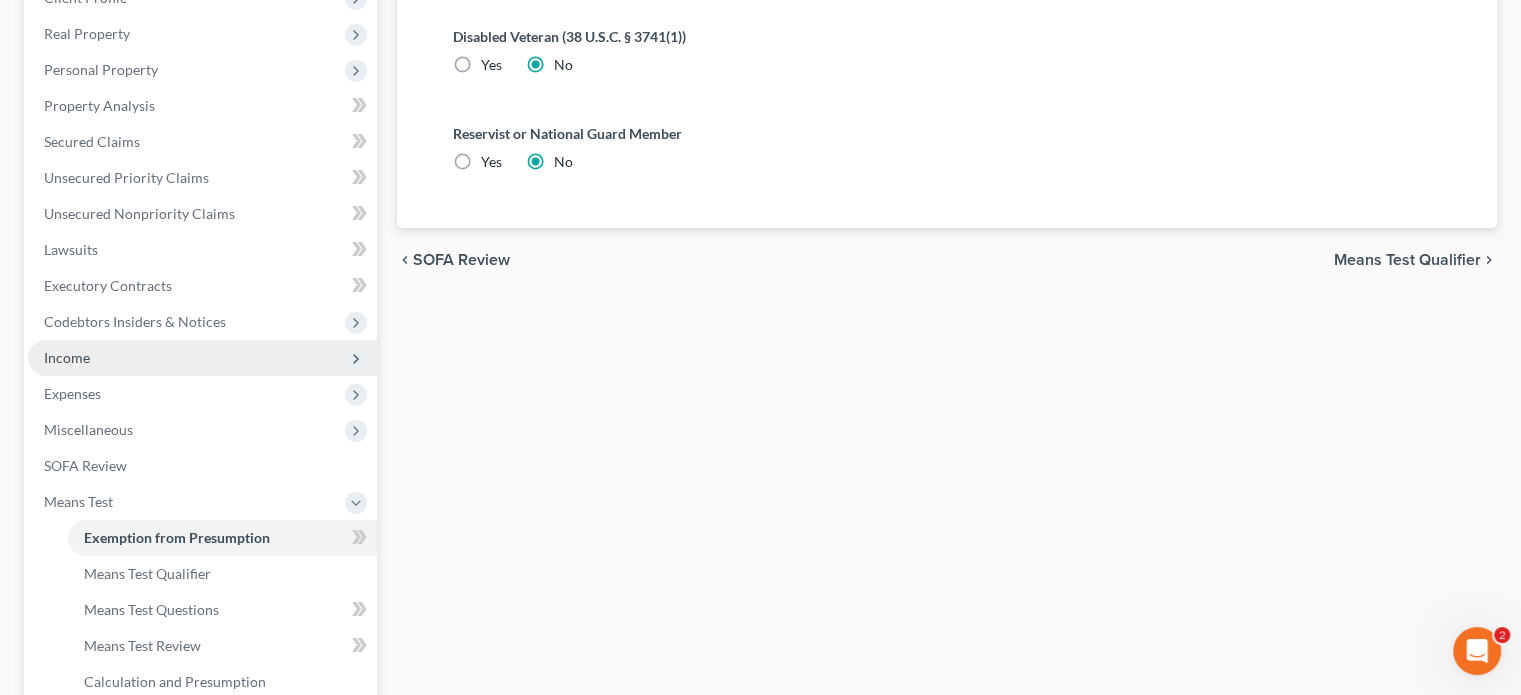 click on "Income" at bounding box center [202, 358] 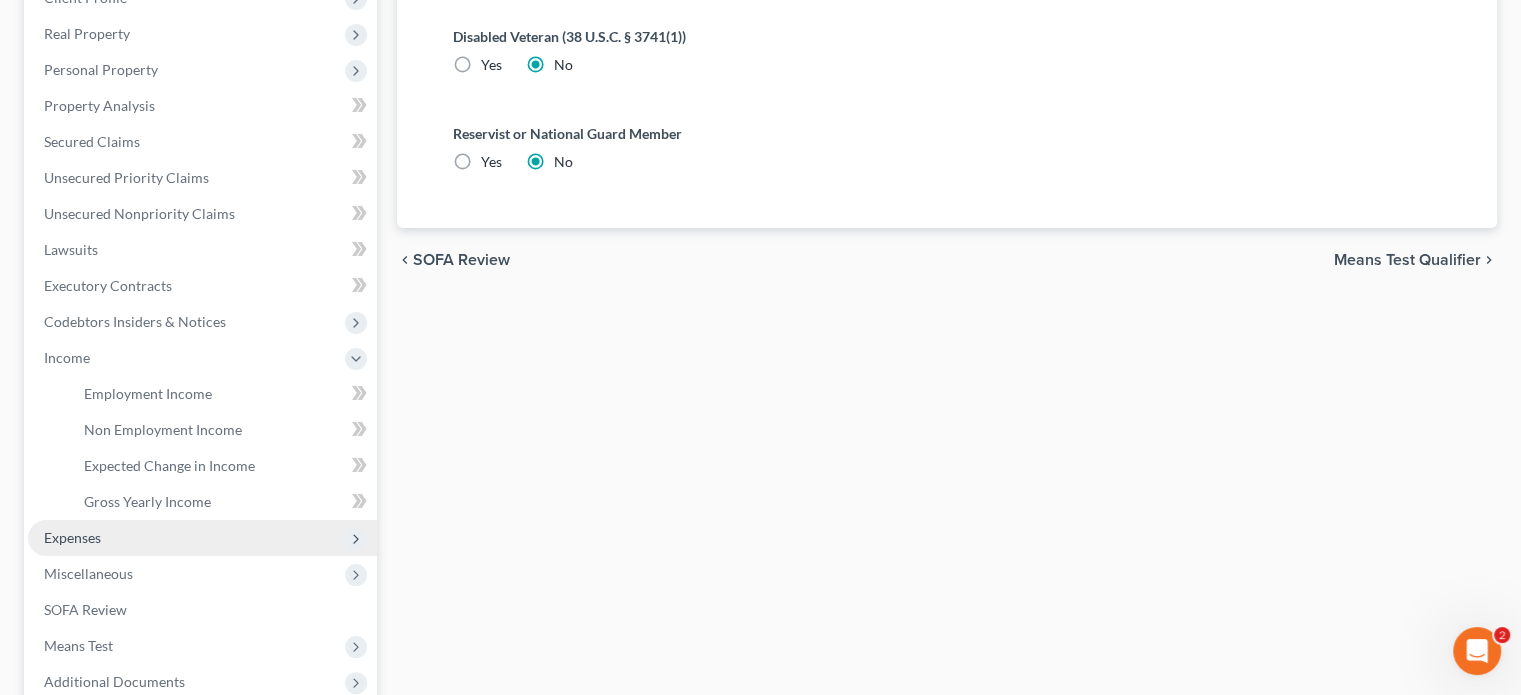 click on "Expenses" at bounding box center [72, 537] 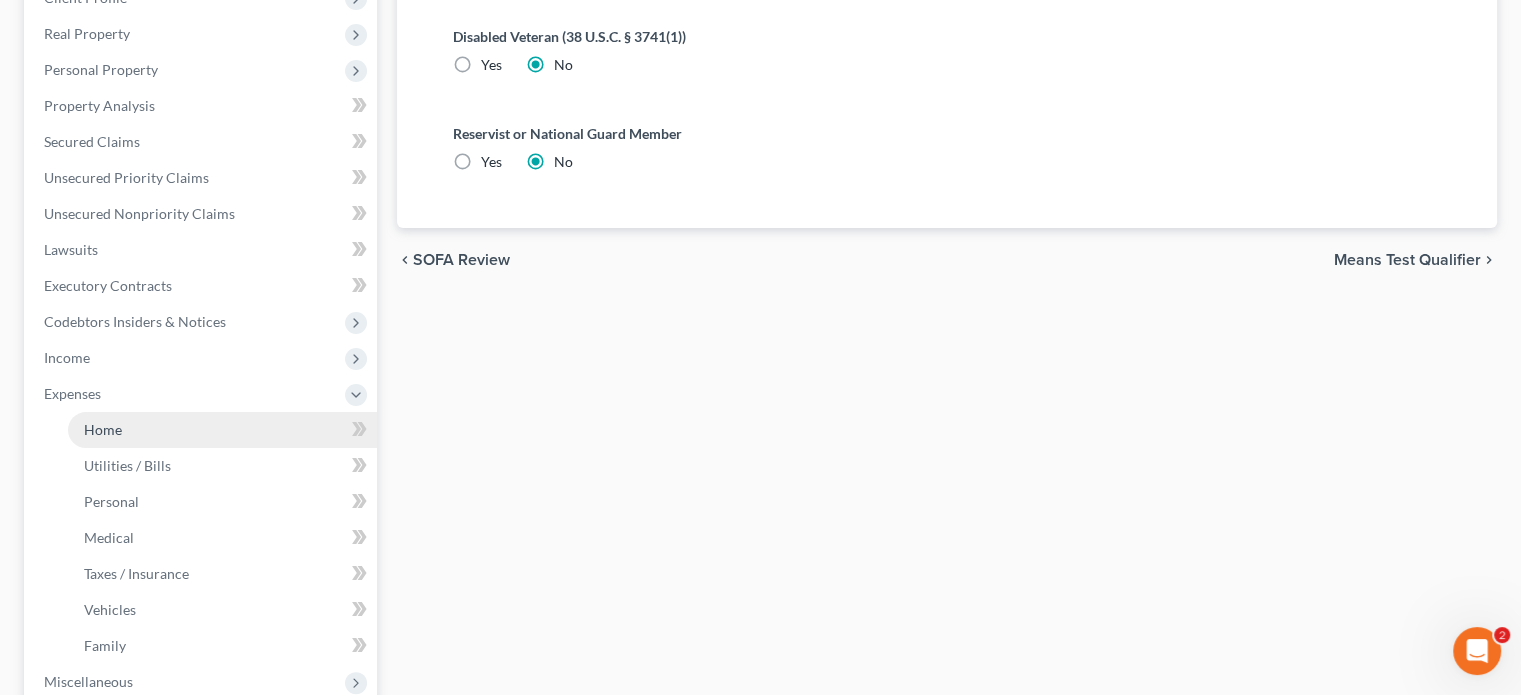 click on "Home" at bounding box center [222, 430] 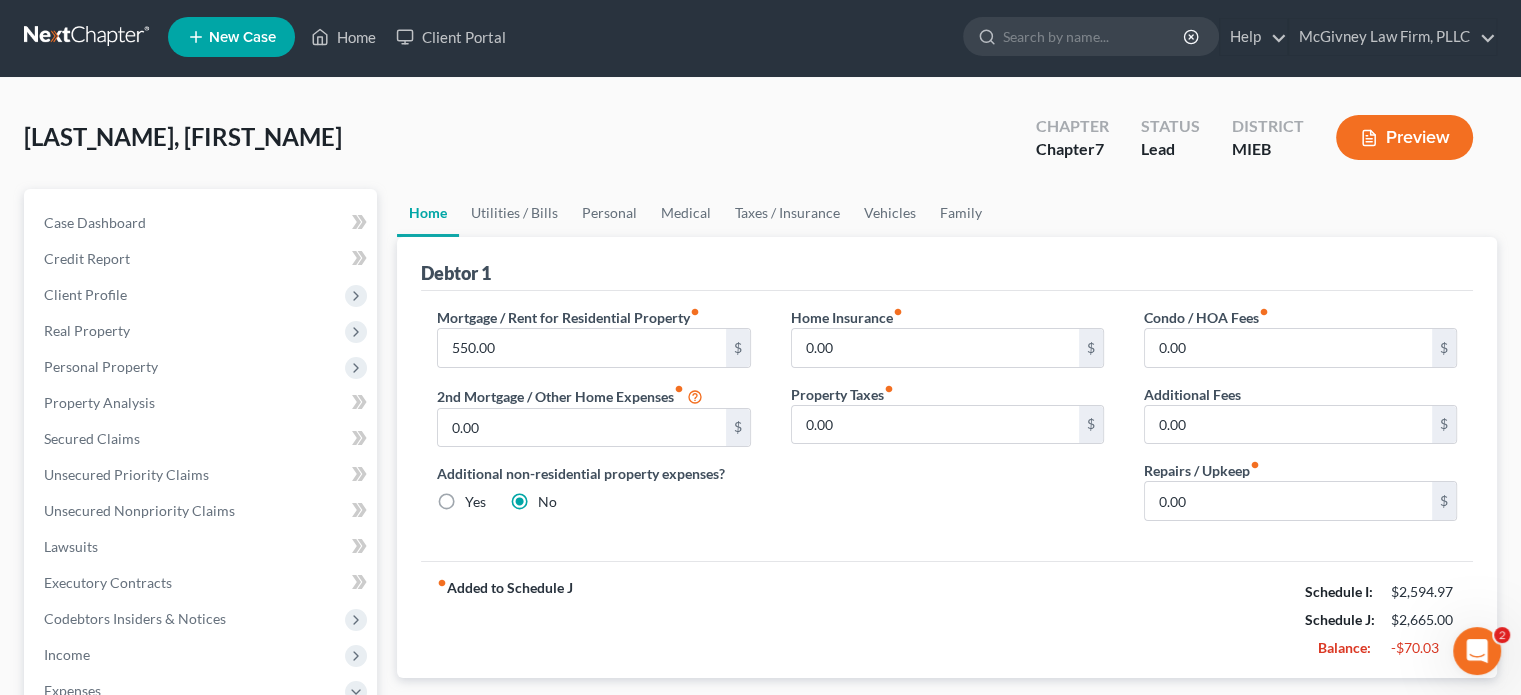 scroll, scrollTop: 0, scrollLeft: 0, axis: both 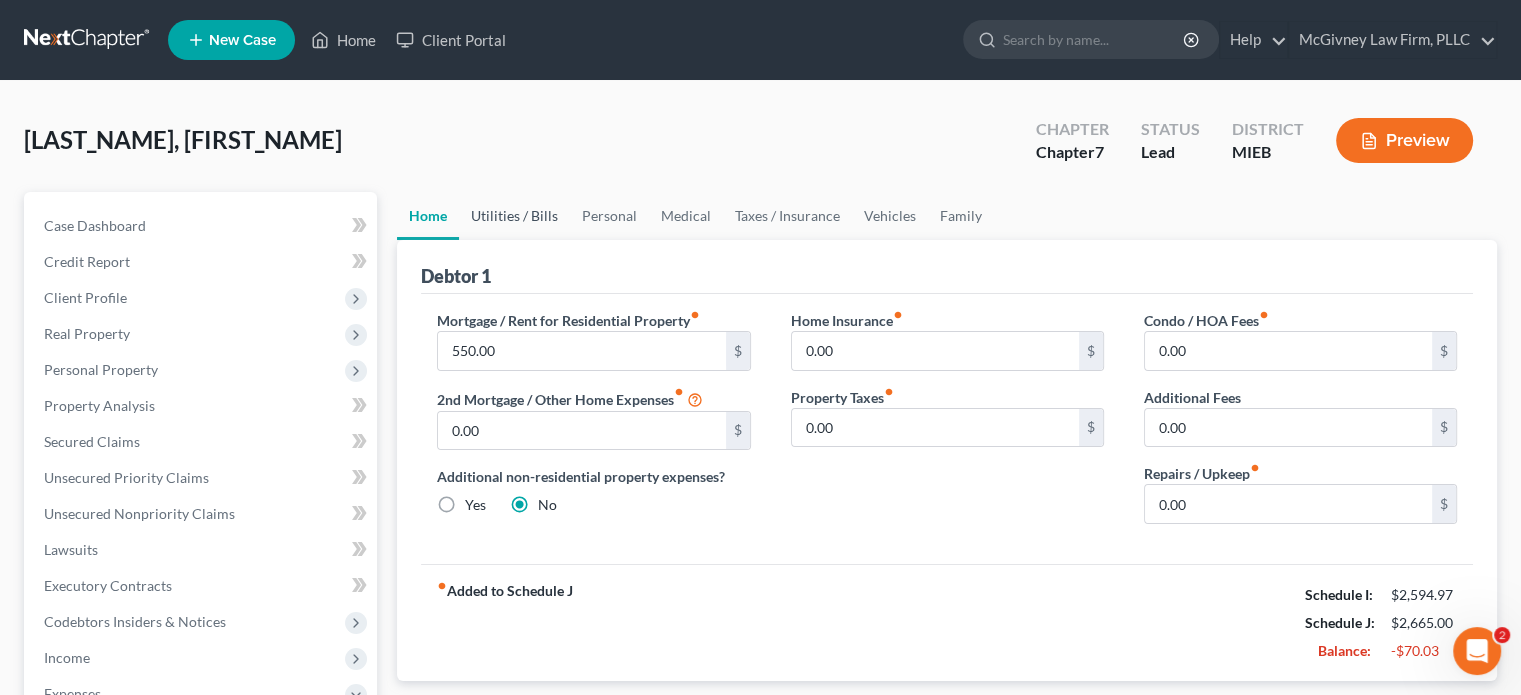 click on "Utilities / Bills" at bounding box center [514, 216] 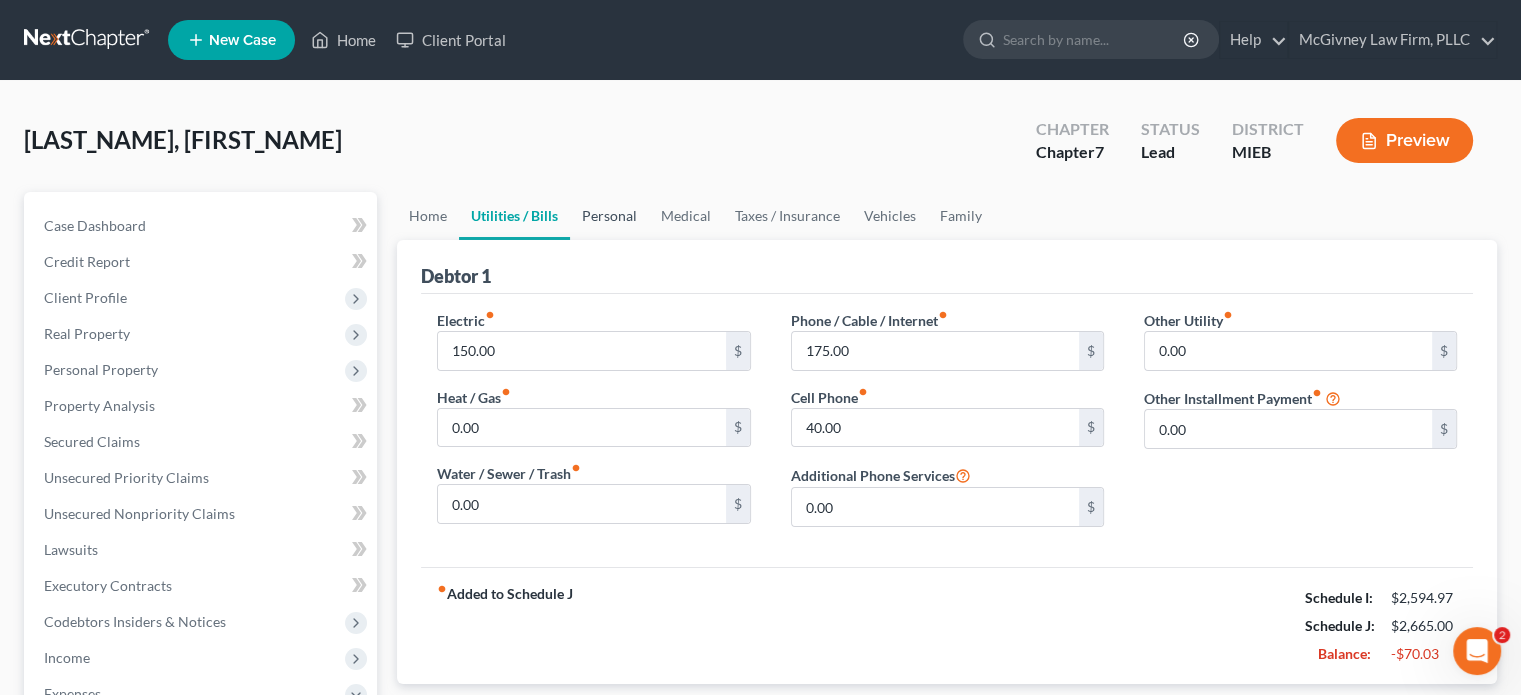 click on "Personal" at bounding box center (609, 216) 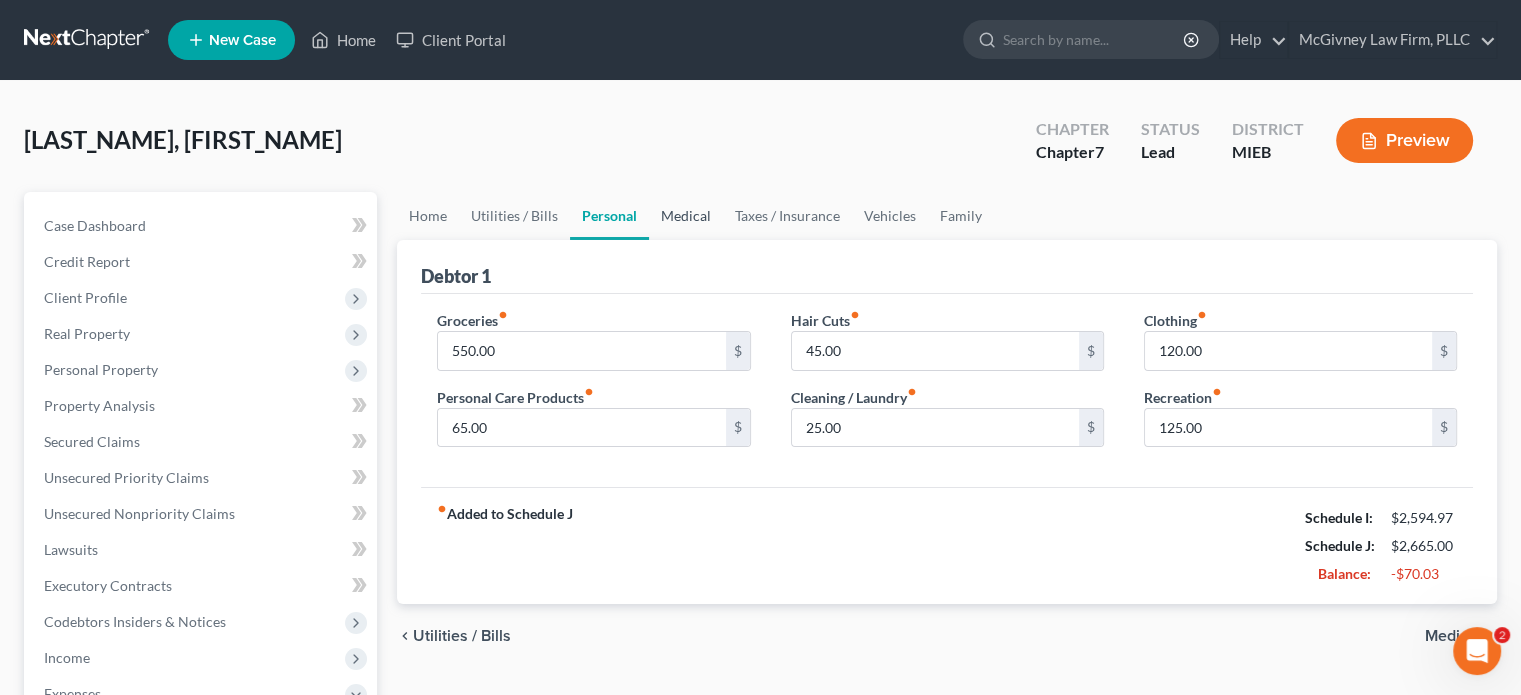 click on "Medical" at bounding box center (686, 216) 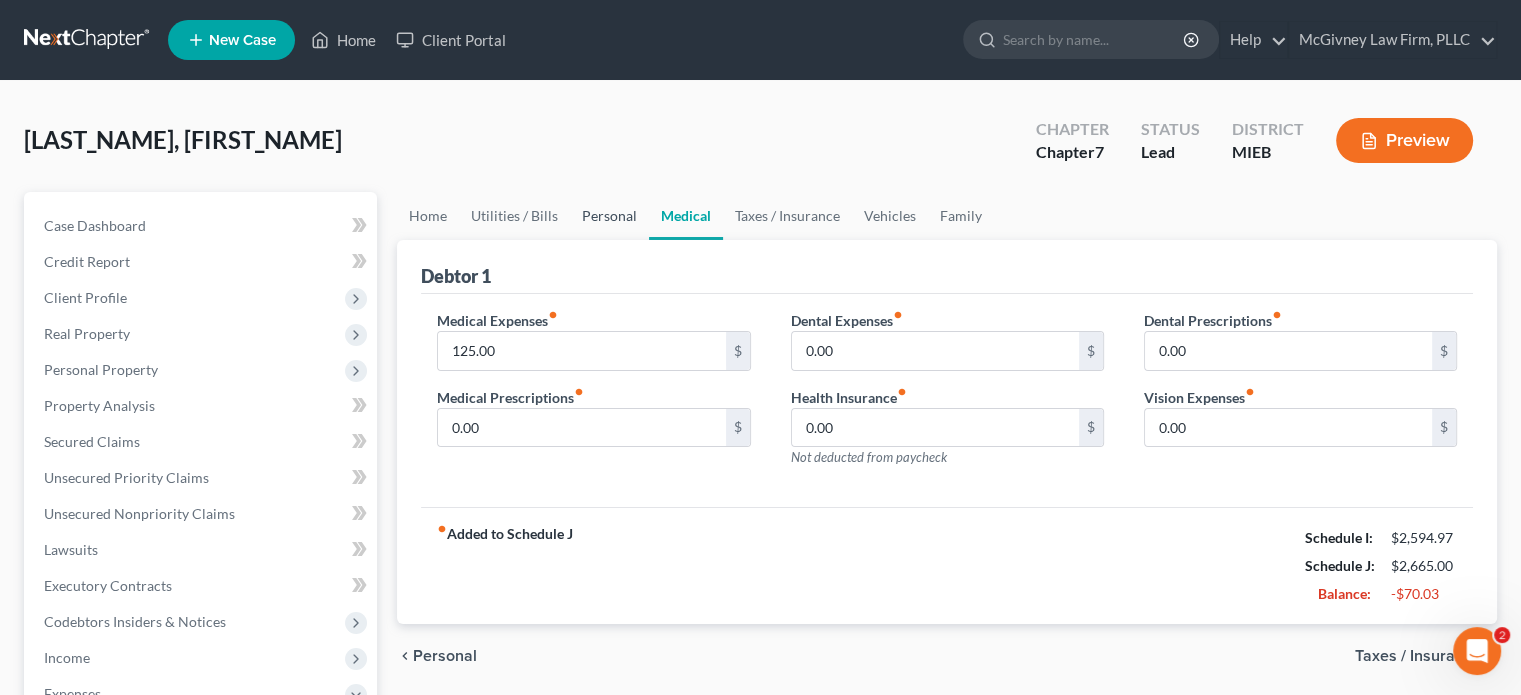 click on "Personal" at bounding box center [609, 216] 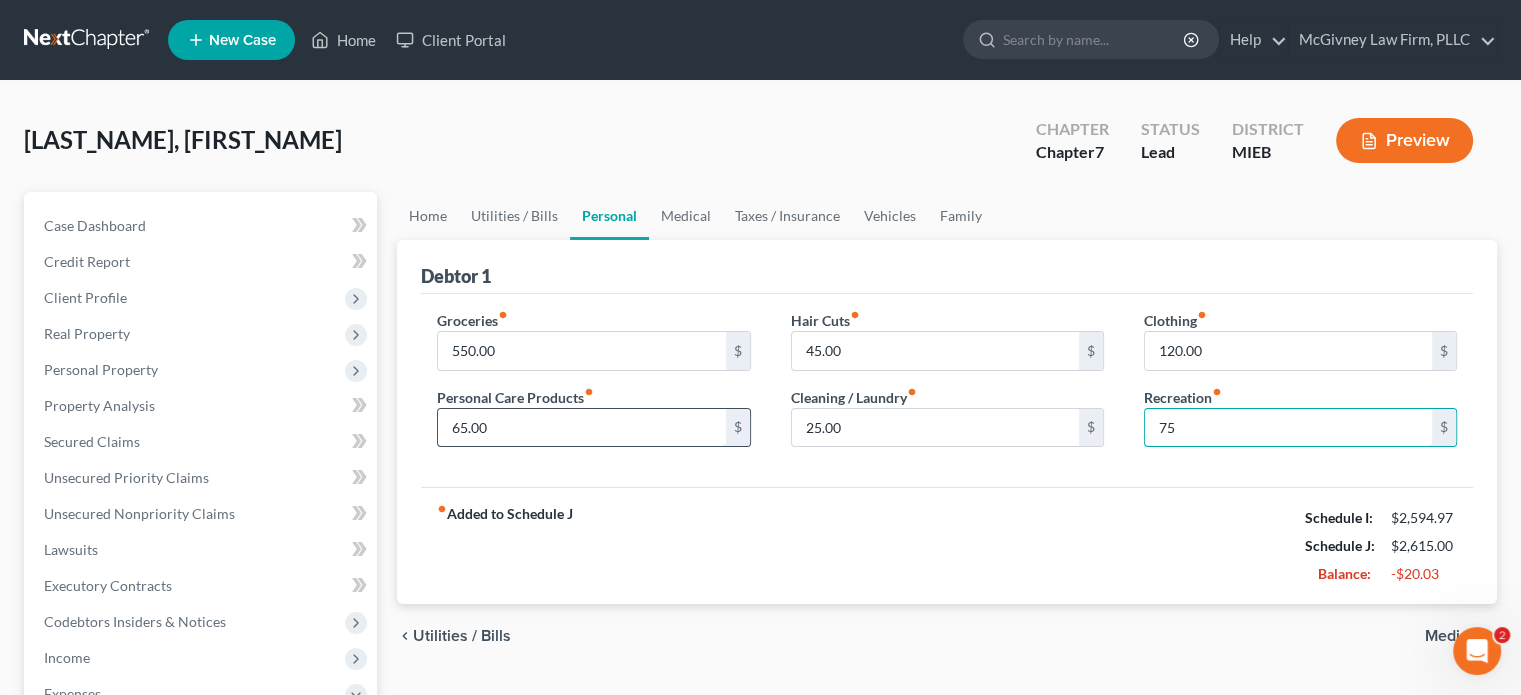type on "75" 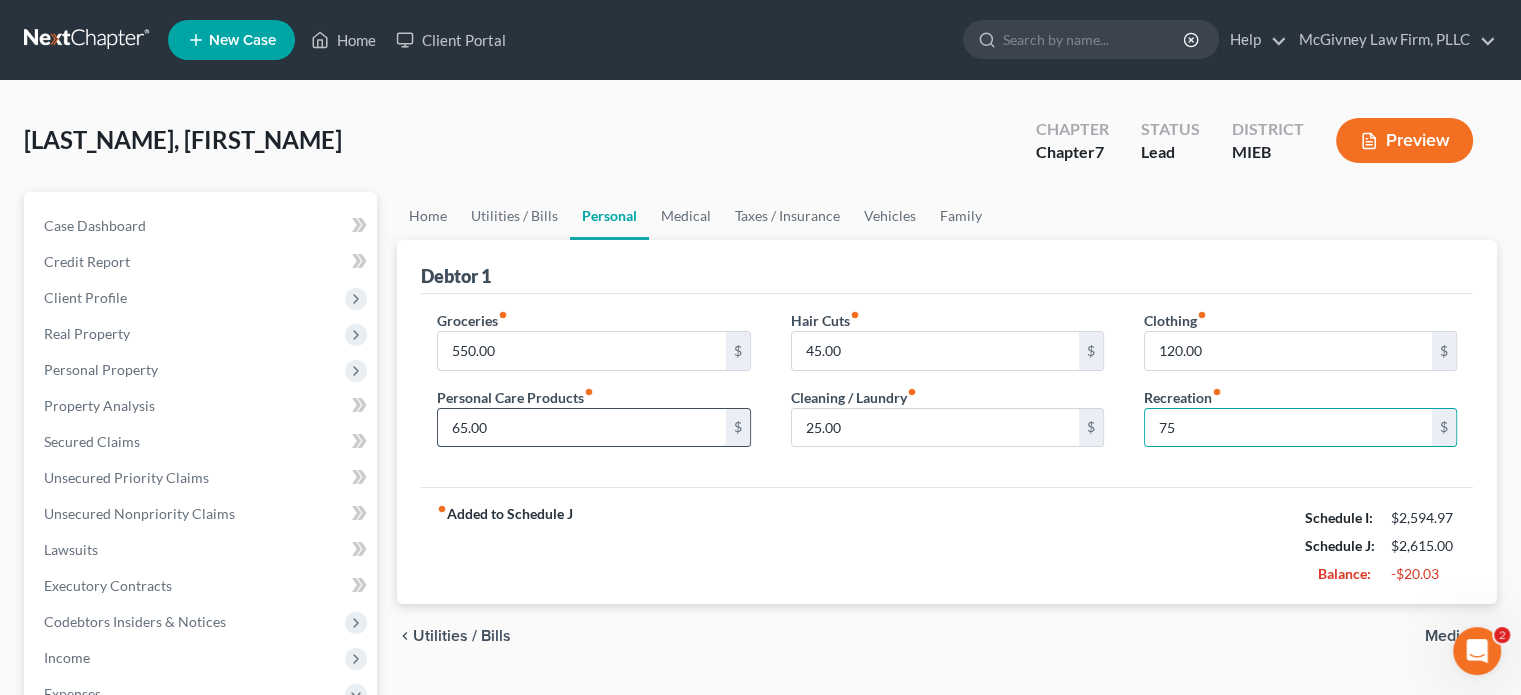 click on "65.00" at bounding box center [581, 428] 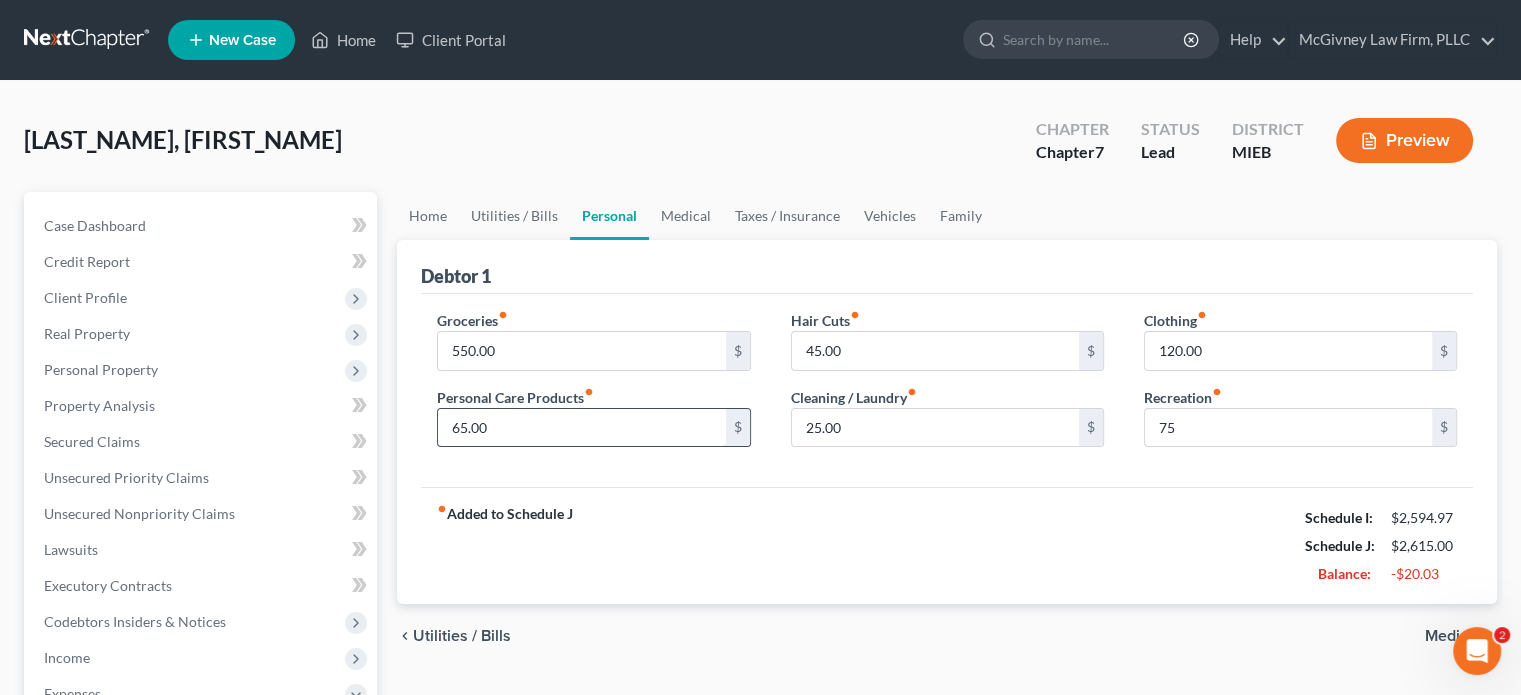 click on "65.00" at bounding box center [581, 428] 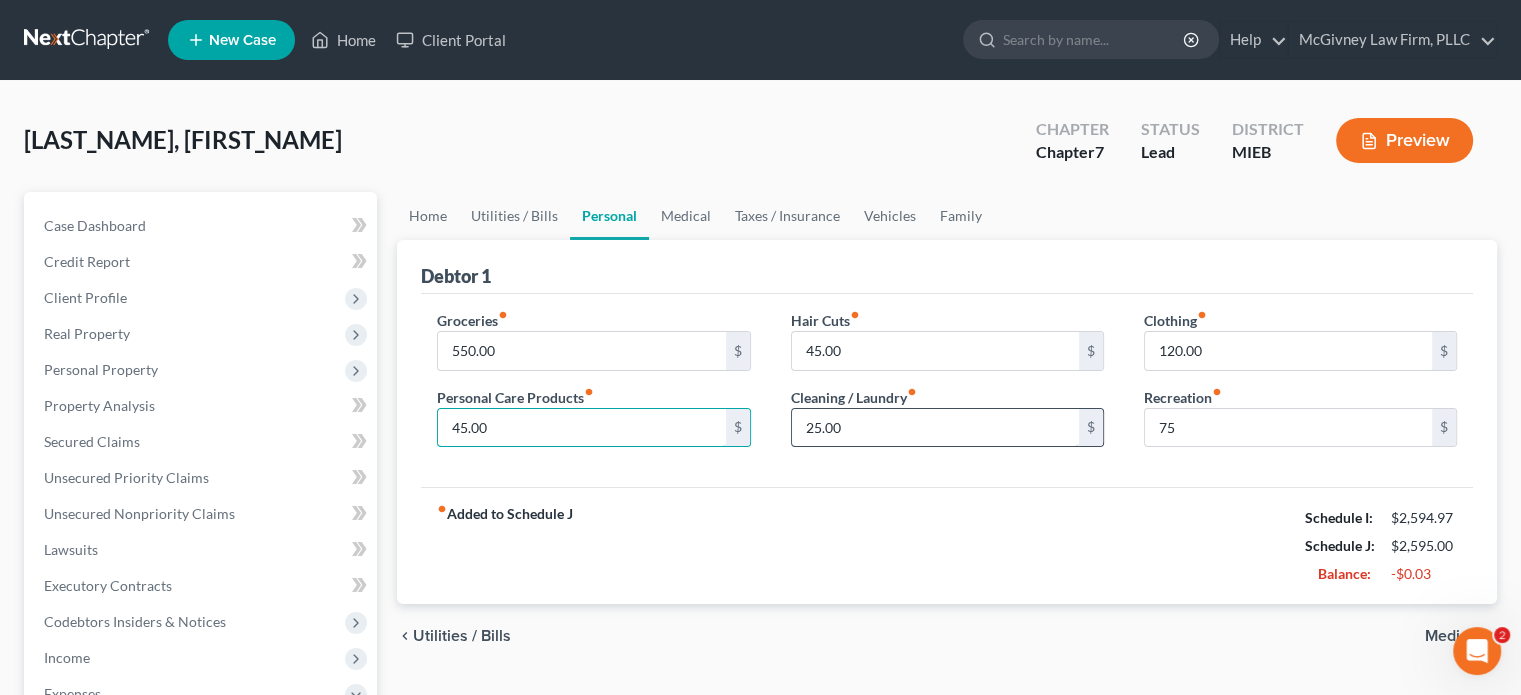 type on "45.00" 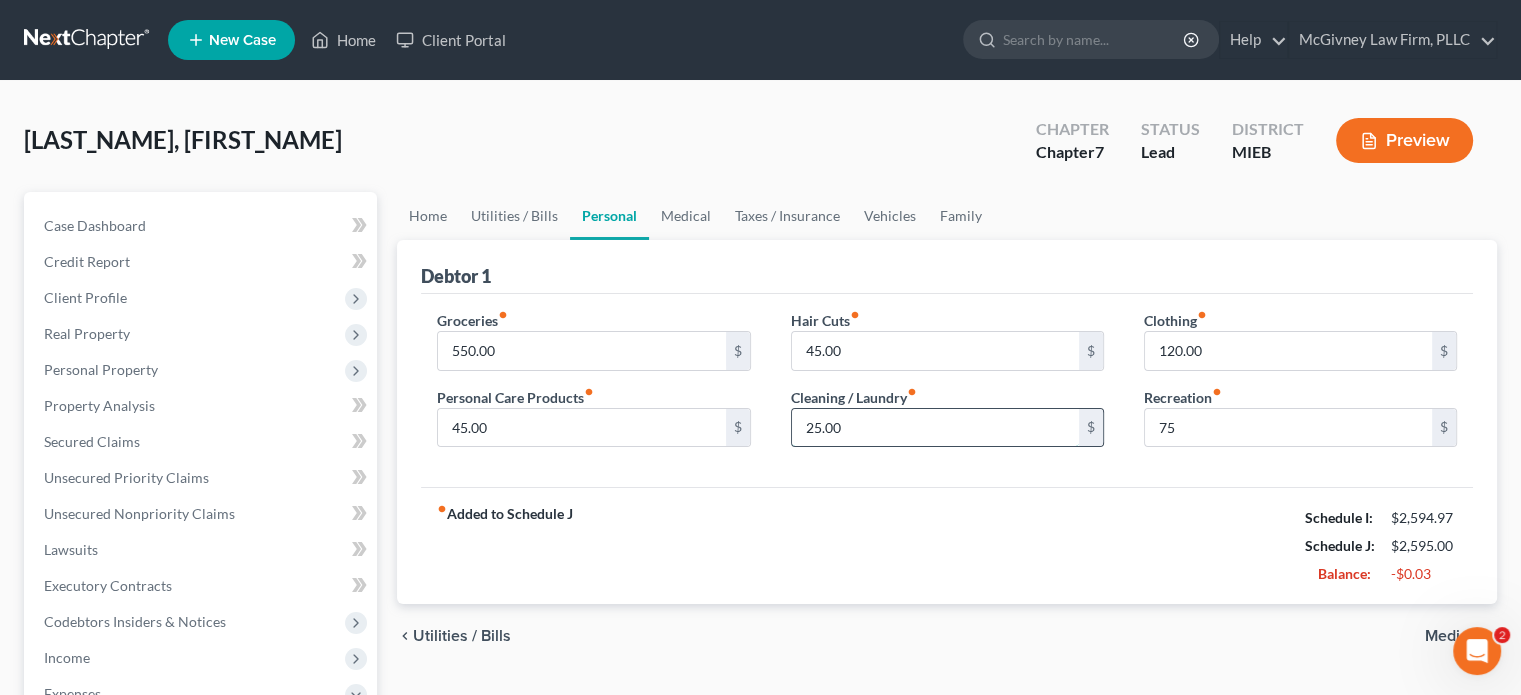 click on "25.00" at bounding box center (935, 428) 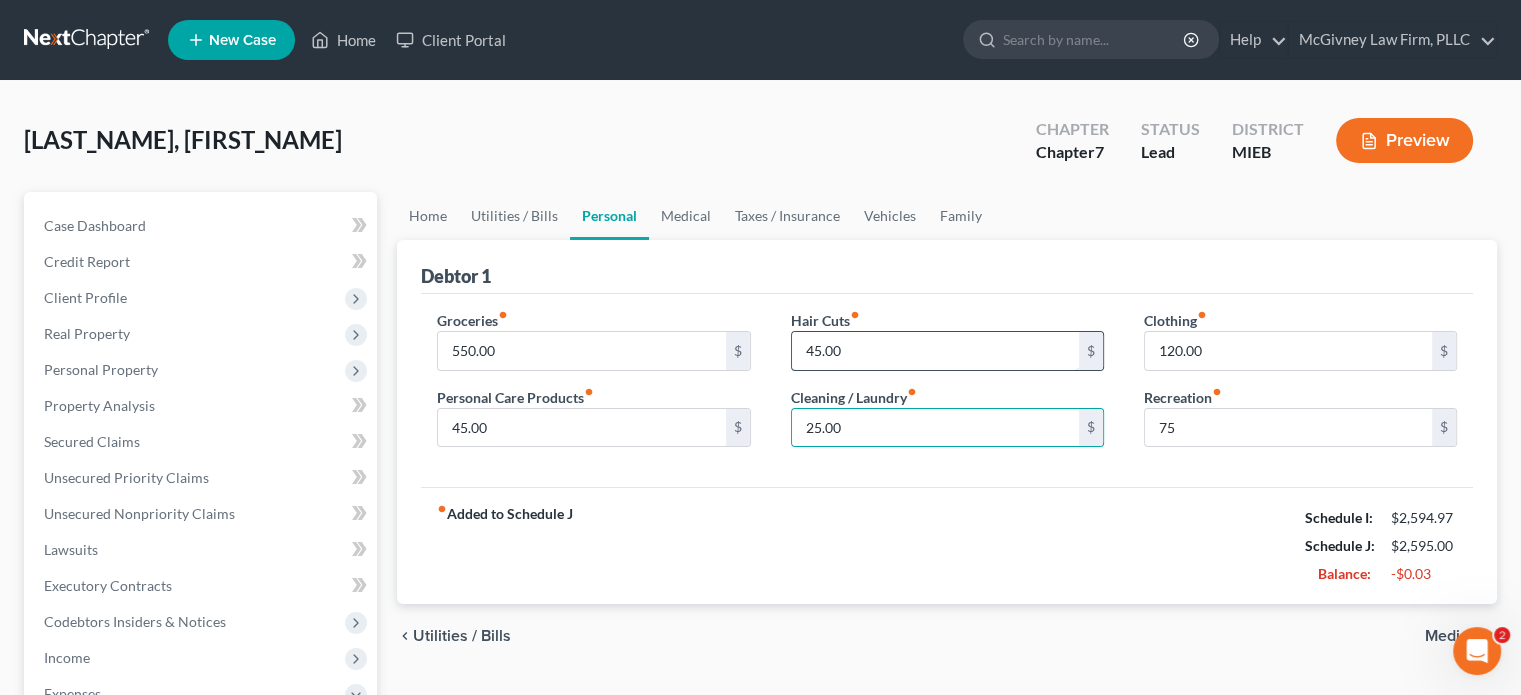 click on "45.00" at bounding box center (935, 351) 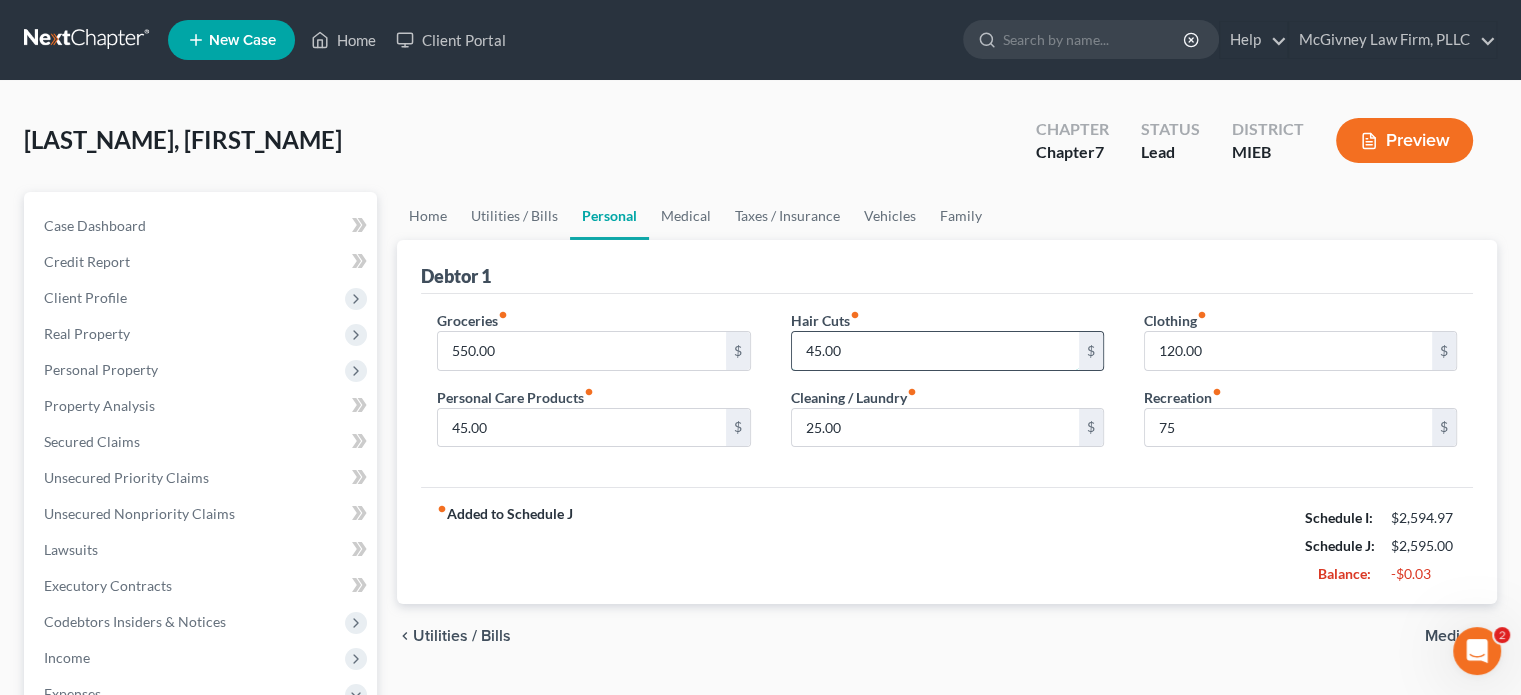 click on "45.00" at bounding box center [935, 351] 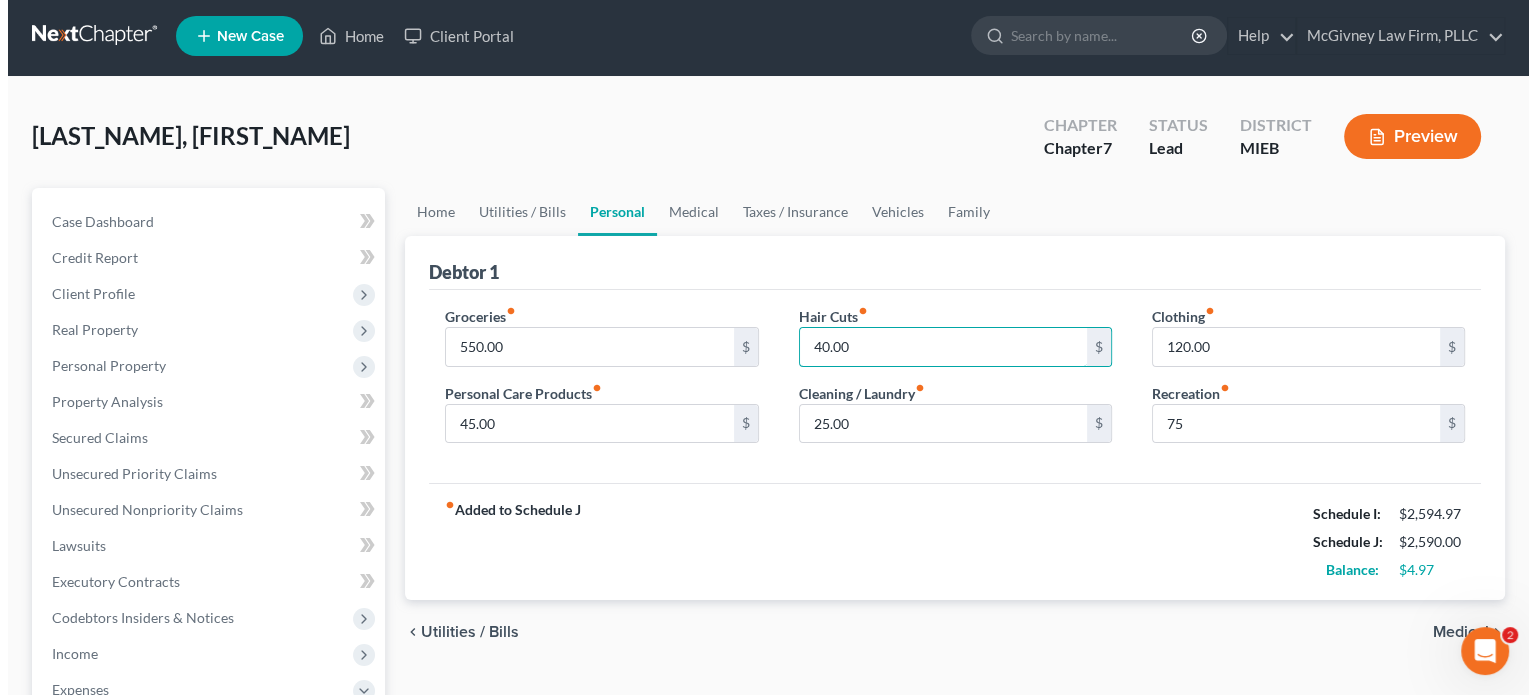 scroll, scrollTop: 0, scrollLeft: 0, axis: both 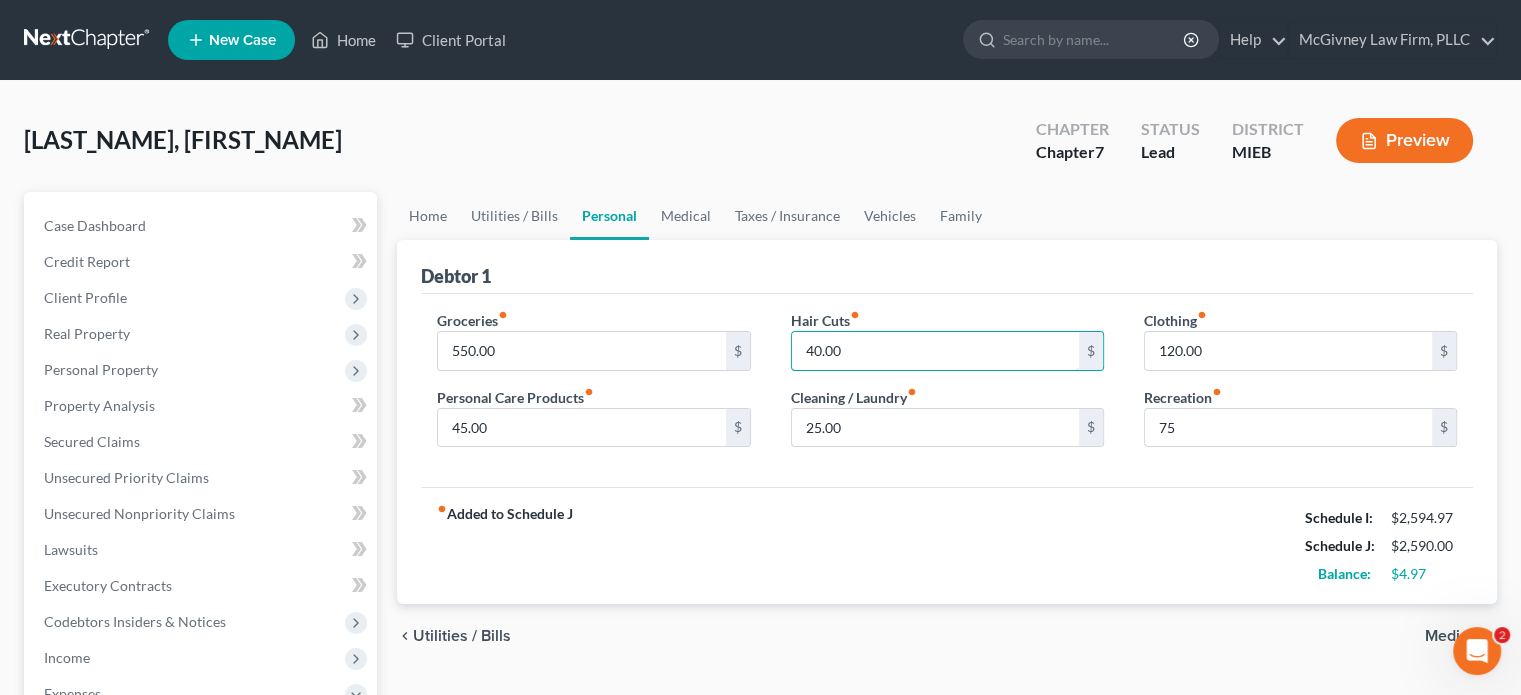type on "40.00" 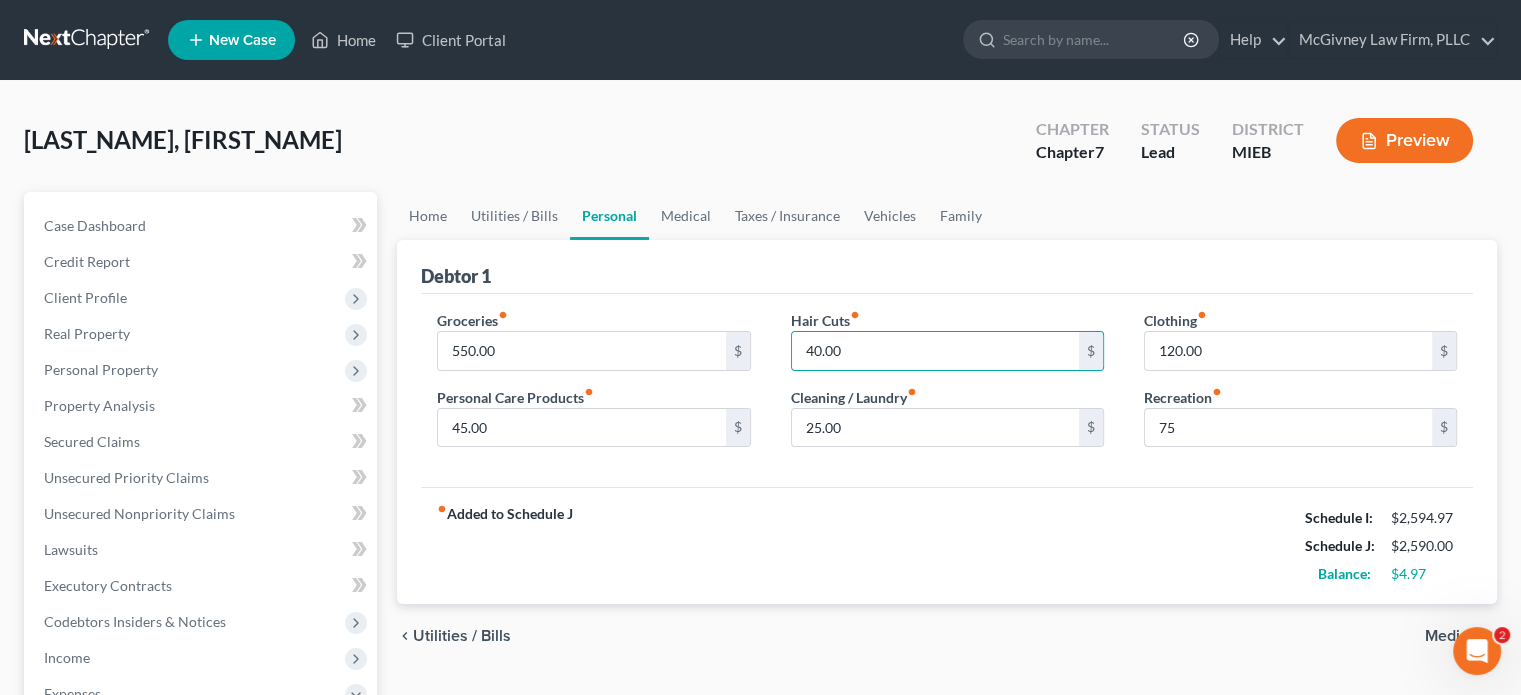 click on "Preview" at bounding box center (1404, 140) 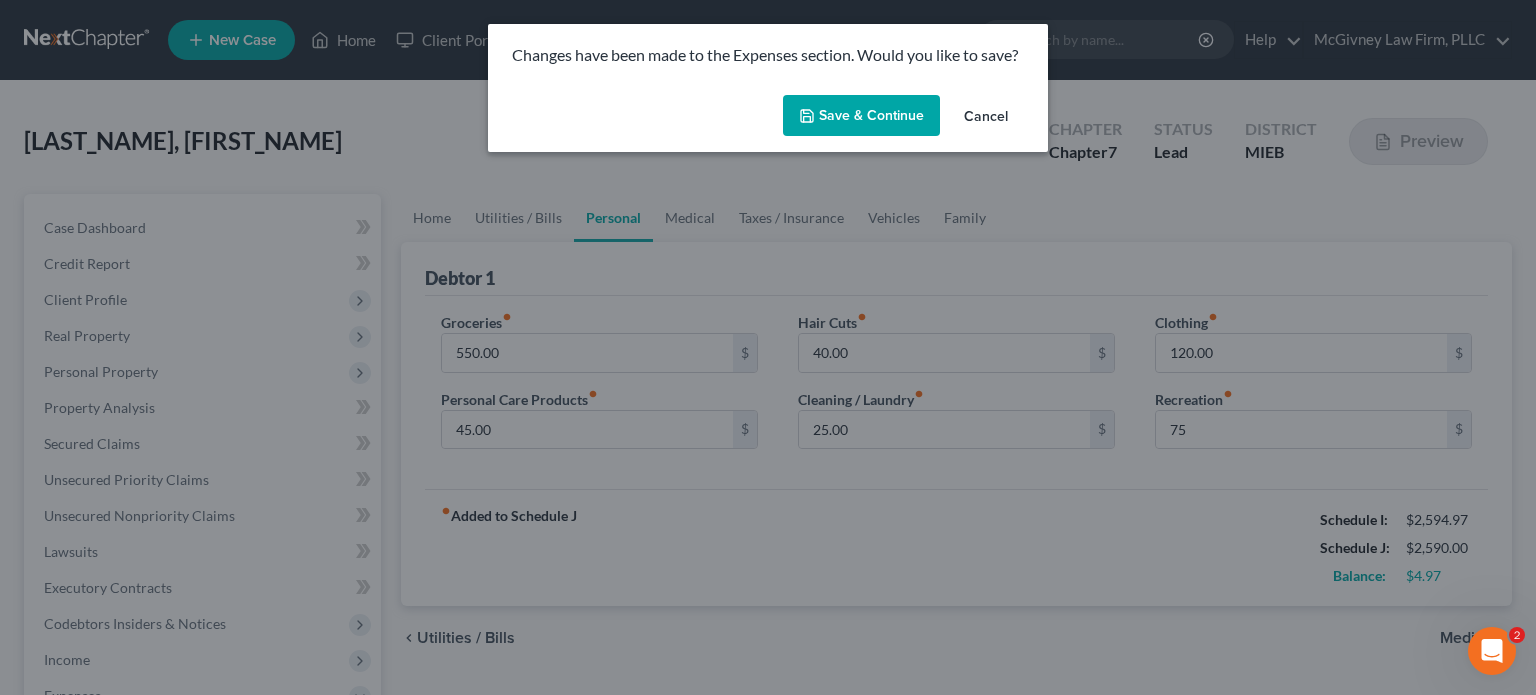 click on "Save & Continue" at bounding box center (861, 116) 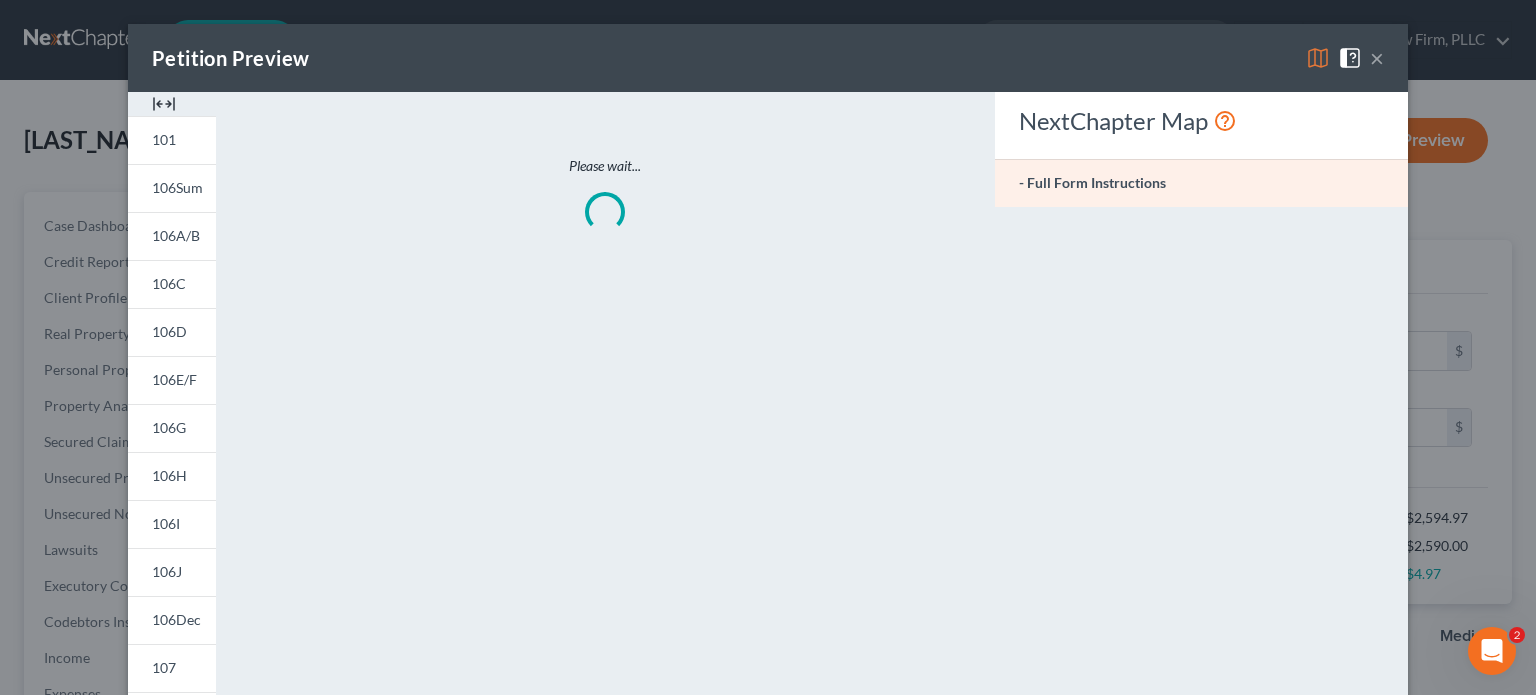 type on "75.00" 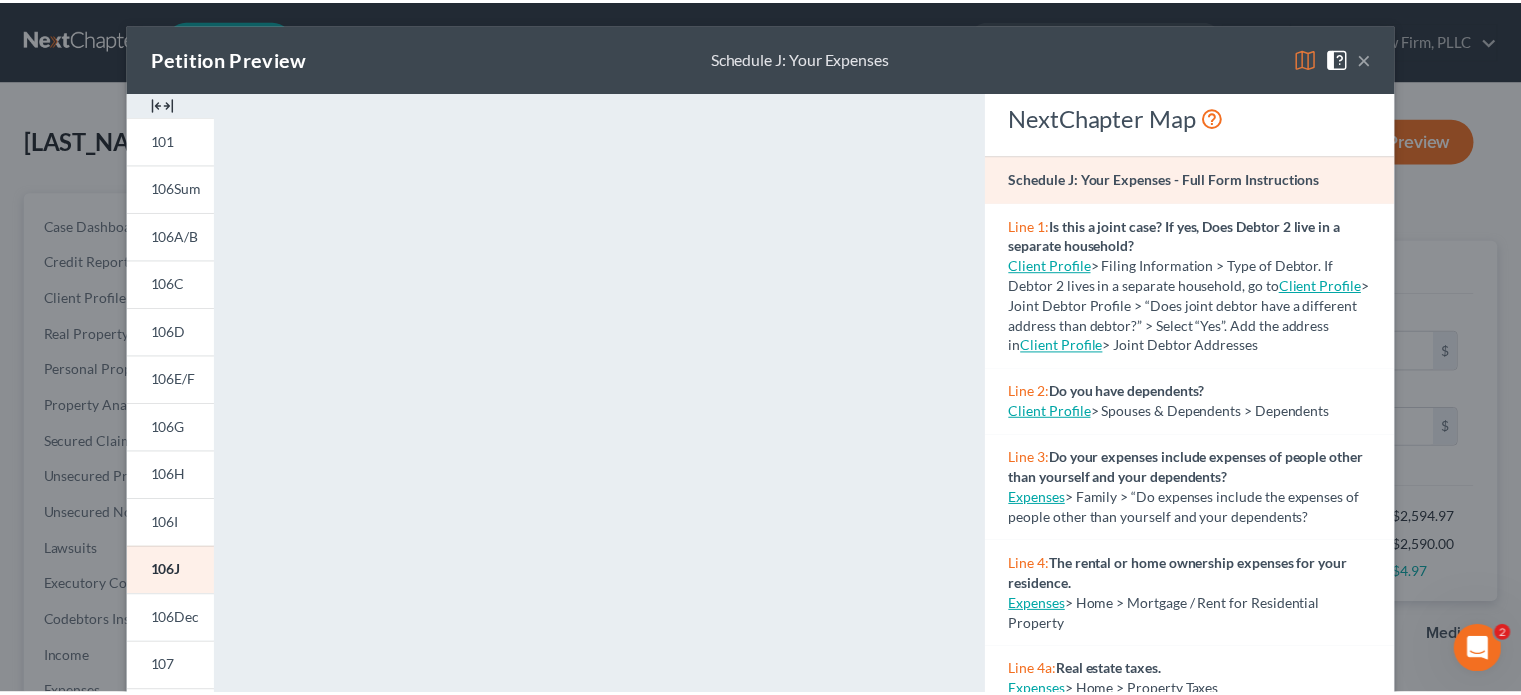 scroll, scrollTop: 0, scrollLeft: 0, axis: both 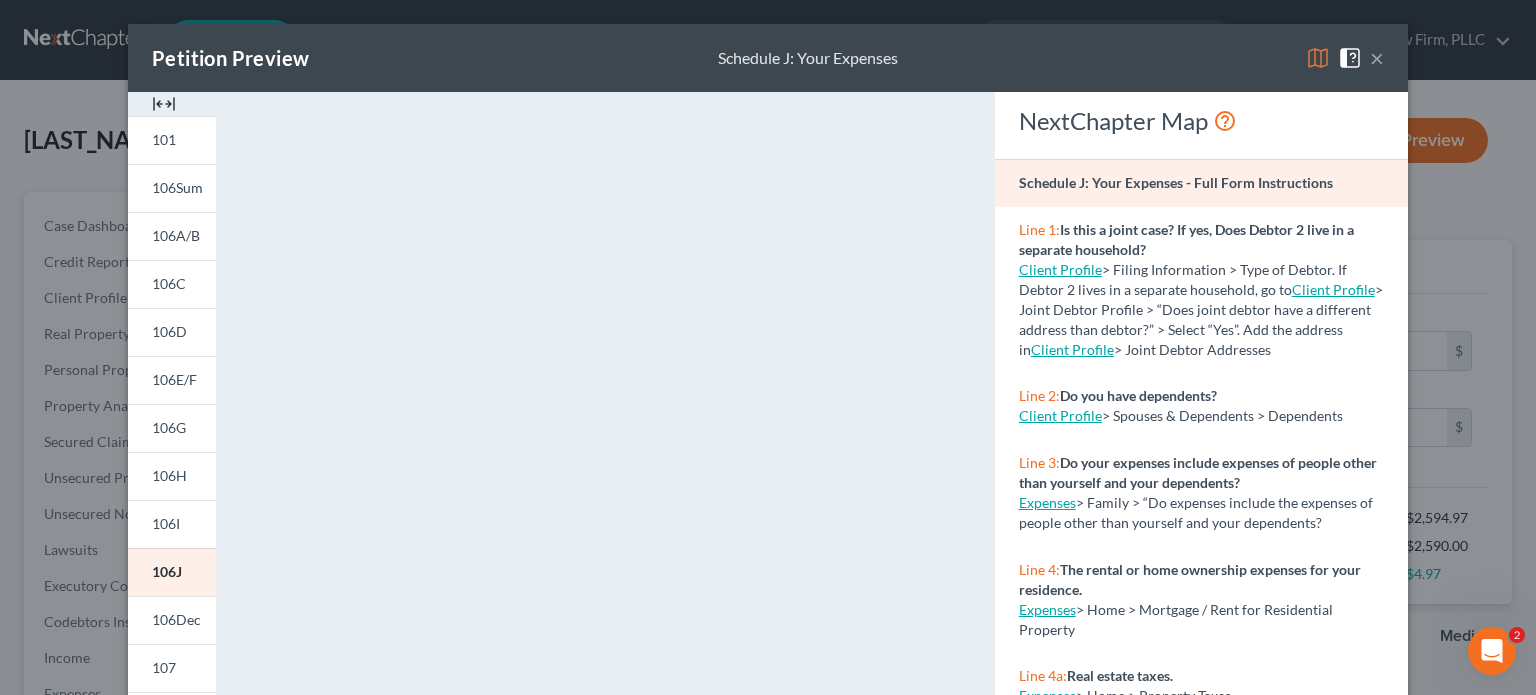 click on "×" at bounding box center [1377, 58] 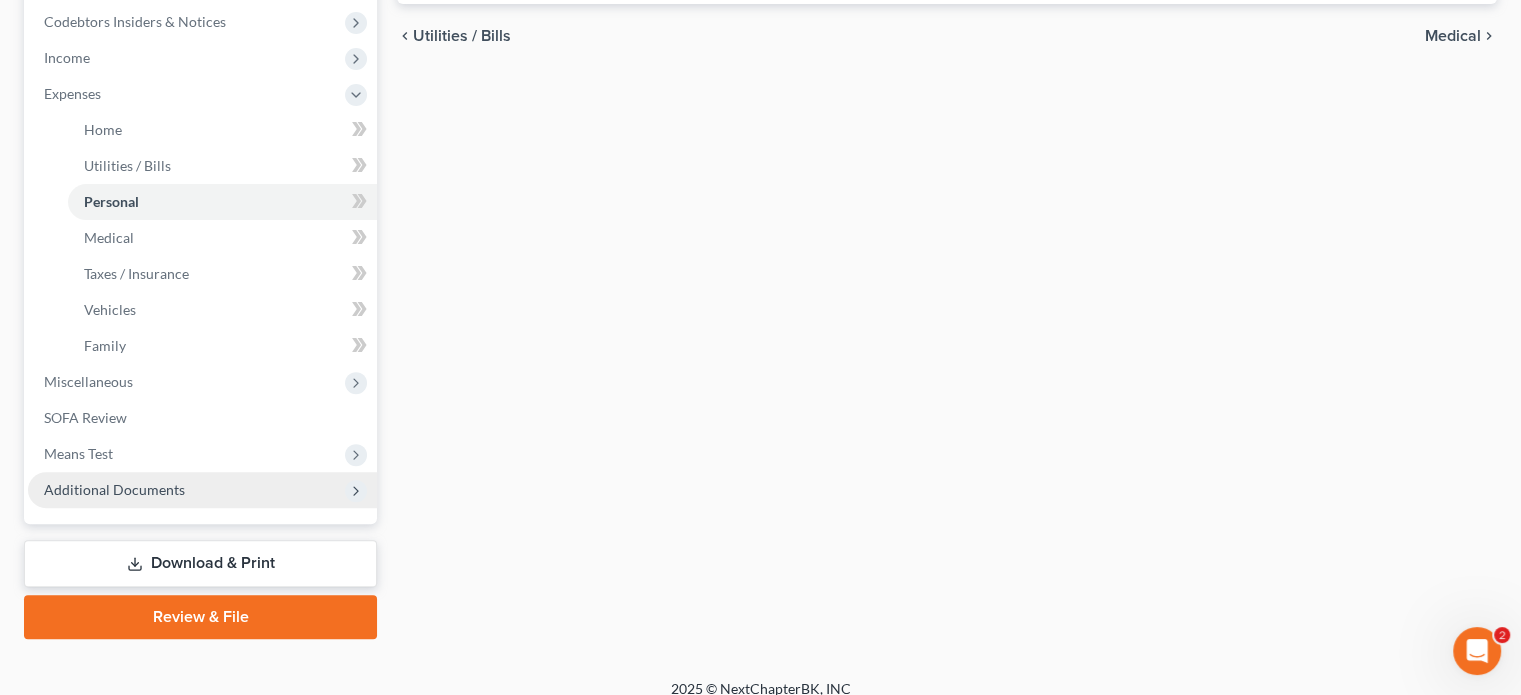click on "Additional Documents" at bounding box center [202, 490] 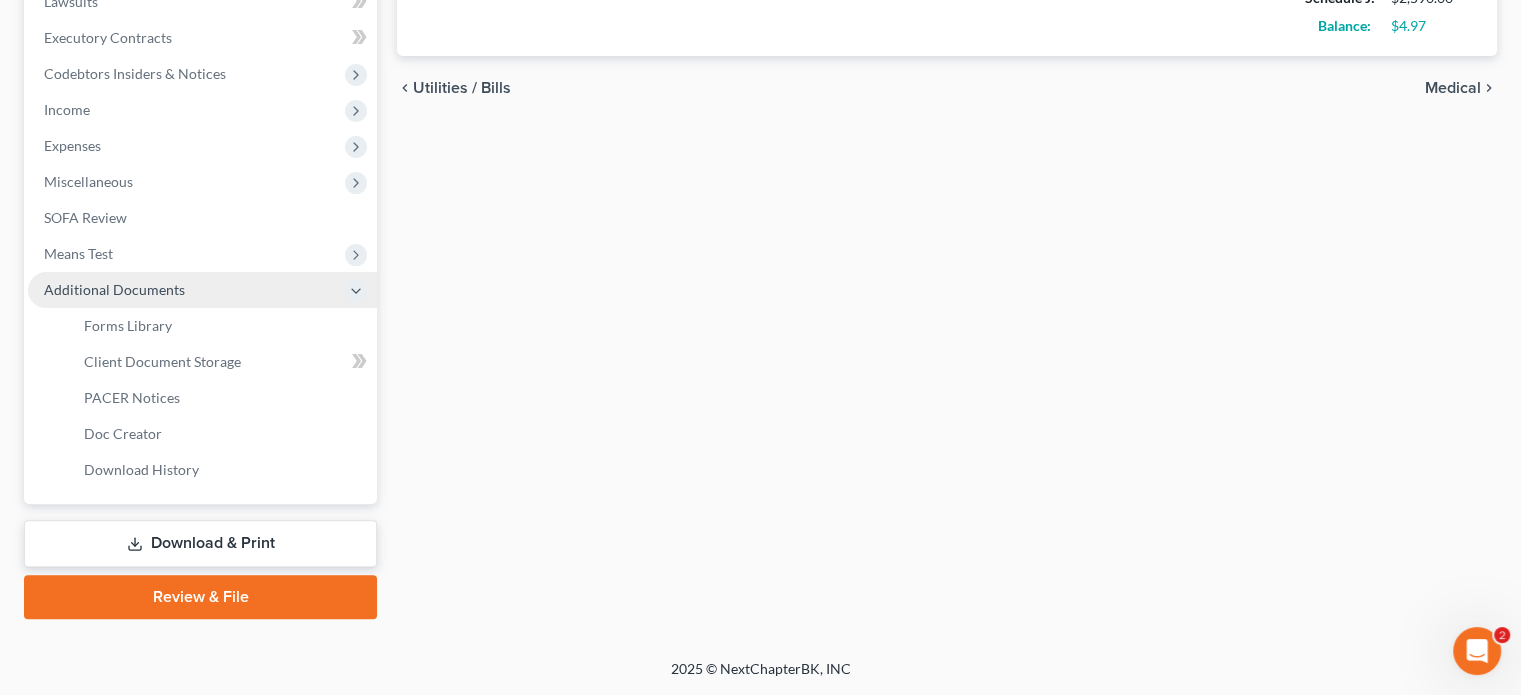 scroll, scrollTop: 546, scrollLeft: 0, axis: vertical 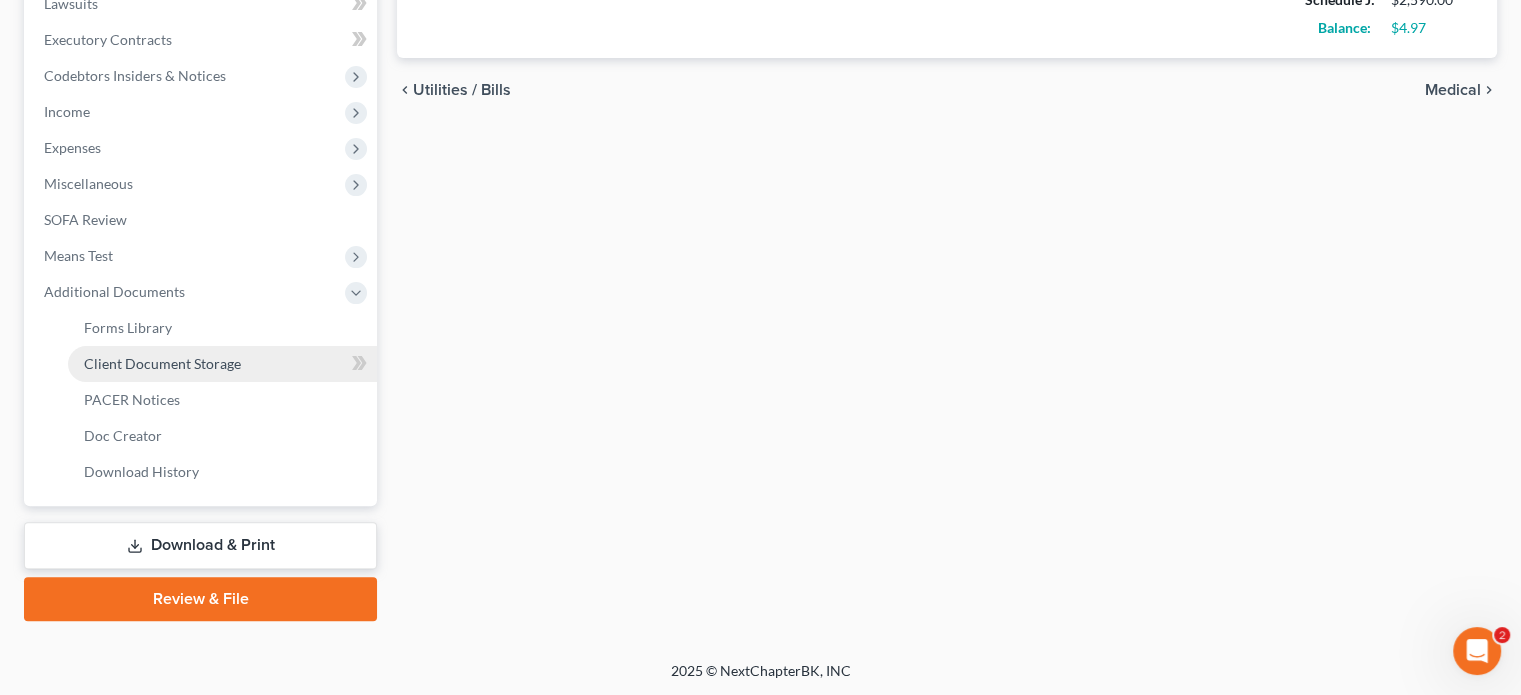 click on "Client Document Storage" at bounding box center (162, 363) 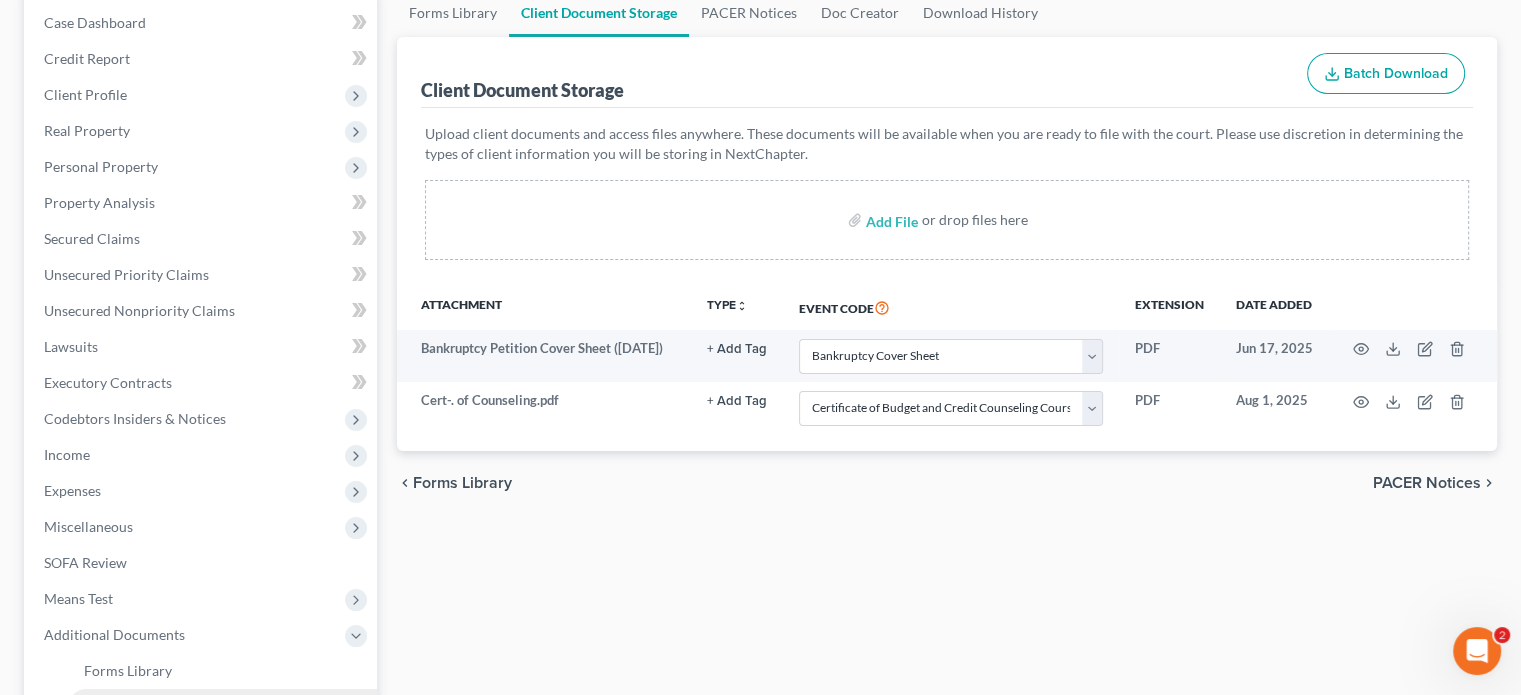 scroll, scrollTop: 0, scrollLeft: 0, axis: both 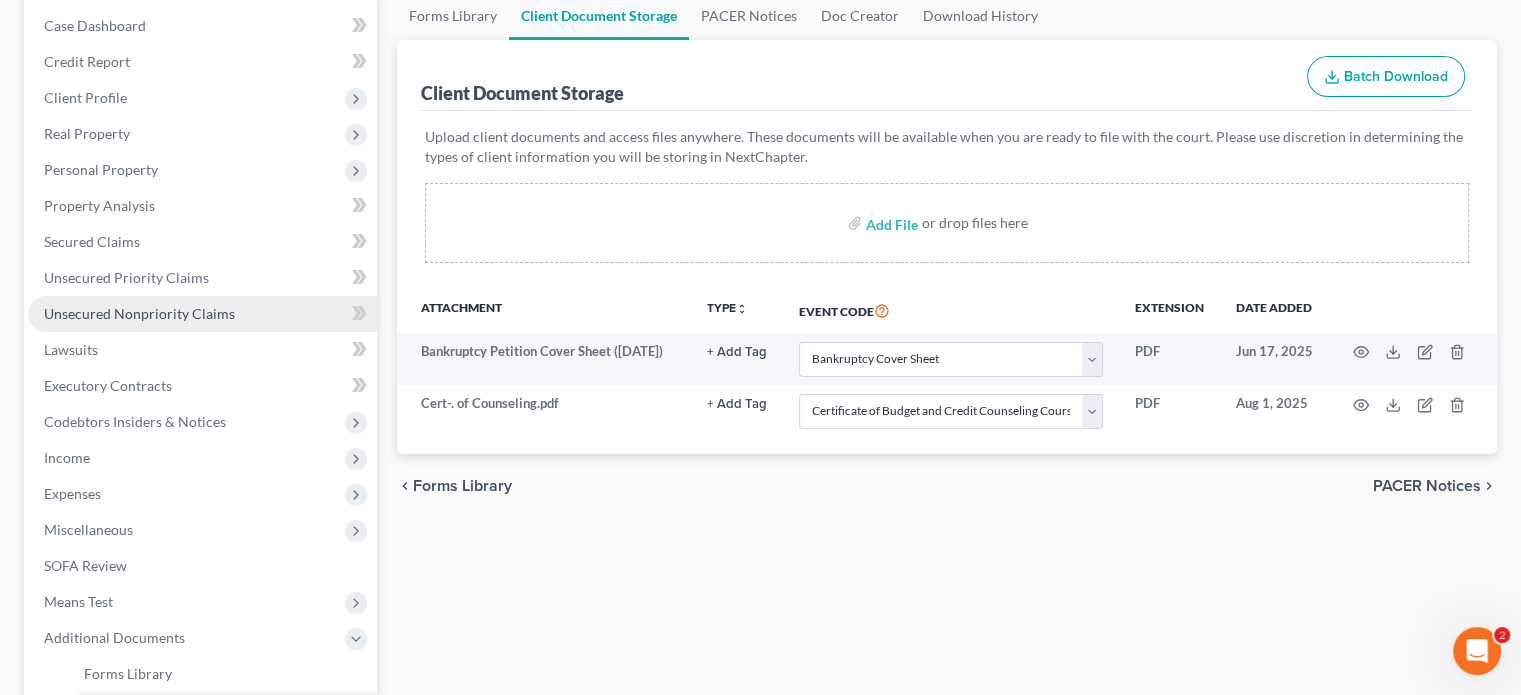 click on "Unsecured Nonpriority Claims" at bounding box center (139, 313) 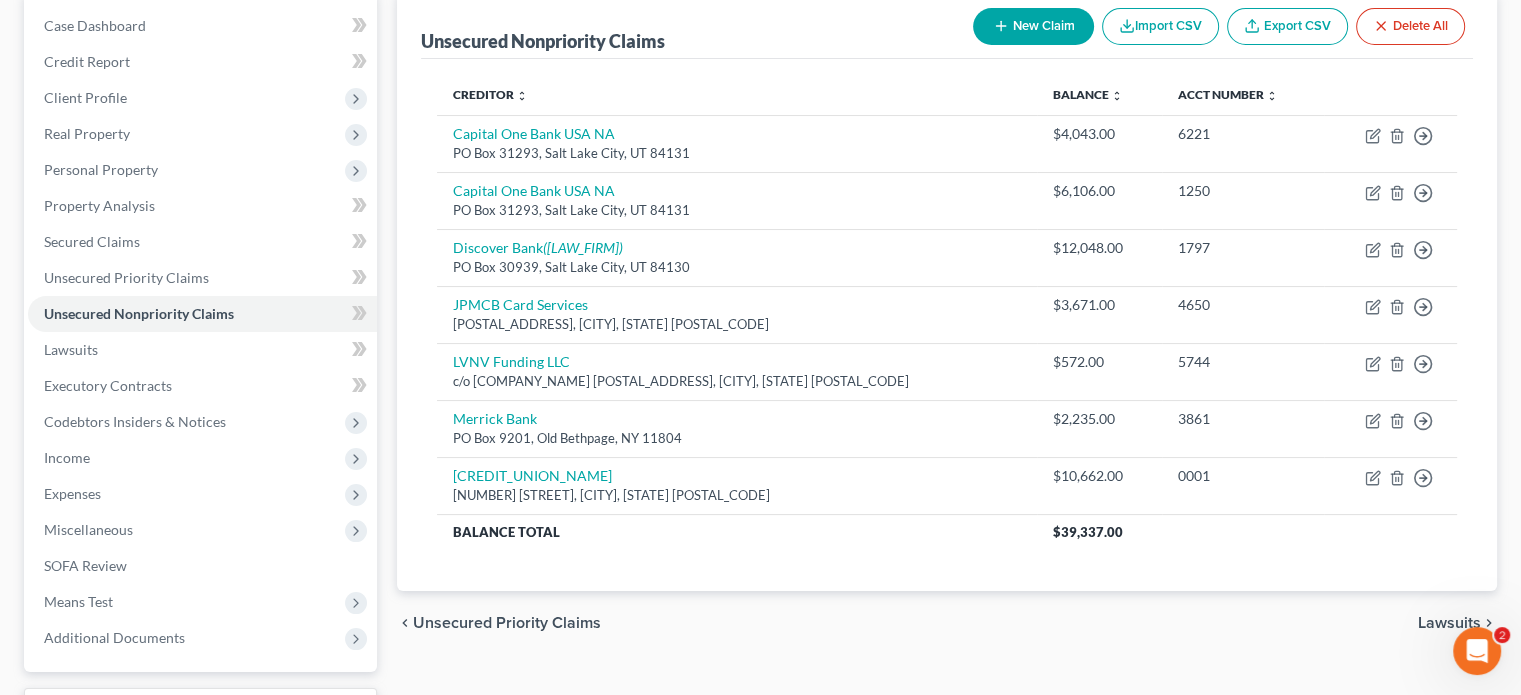 scroll, scrollTop: 0, scrollLeft: 0, axis: both 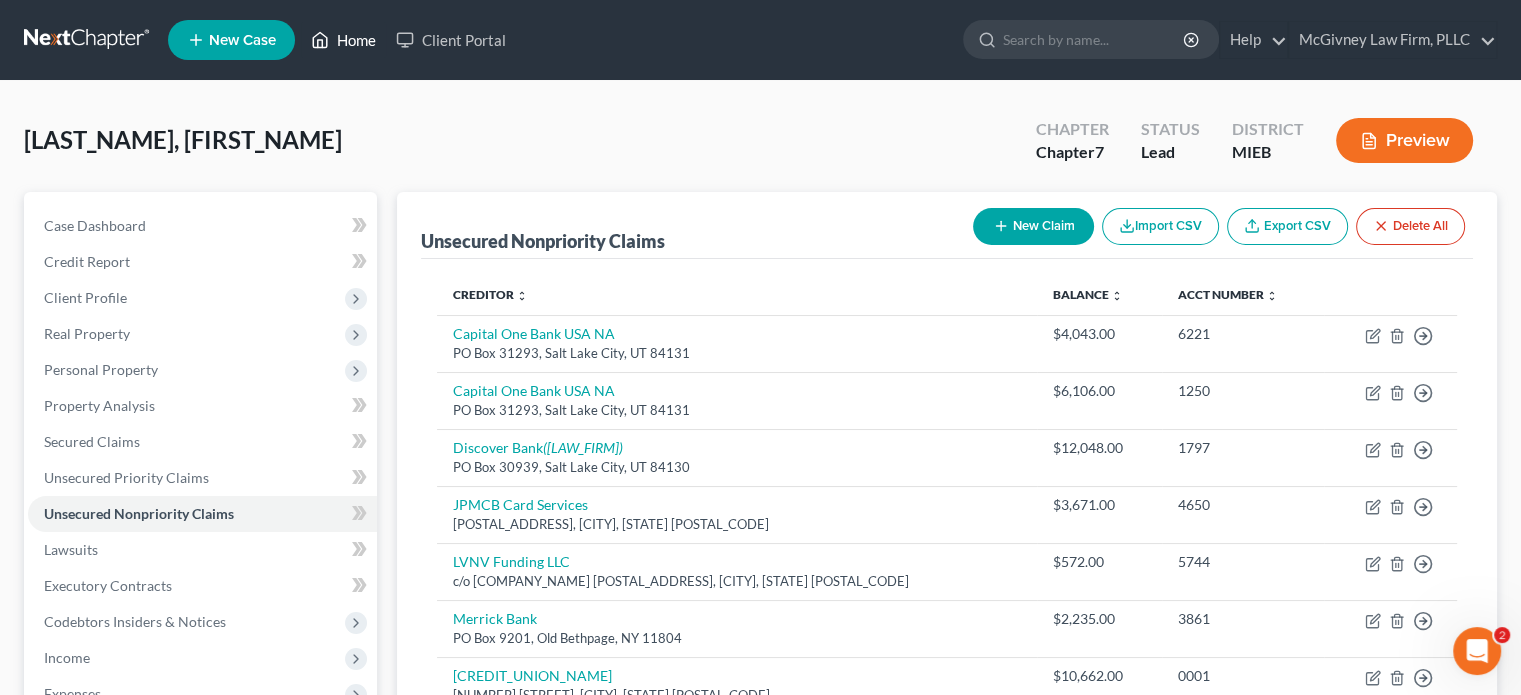 click on "Home" at bounding box center [343, 40] 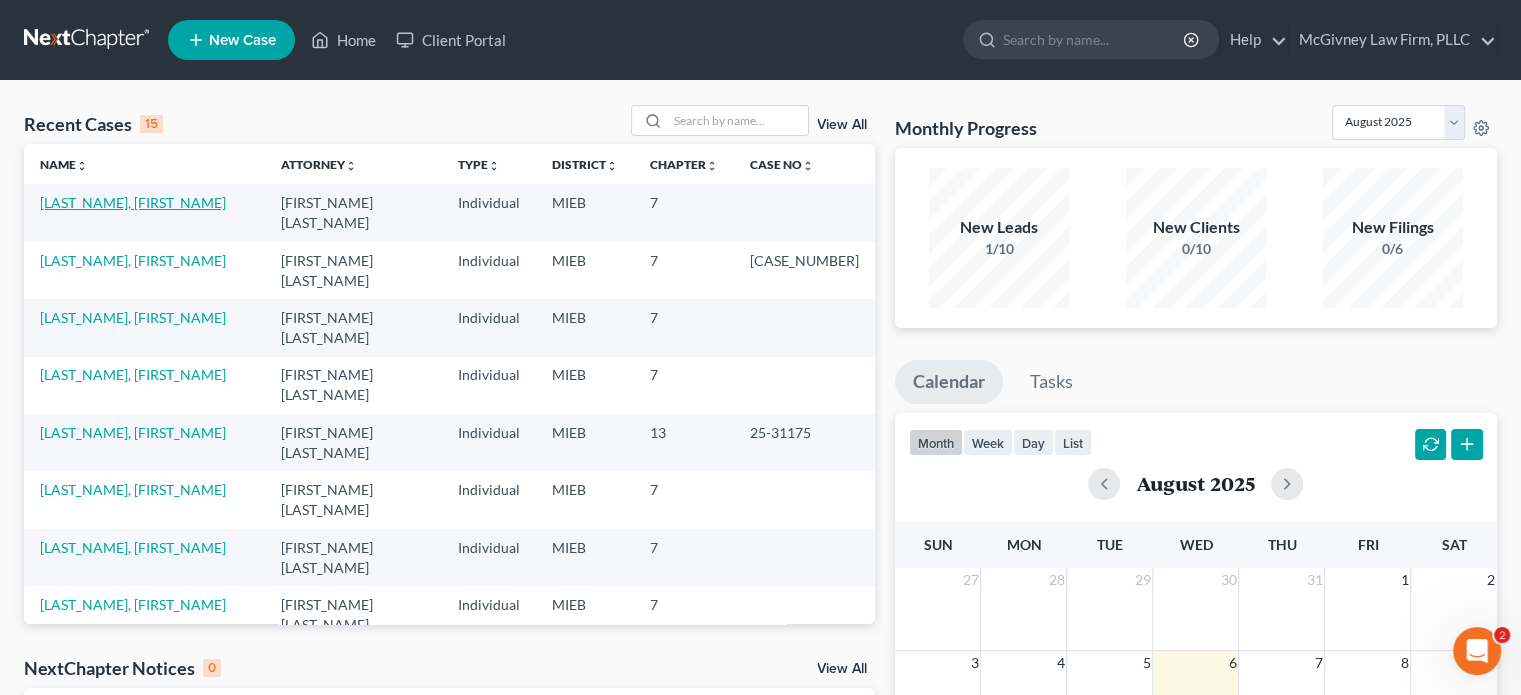 click on "[LAST_NAME], [FIRST_NAME]" at bounding box center [133, 202] 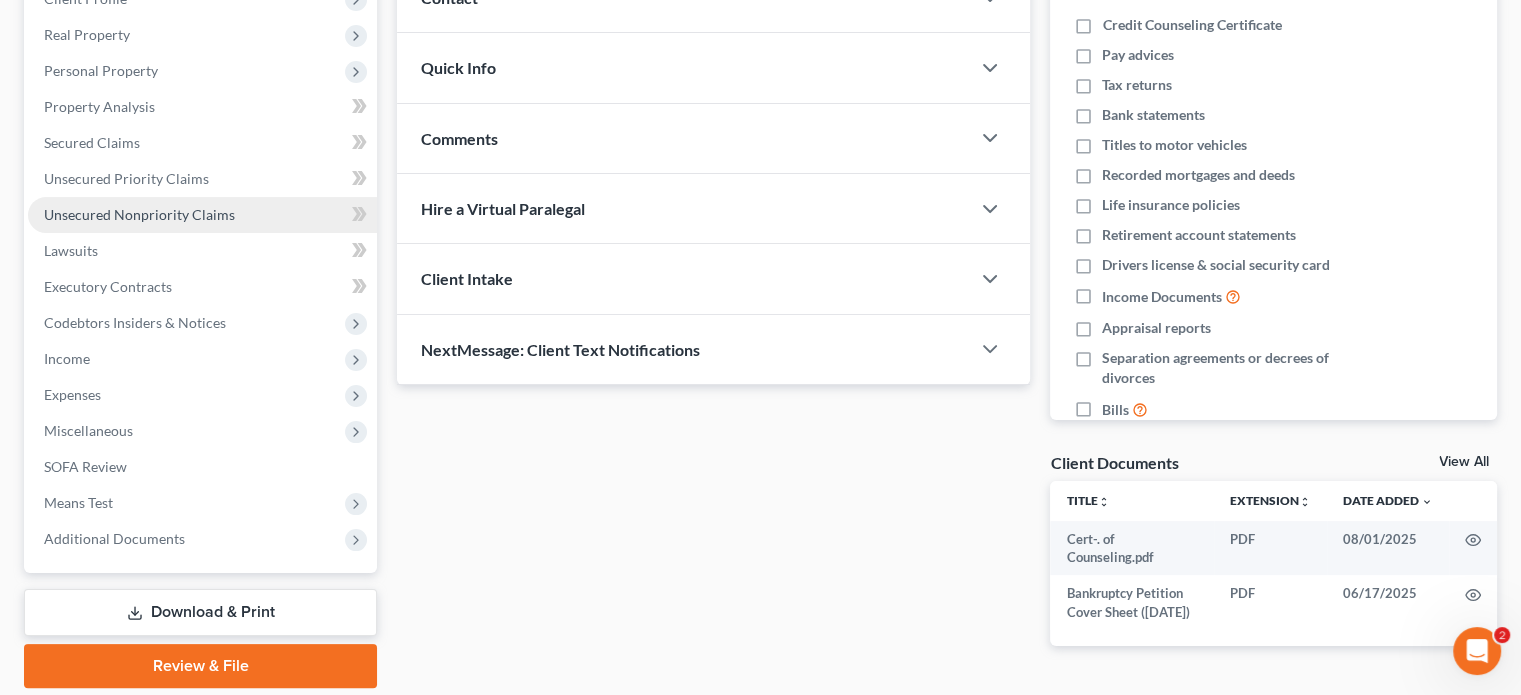 scroll, scrollTop: 300, scrollLeft: 0, axis: vertical 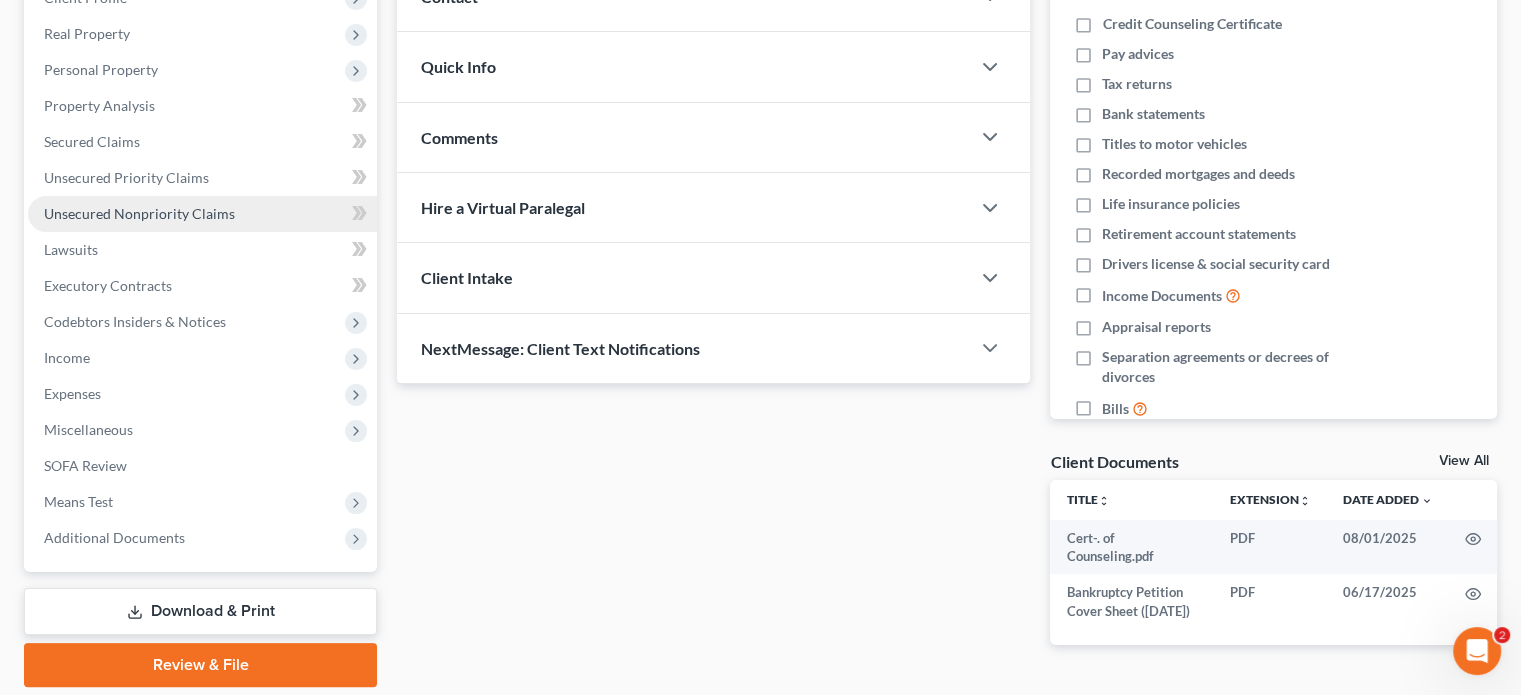 click on "Unsecured Nonpriority Claims" at bounding box center [139, 213] 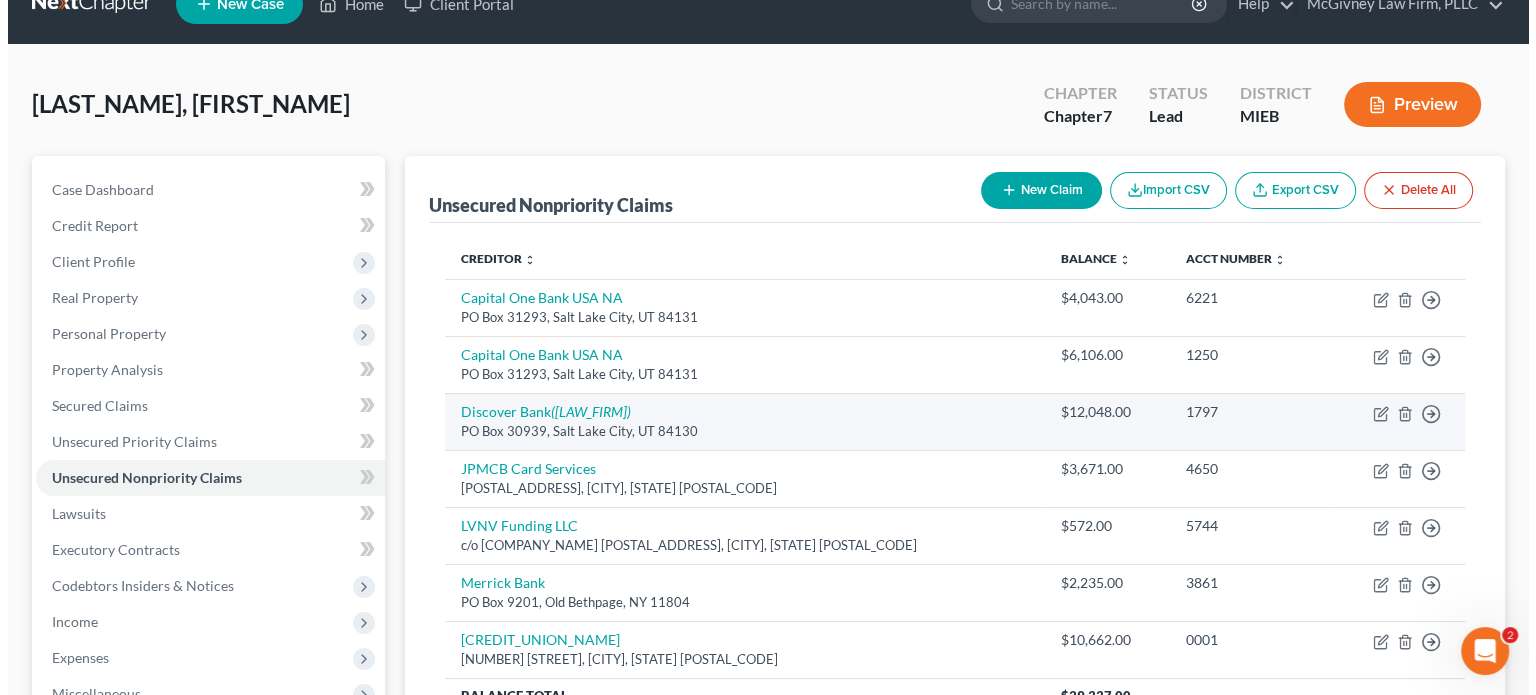 scroll, scrollTop: 0, scrollLeft: 0, axis: both 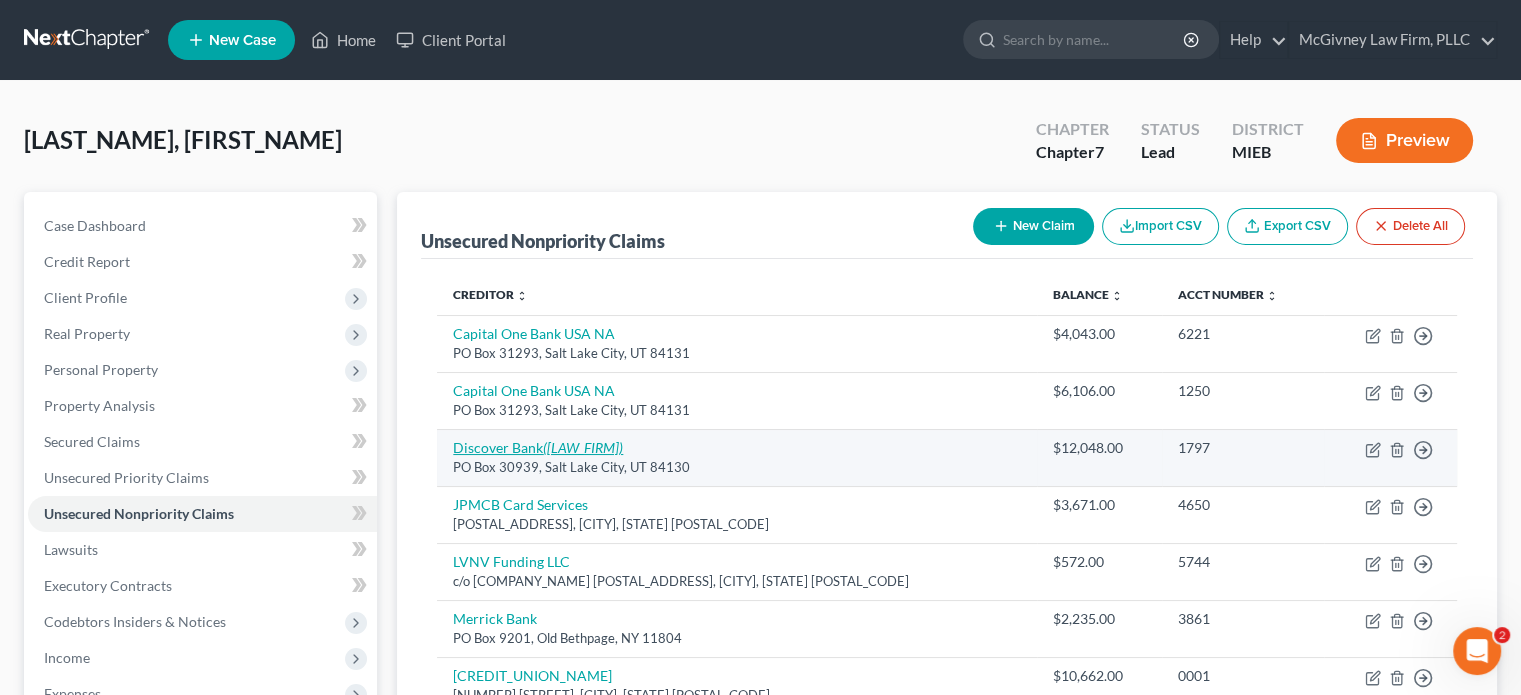 click on "[BANK_NAME]  ([LAW_FIRM])" at bounding box center (538, 447) 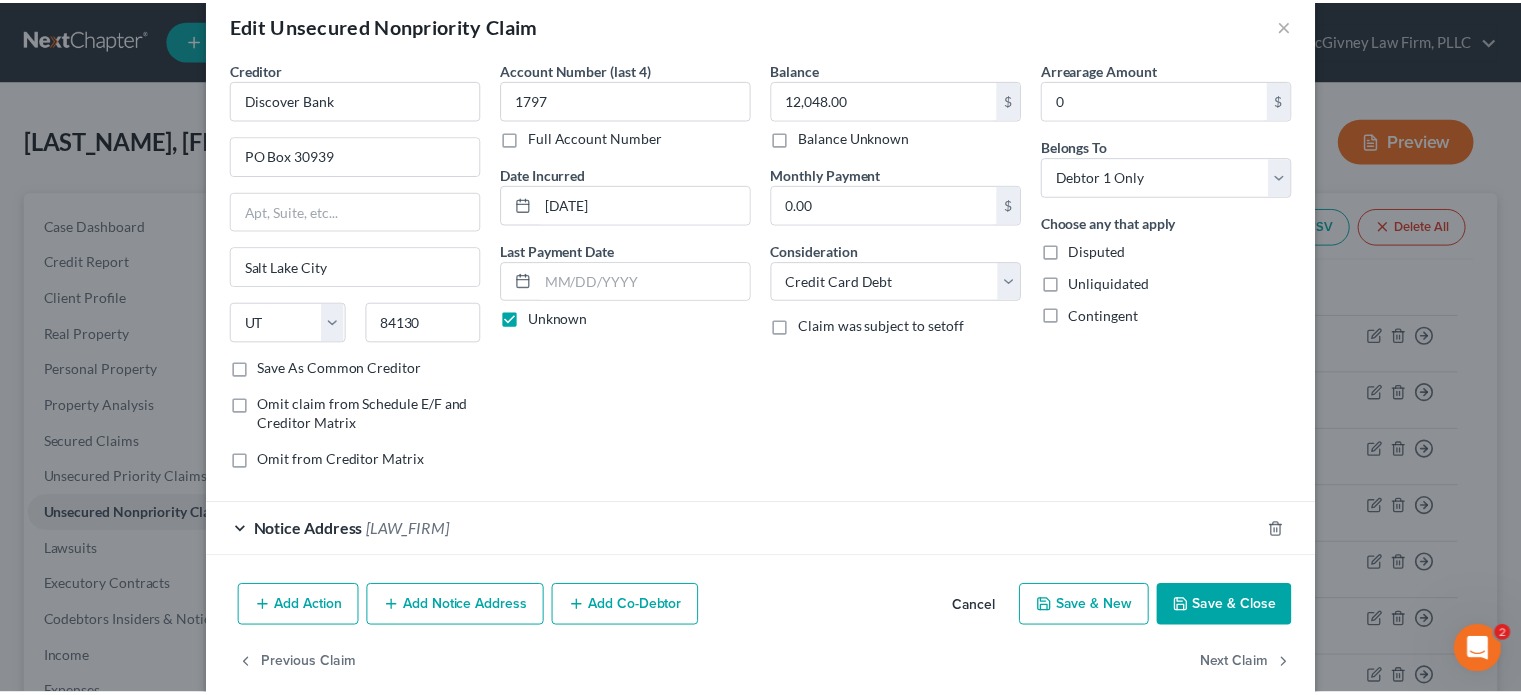 scroll, scrollTop: 60, scrollLeft: 0, axis: vertical 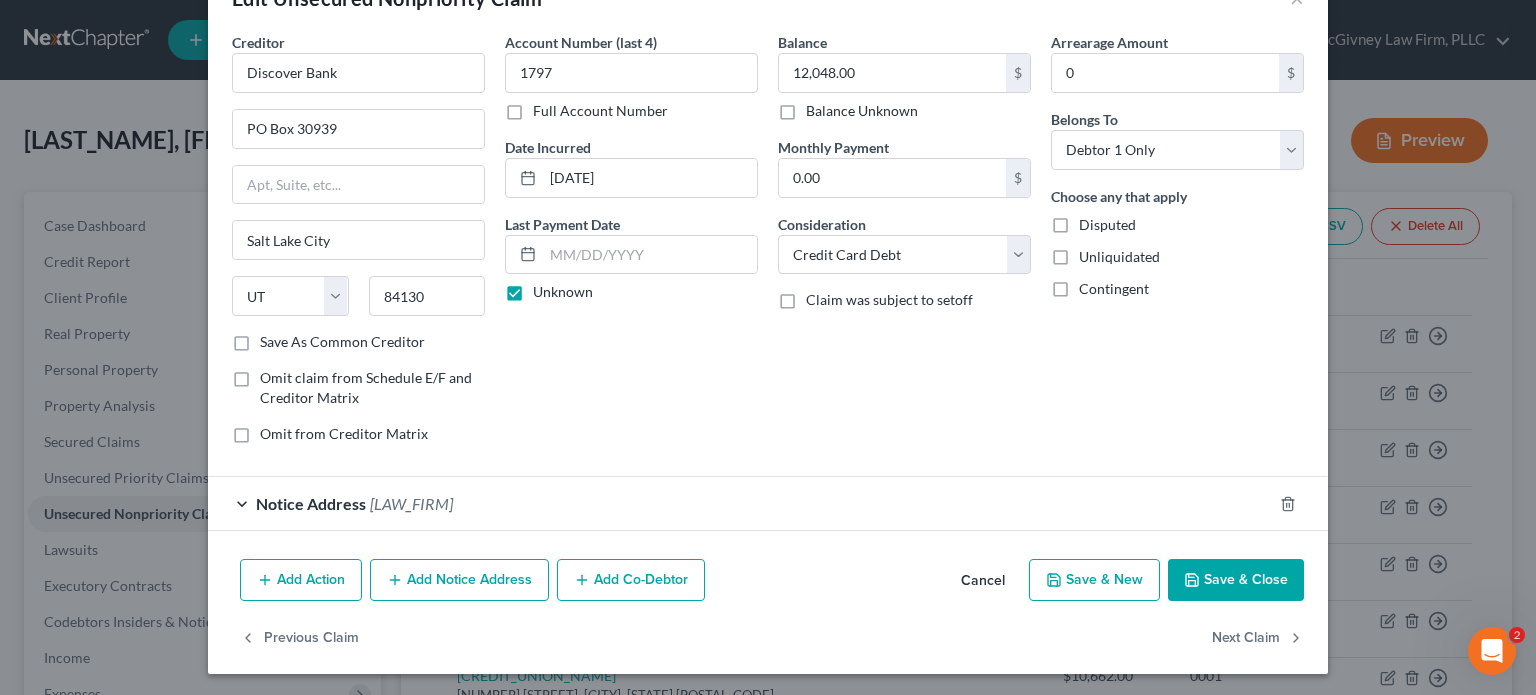 click on "Save & Close" at bounding box center [1236, 580] 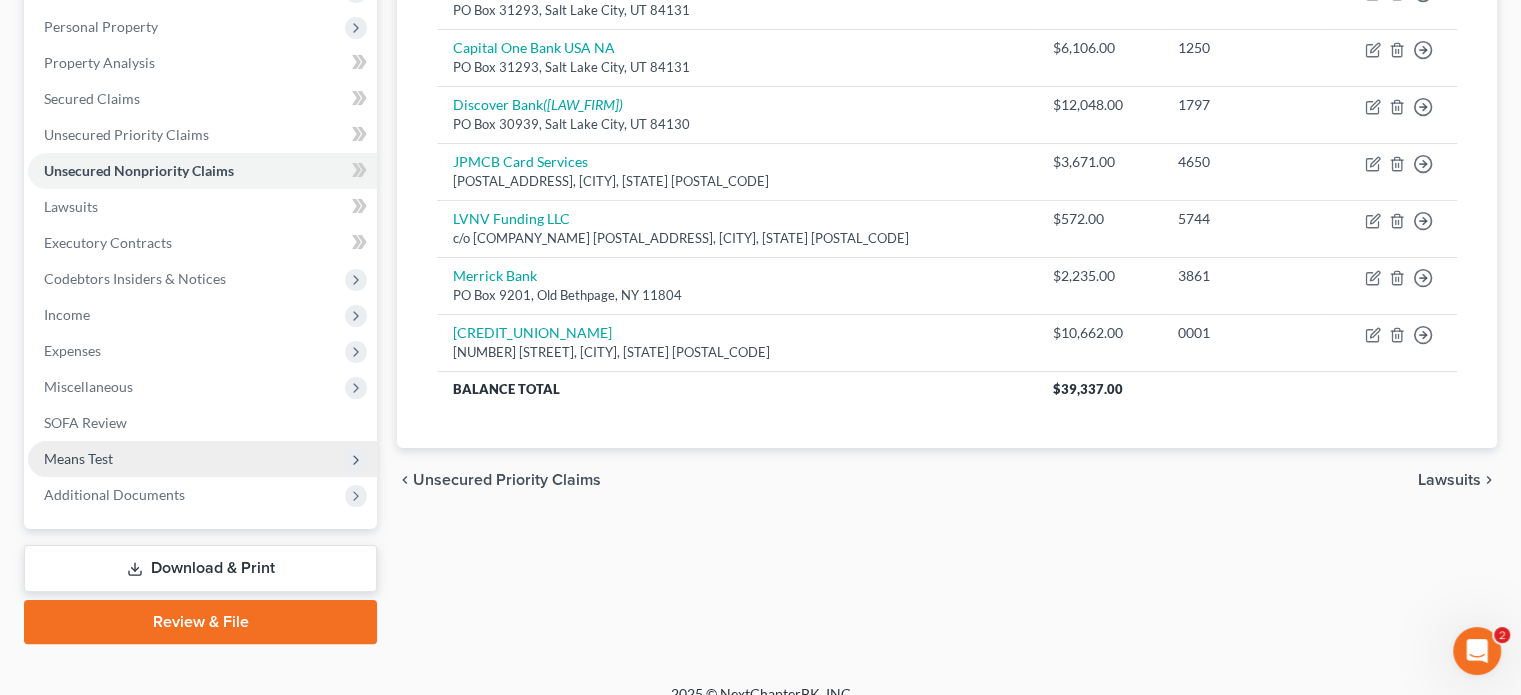 scroll, scrollTop: 366, scrollLeft: 0, axis: vertical 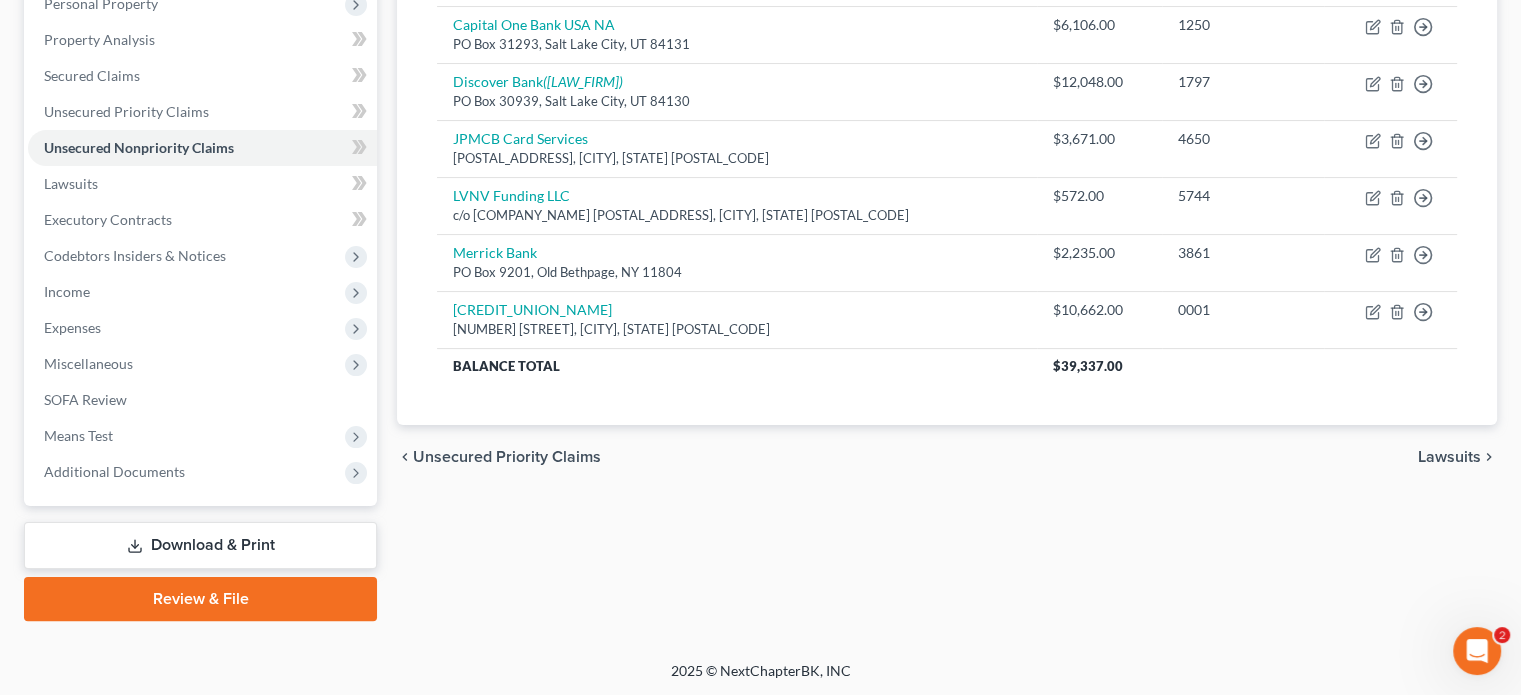 click on "Review & File" at bounding box center [200, 599] 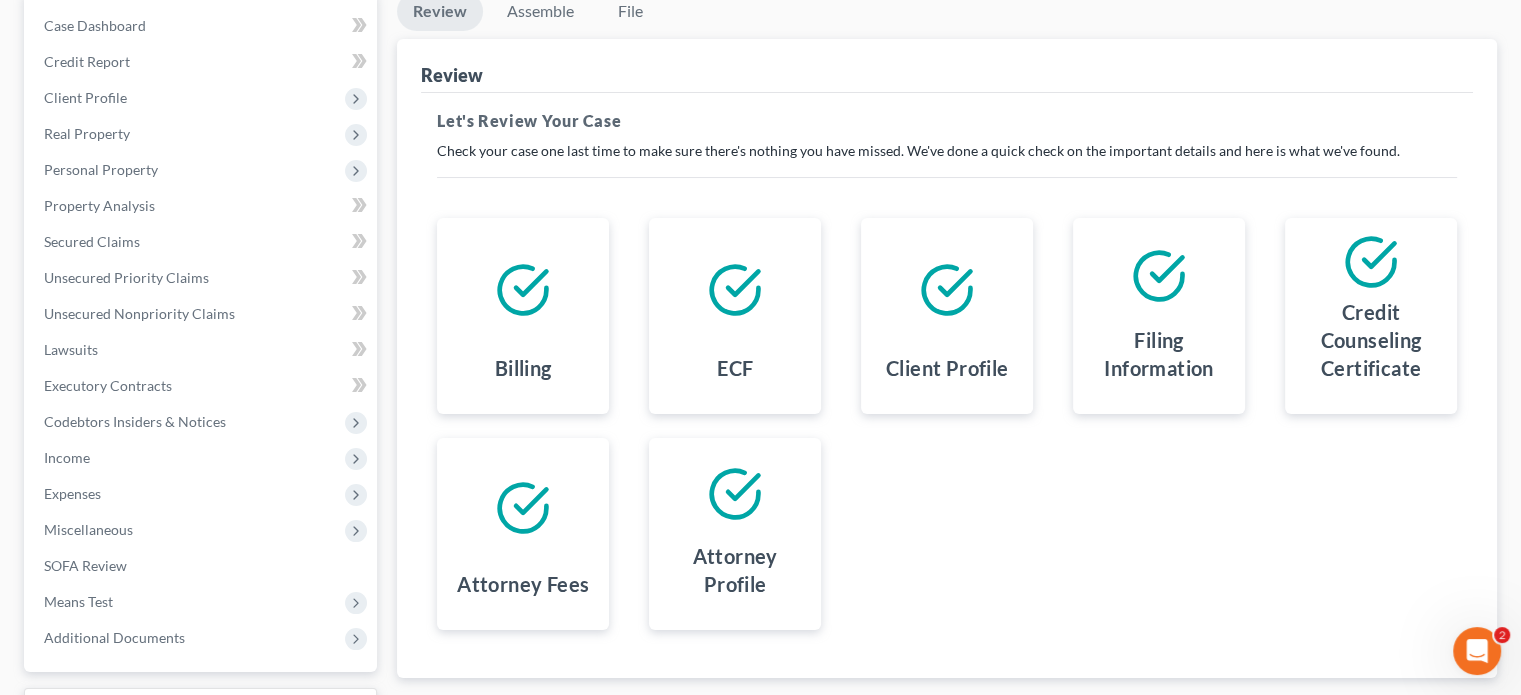 scroll, scrollTop: 0, scrollLeft: 0, axis: both 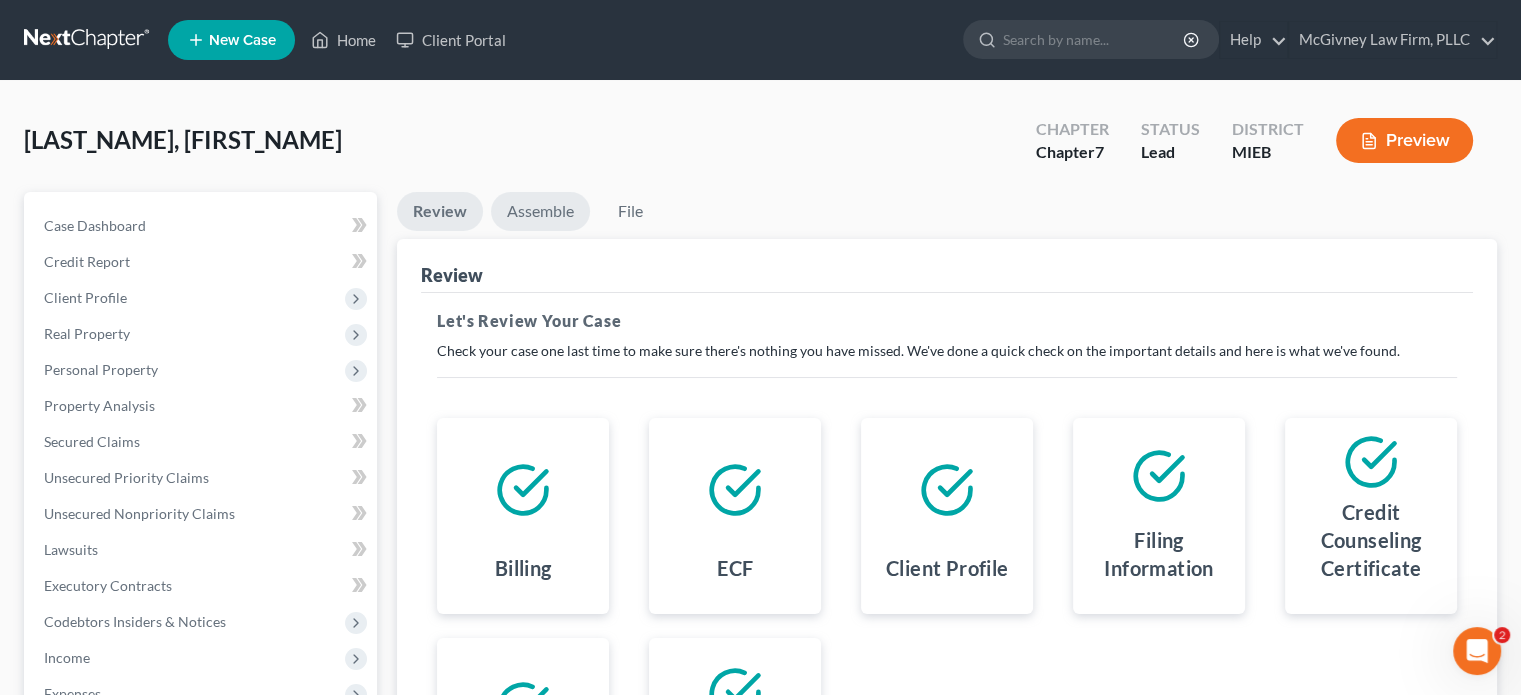 click on "Assemble" at bounding box center [540, 211] 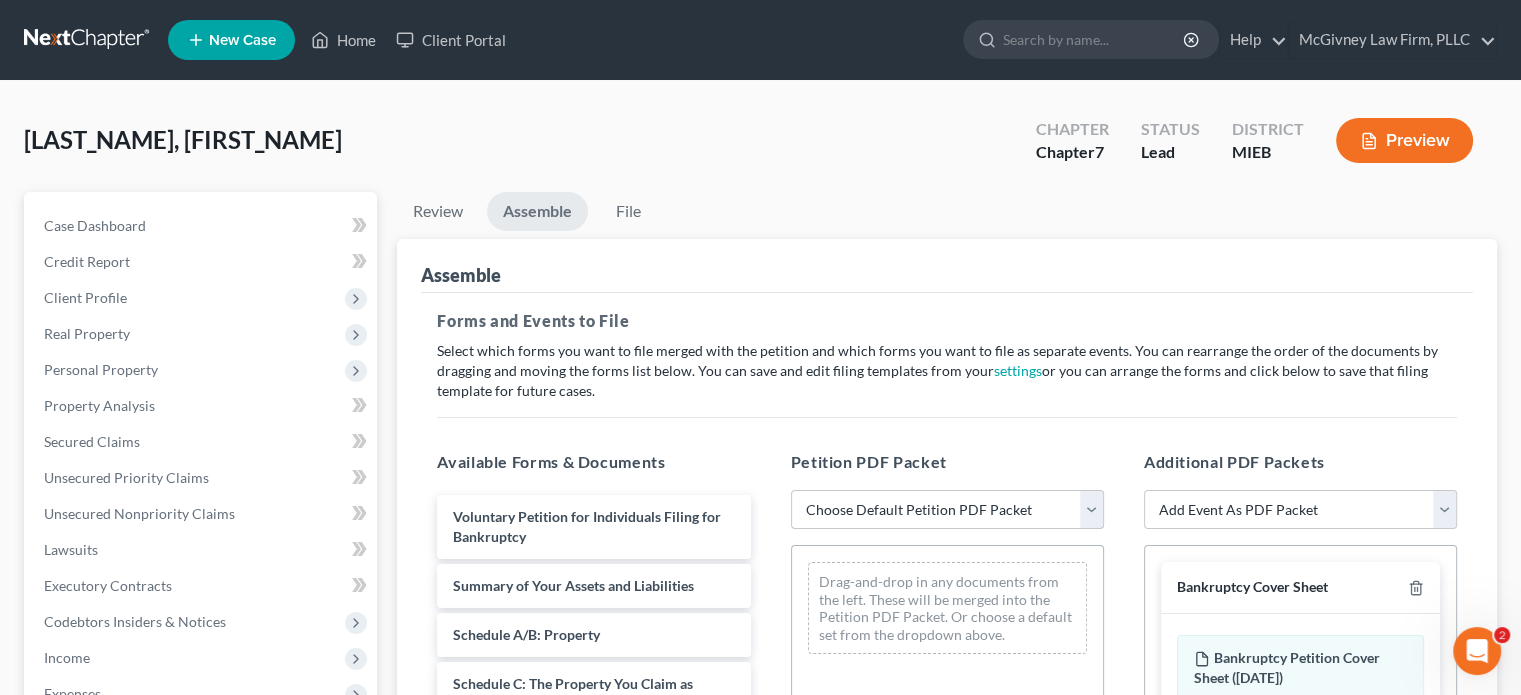 click on "Choose Default Petition PDF Packet Emergency Filing (Voluntary Petition and Creditor List Only) Chapter 7 Template Eastern District FIling" at bounding box center (947, 510) 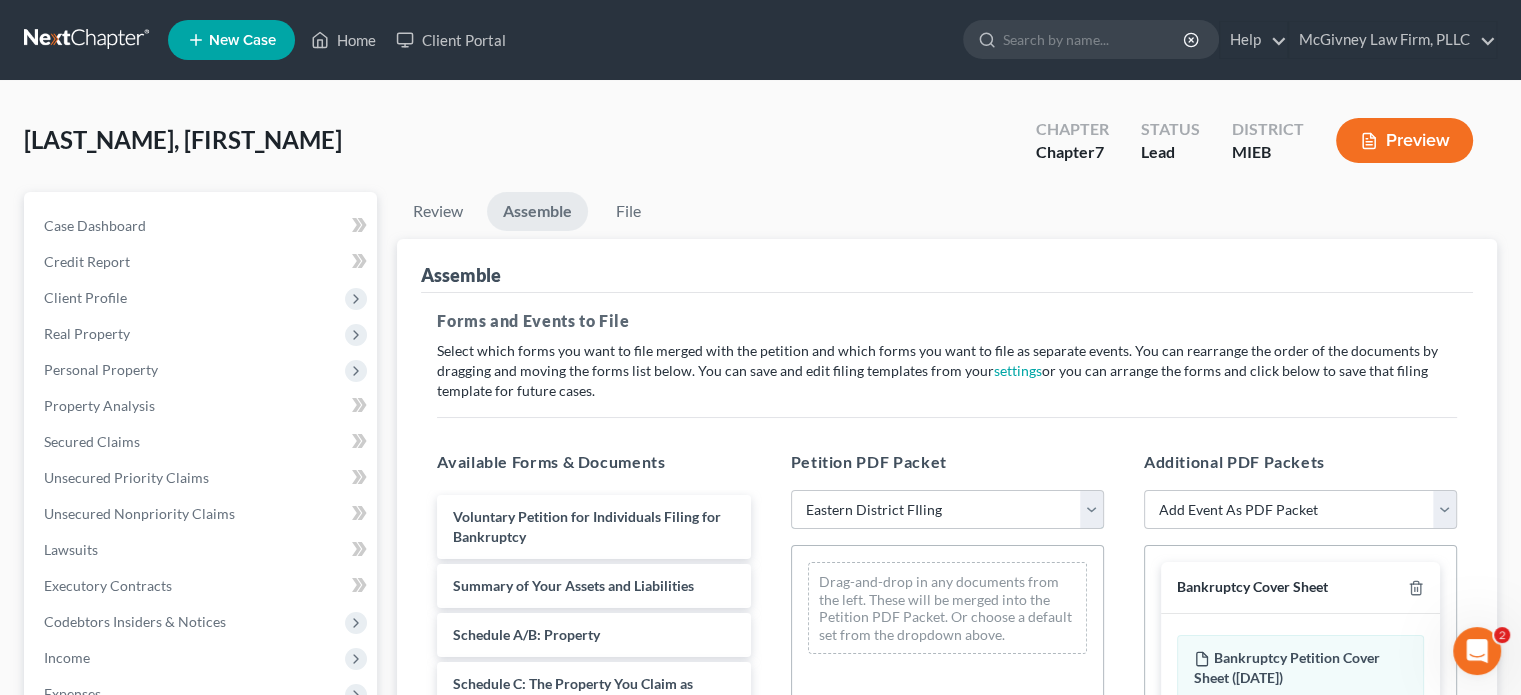 click on "Choose Default Petition PDF Packet Emergency Filing (Voluntary Petition and Creditor List Only) Chapter 7 Template Eastern District FIling" at bounding box center (947, 510) 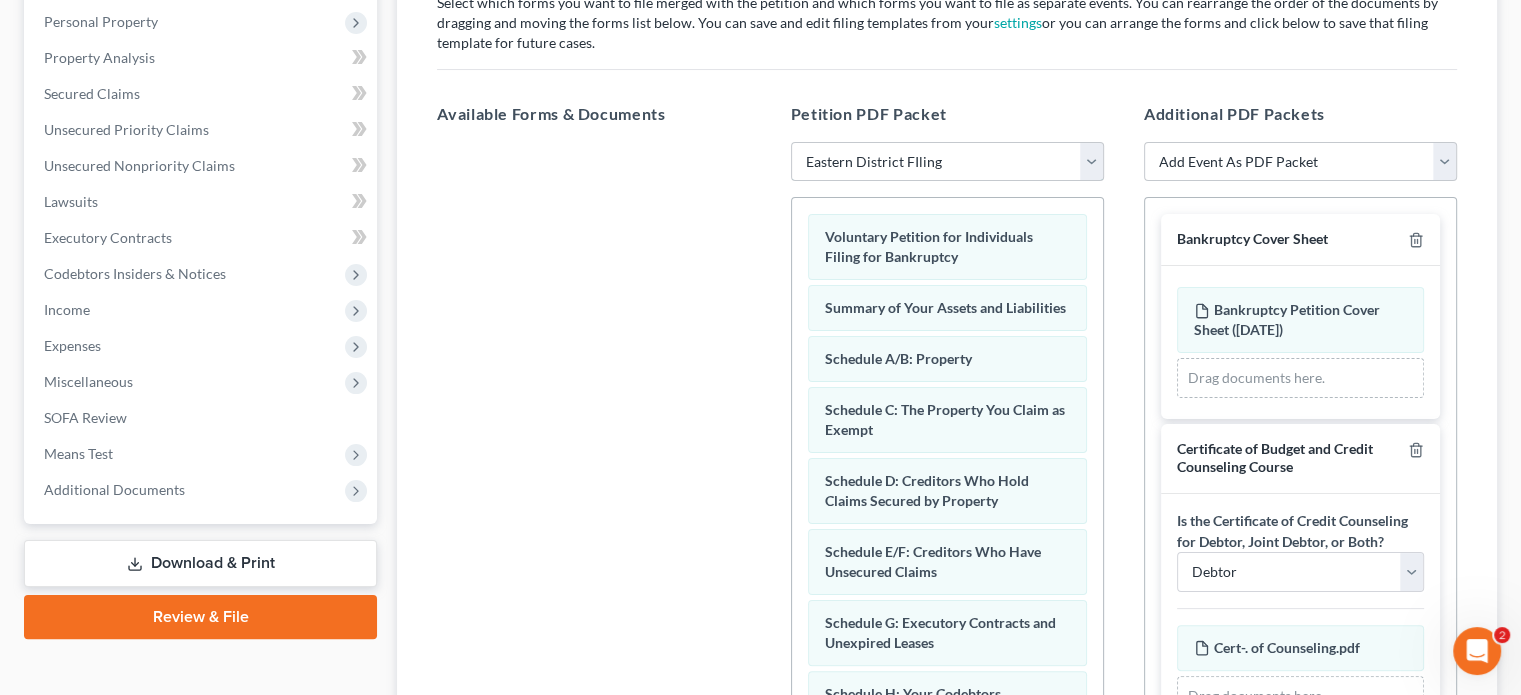 scroll, scrollTop: 400, scrollLeft: 0, axis: vertical 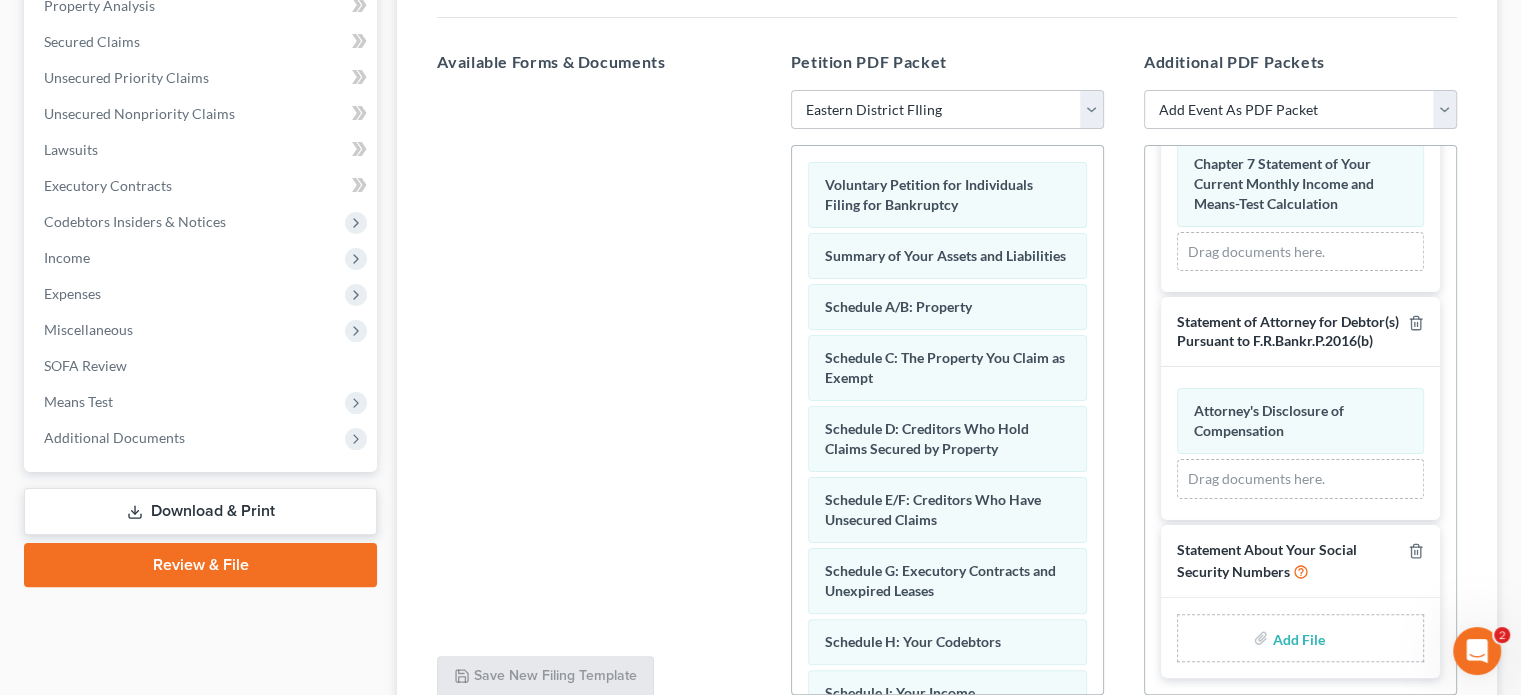 click at bounding box center (1296, 638) 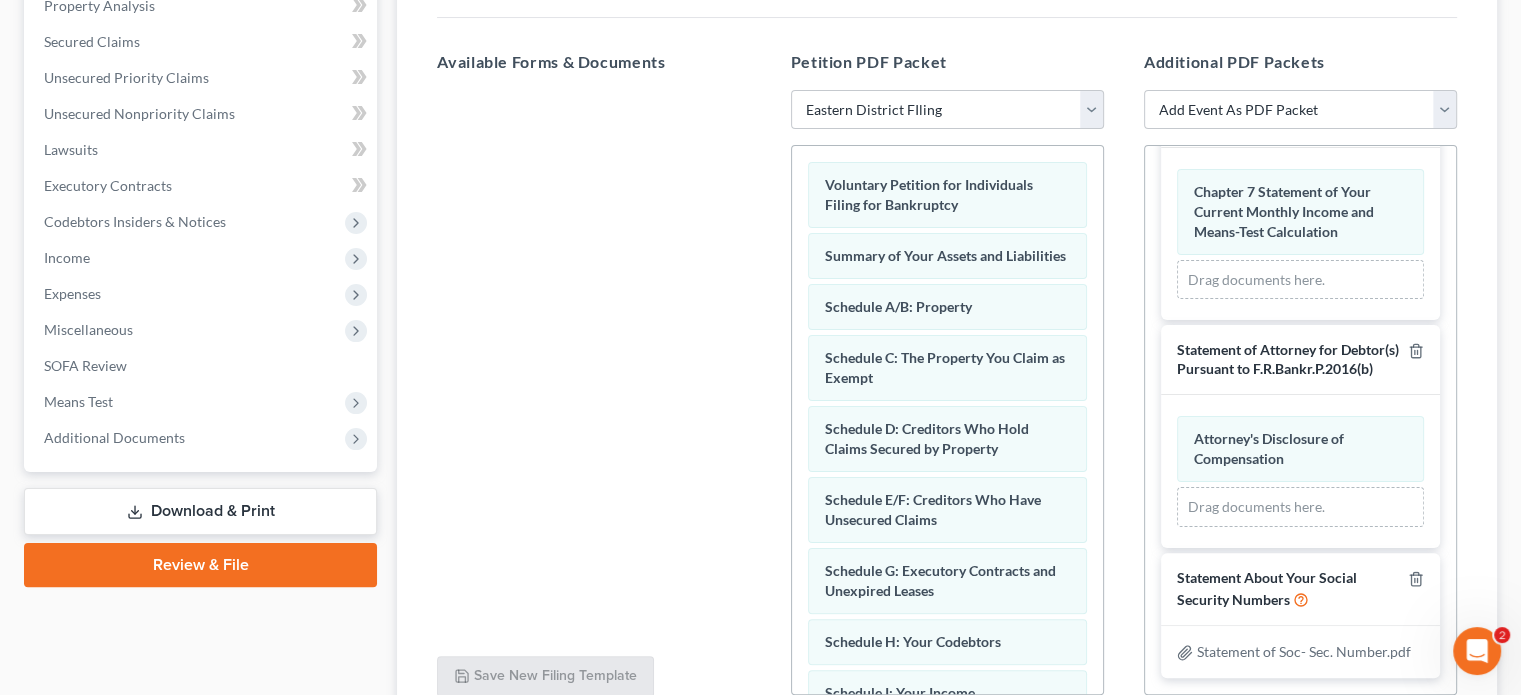 scroll, scrollTop: 948, scrollLeft: 0, axis: vertical 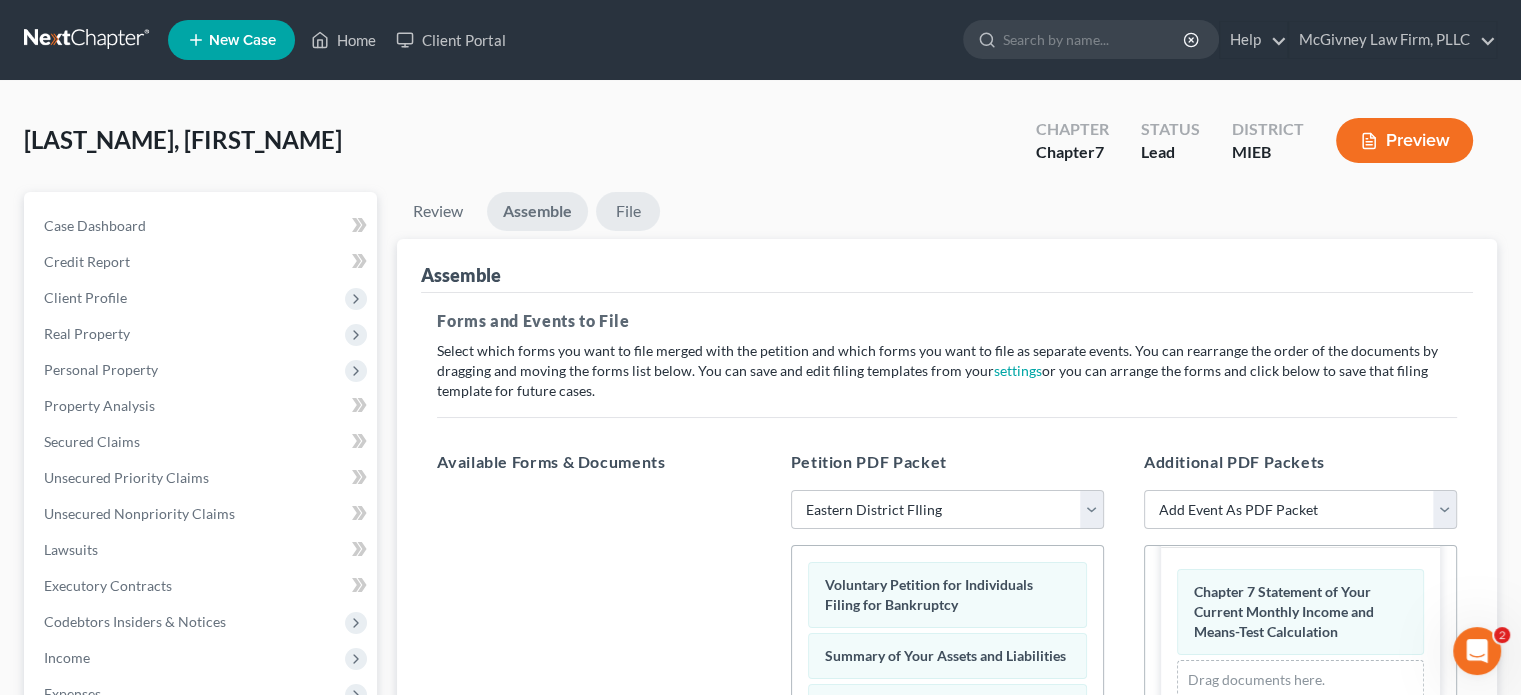 click on "File" at bounding box center (628, 211) 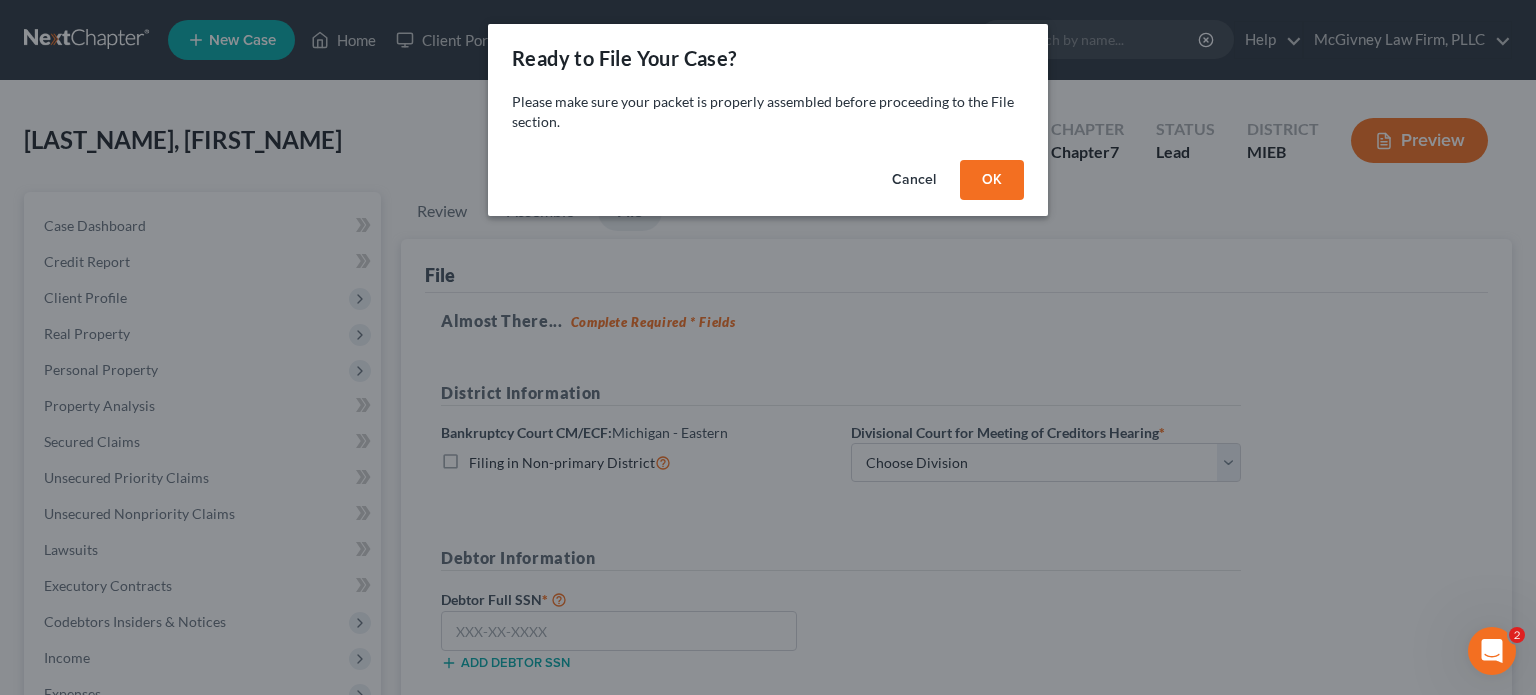 click on "OK" at bounding box center [992, 180] 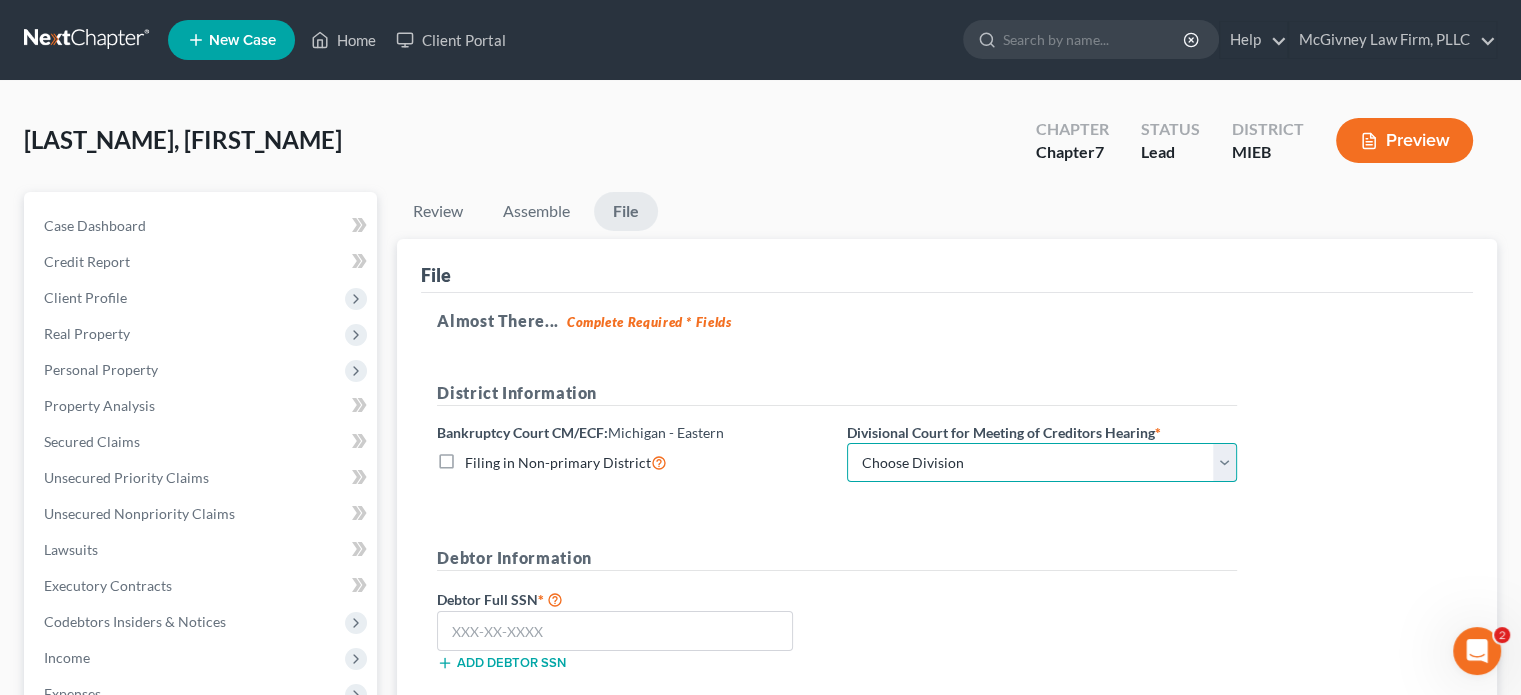 click on "Choose Division Bay City Detroit Flint" at bounding box center (1042, 463) 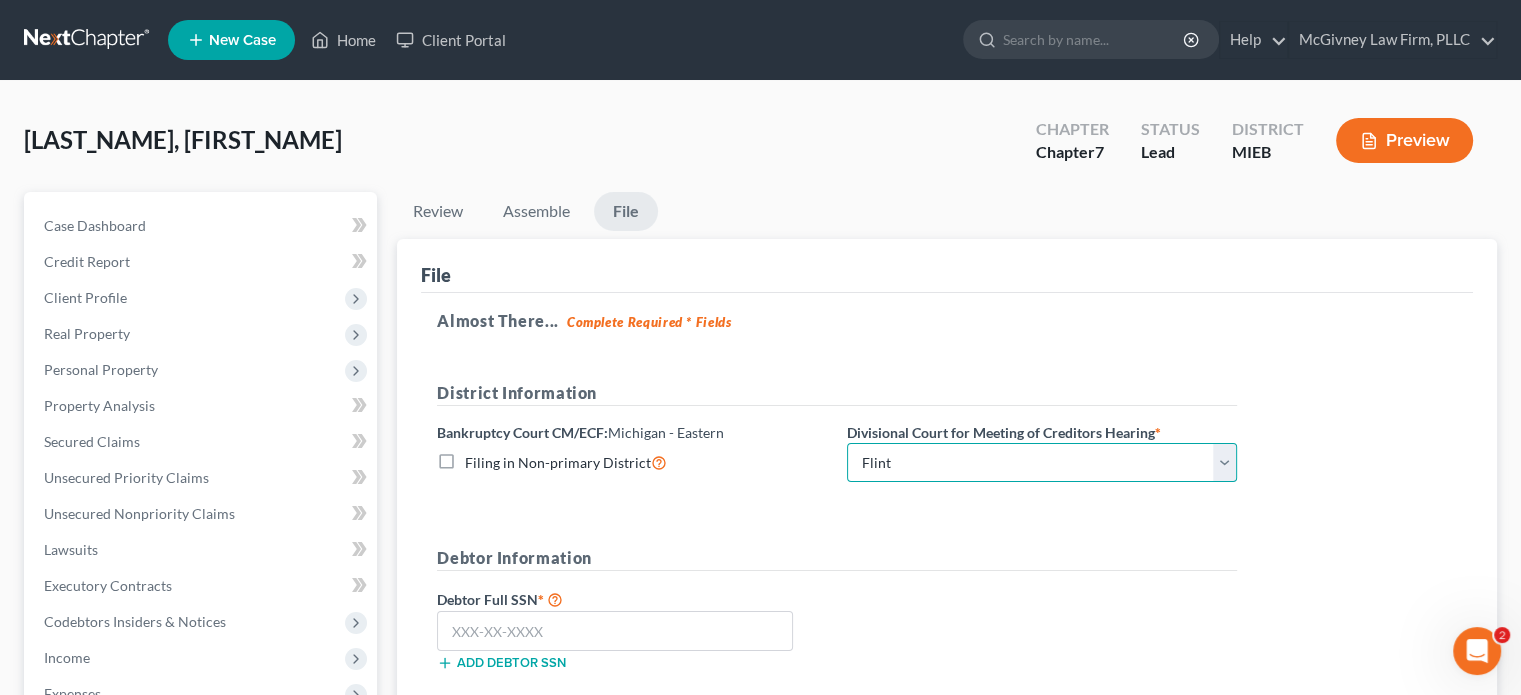 click on "Choose Division Bay City Detroit Flint" at bounding box center (1042, 463) 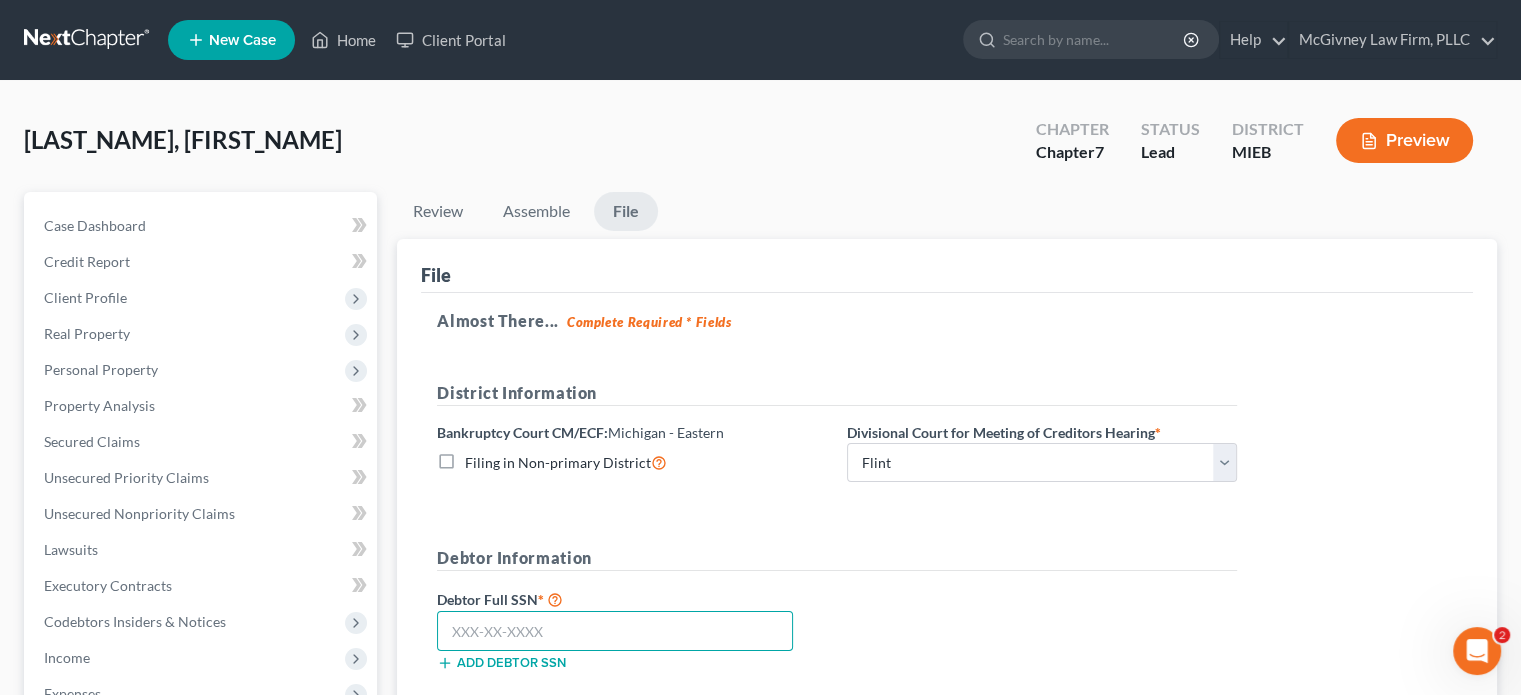 click at bounding box center (615, 631) 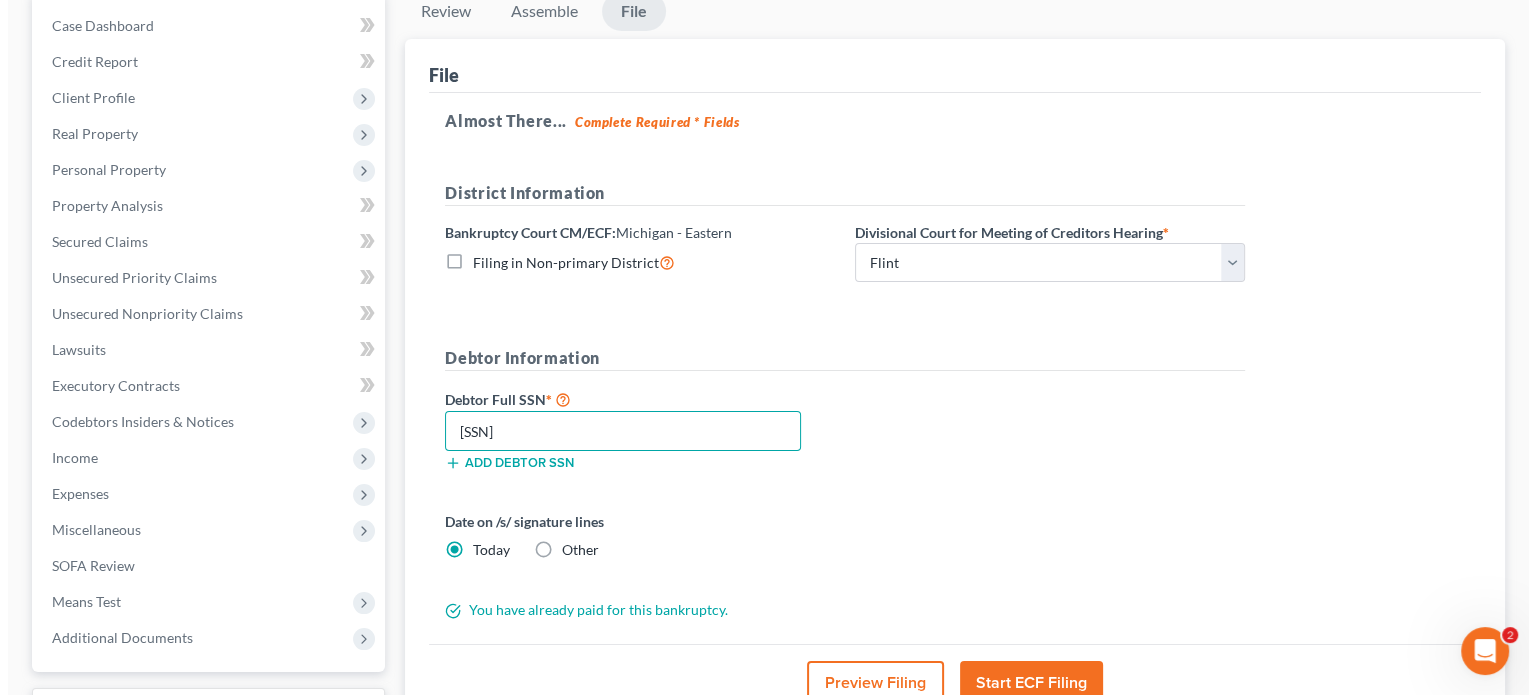 scroll, scrollTop: 300, scrollLeft: 0, axis: vertical 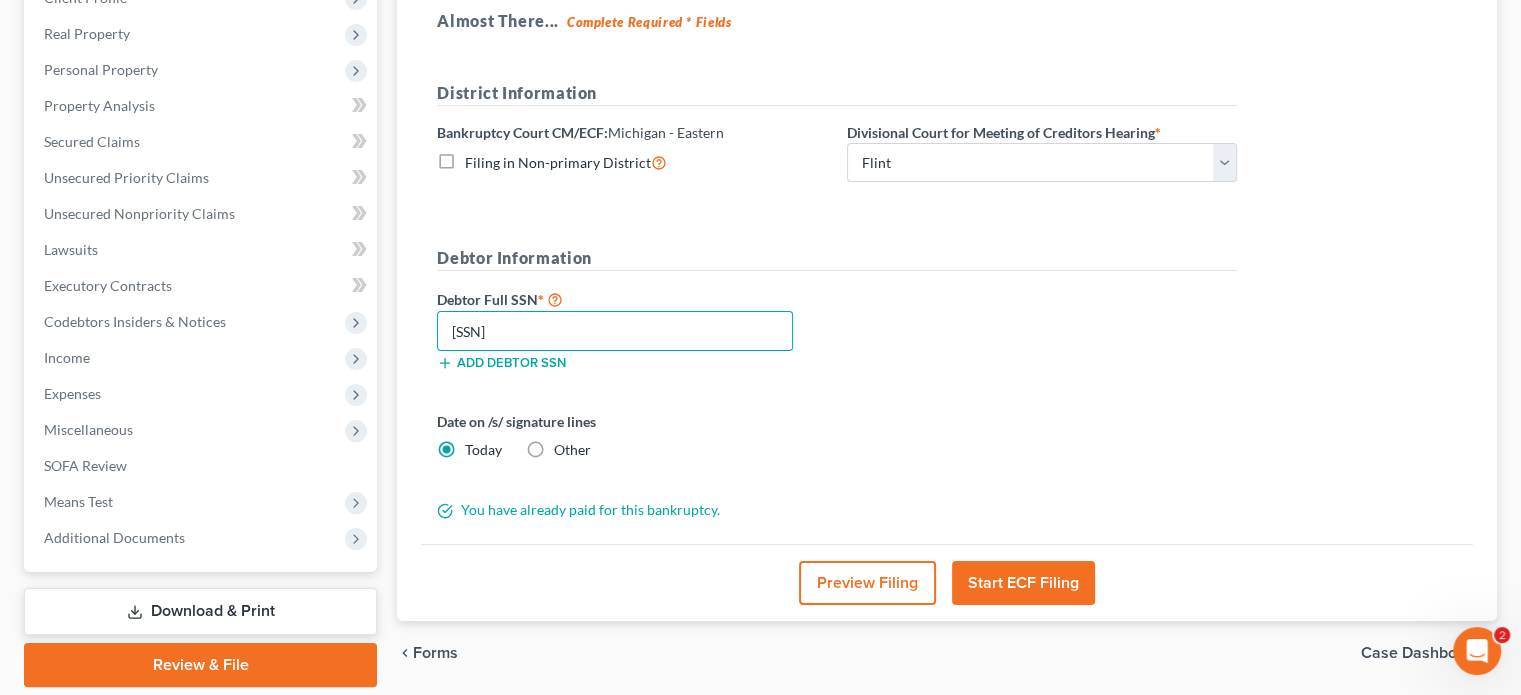 type on "[SSN]" 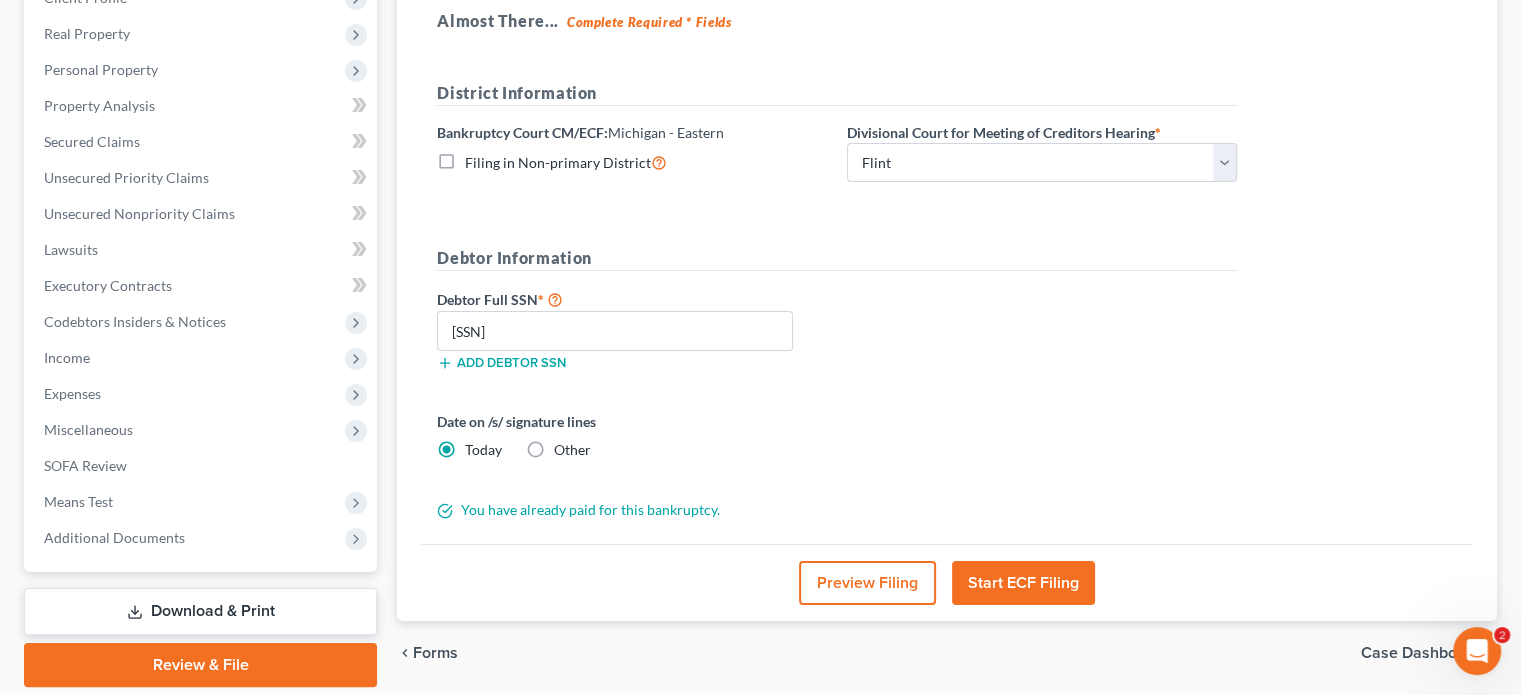 click on "Start ECF Filing" at bounding box center (1023, 583) 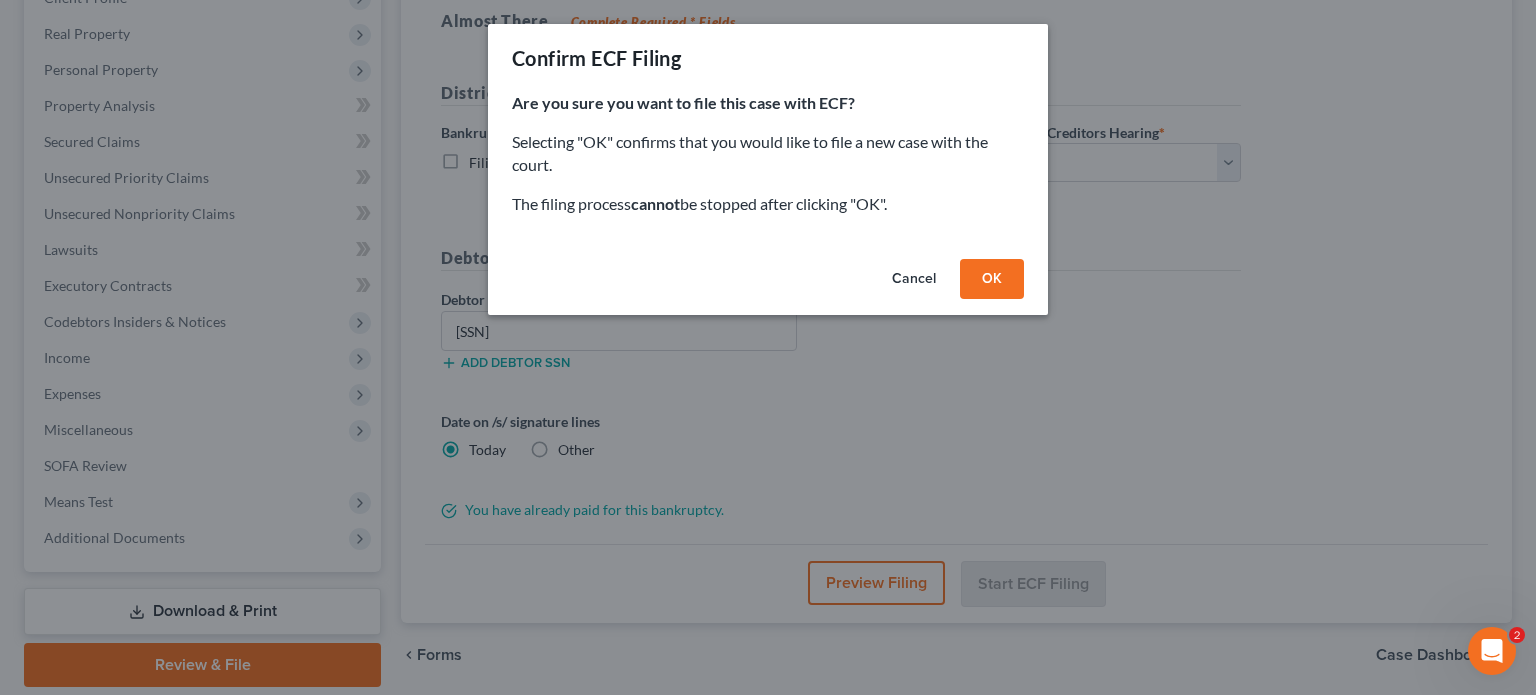 click on "OK" at bounding box center [992, 279] 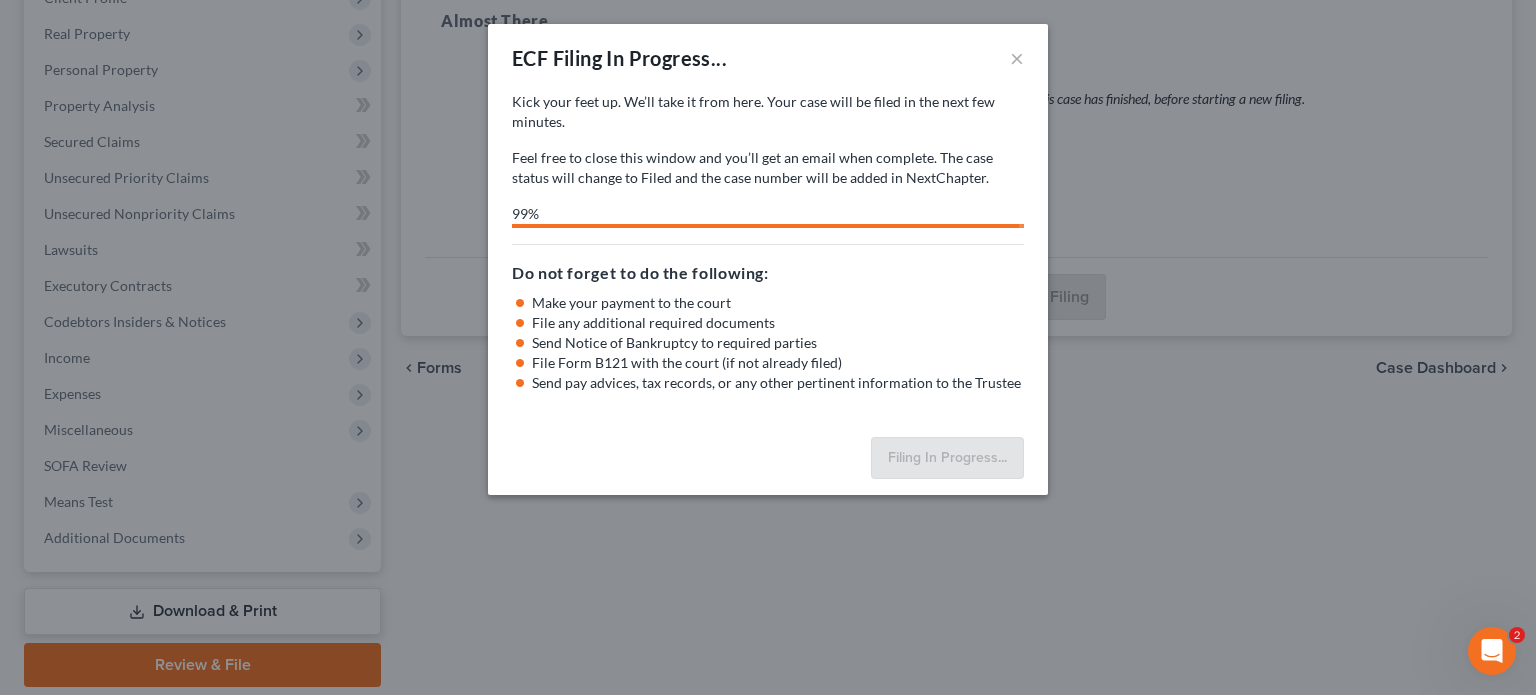 select on "2" 